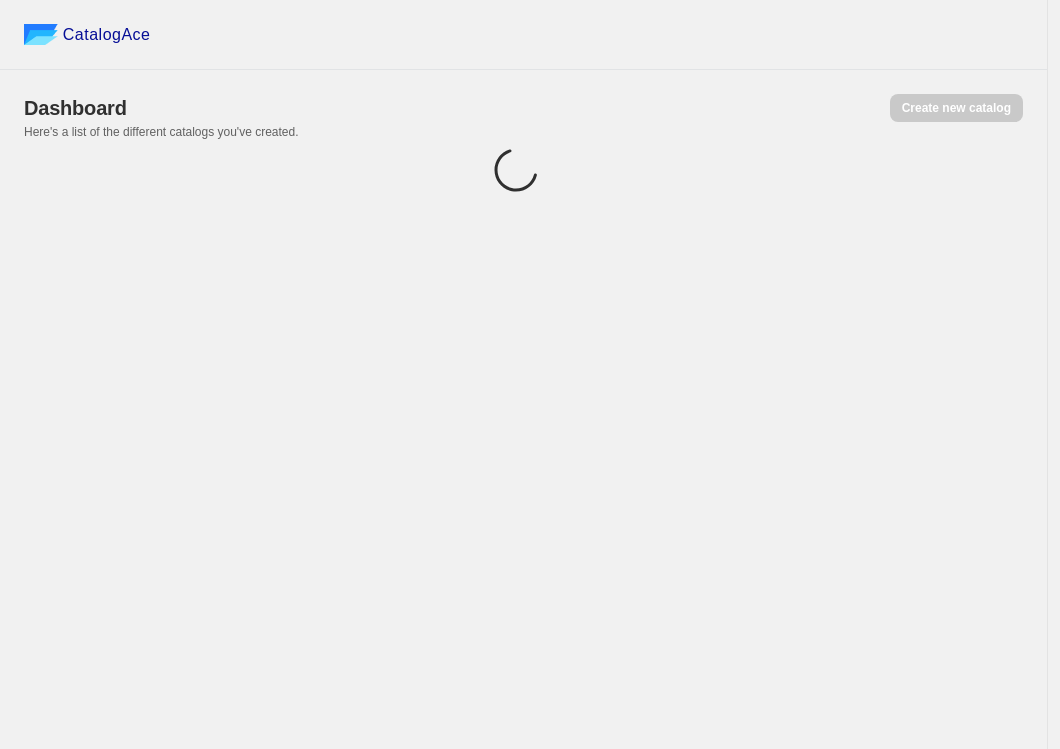 scroll, scrollTop: 0, scrollLeft: 0, axis: both 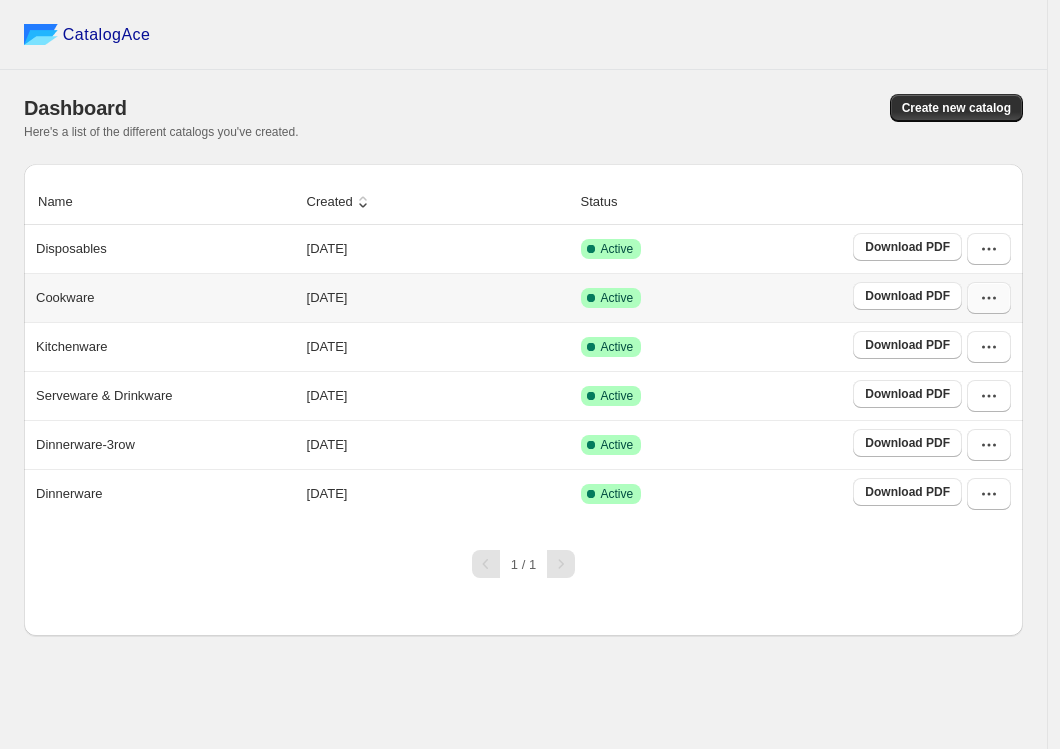 click 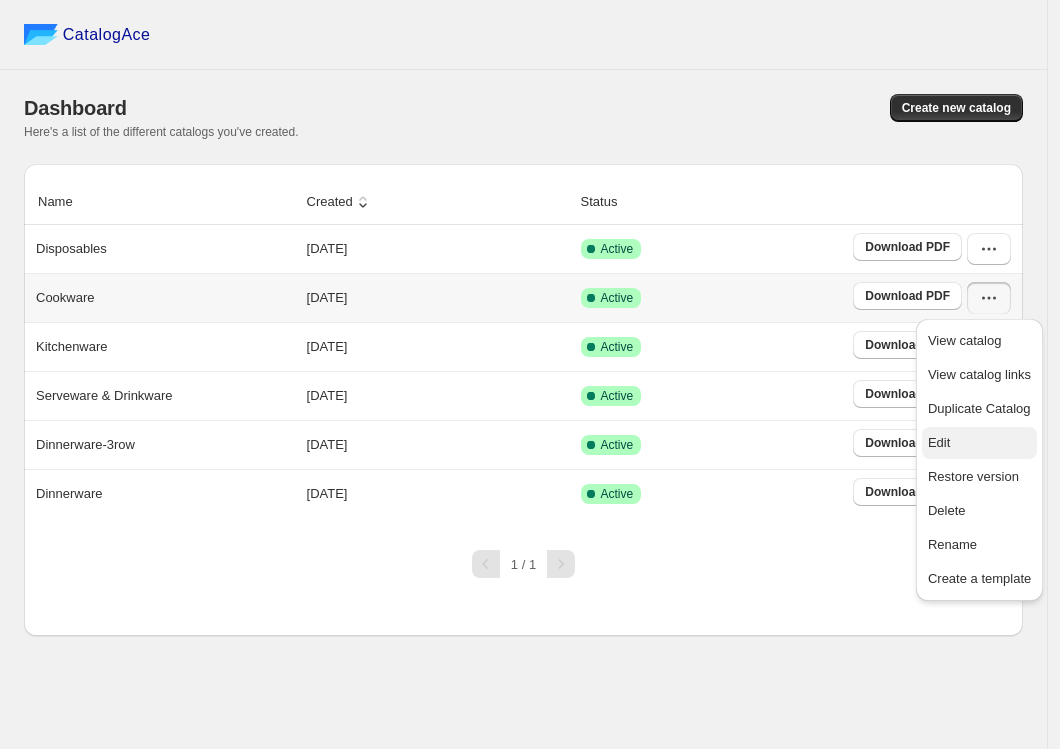 click on "Edit" at bounding box center [979, 443] 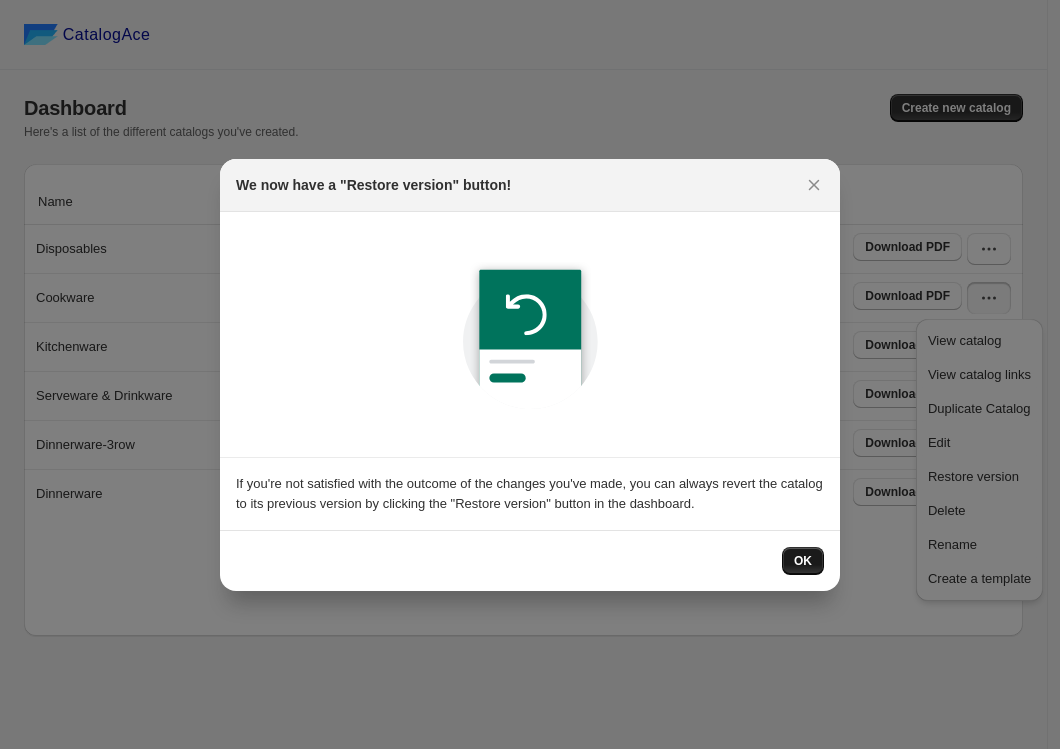 click on "OK" at bounding box center [803, 561] 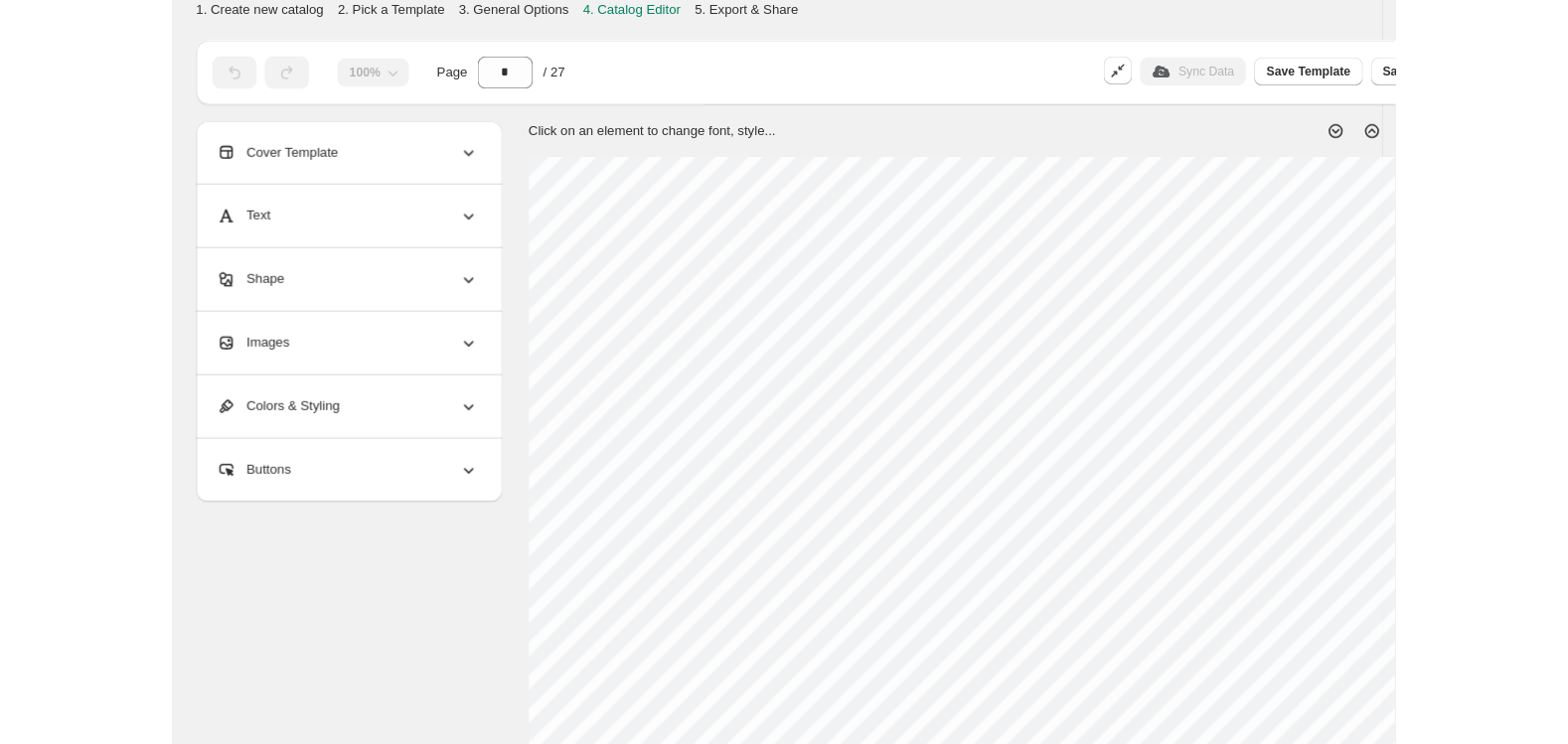 scroll, scrollTop: 110, scrollLeft: 0, axis: vertical 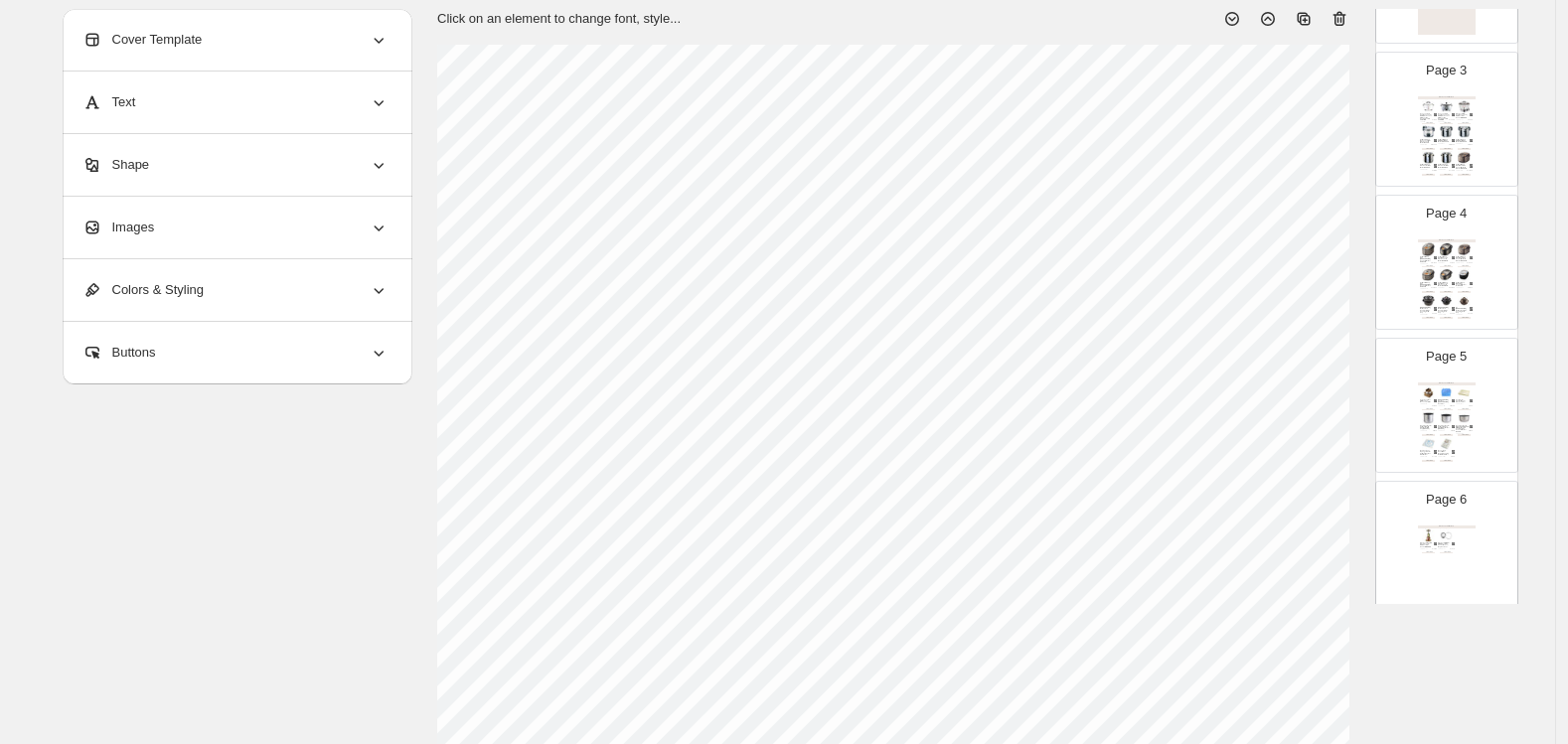 click on "Zojirushi 44 Cup NSF Electric Rice Warmer THA-803S" at bounding box center (1444, 141) 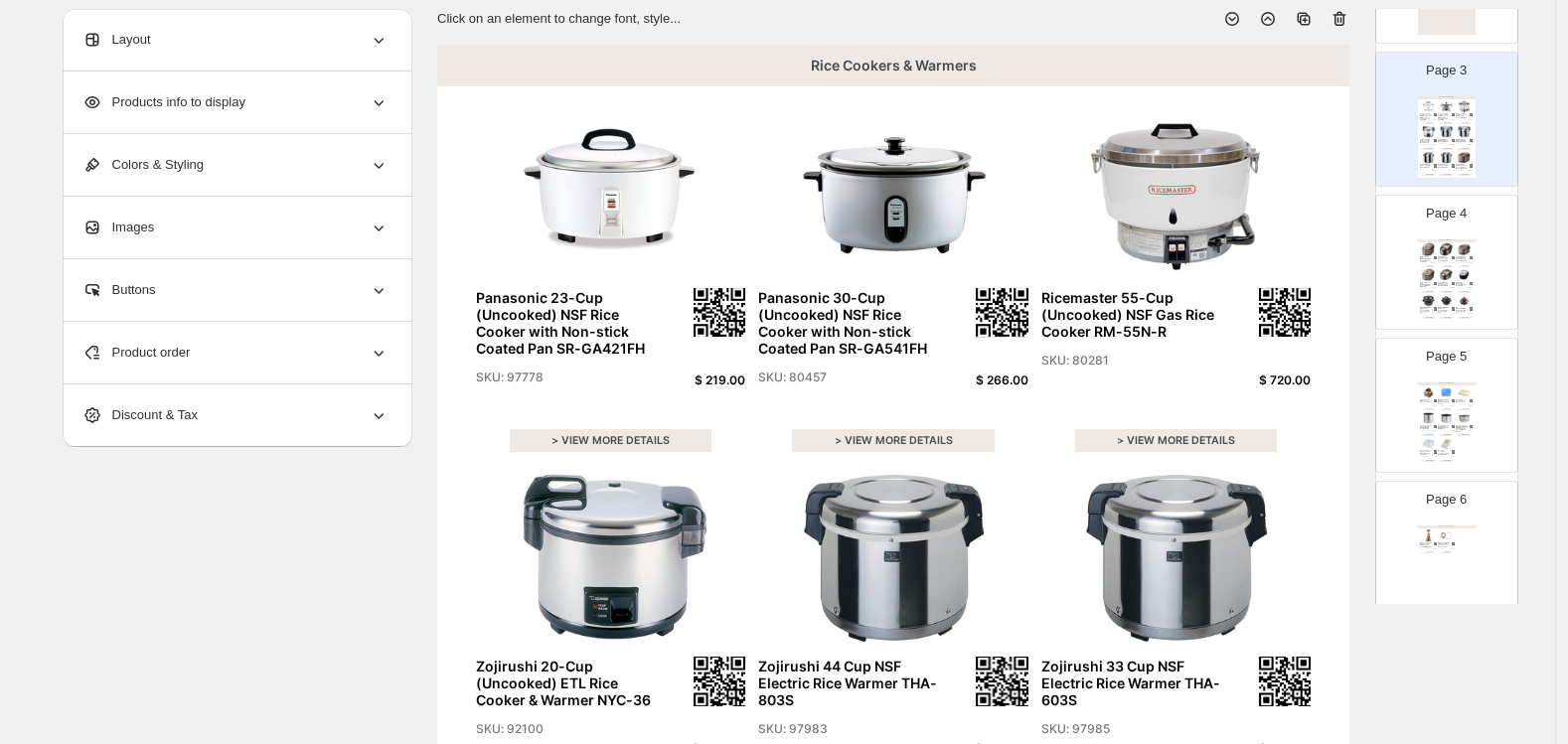 type on "*" 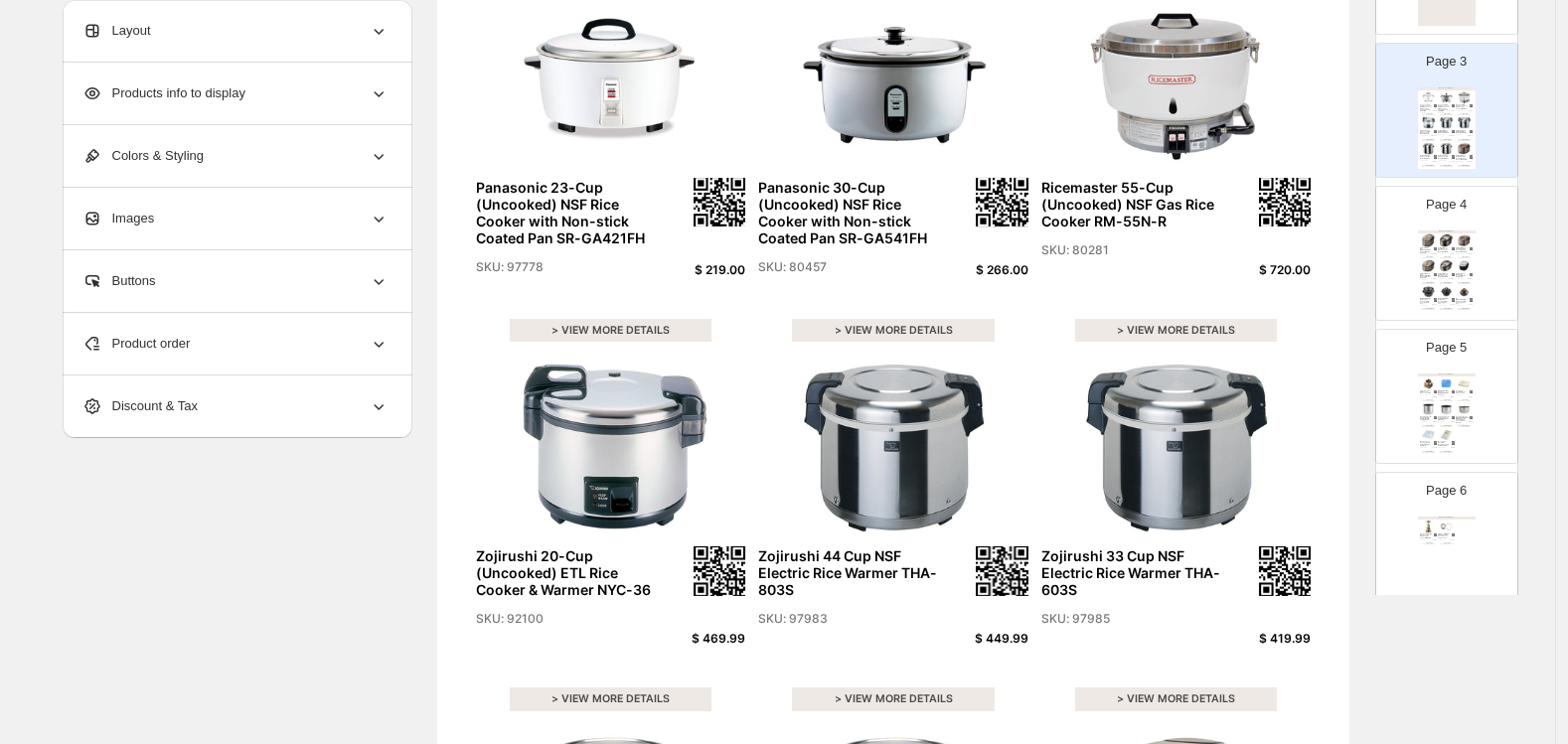 click on "$ 720.00" at bounding box center [1262, 270] 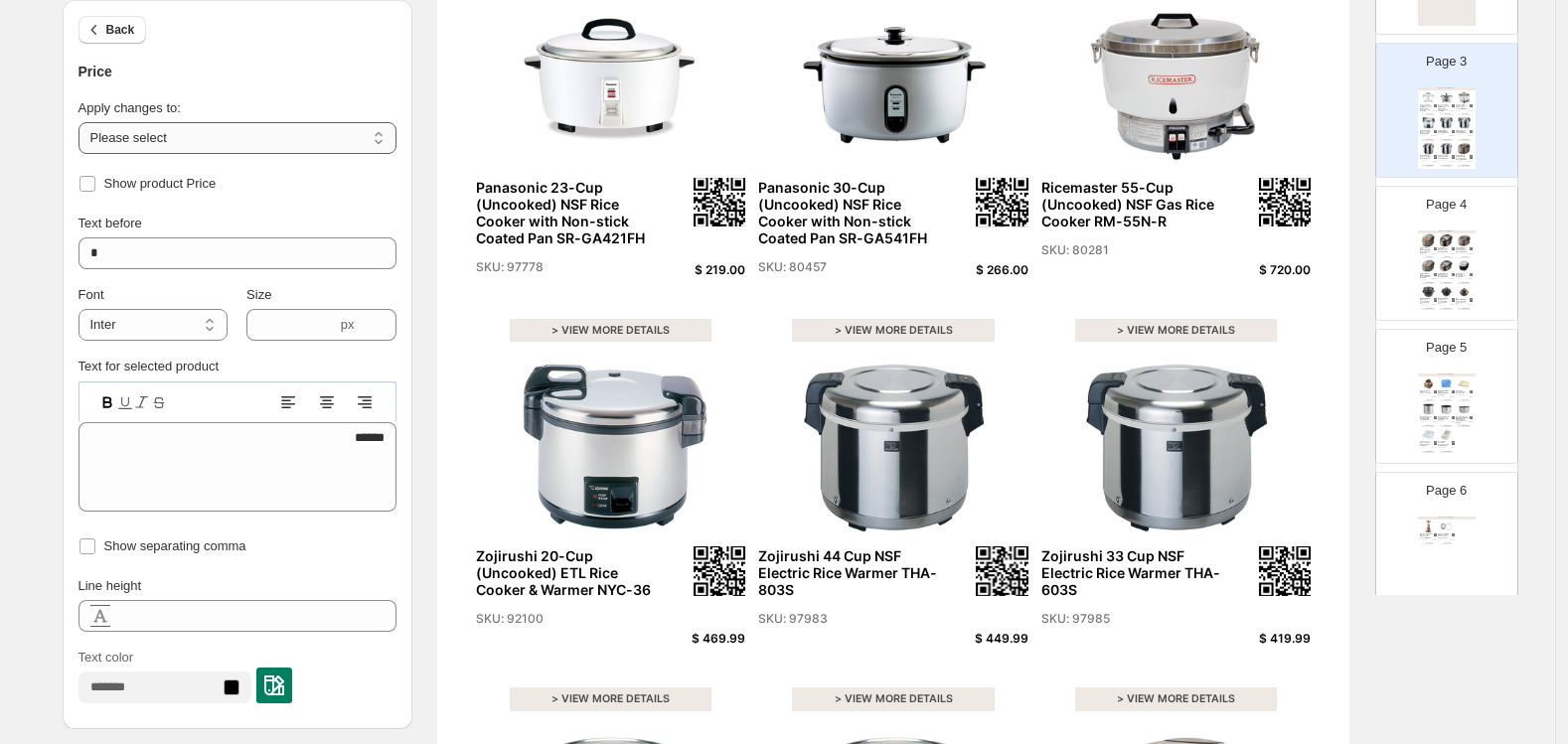 drag, startPoint x: 269, startPoint y: 134, endPoint x: 267, endPoint y: 145, distance: 11.18034 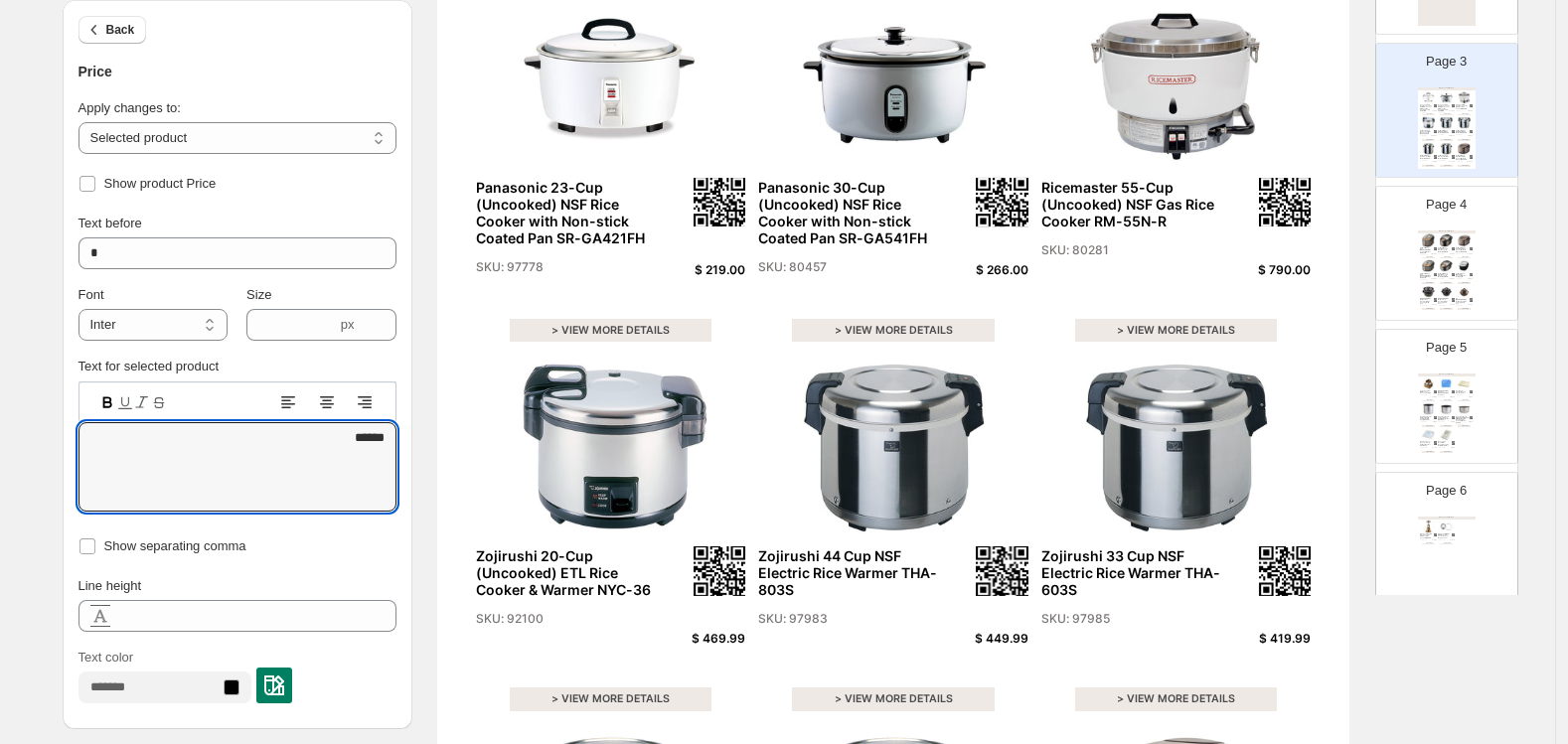 type on "******" 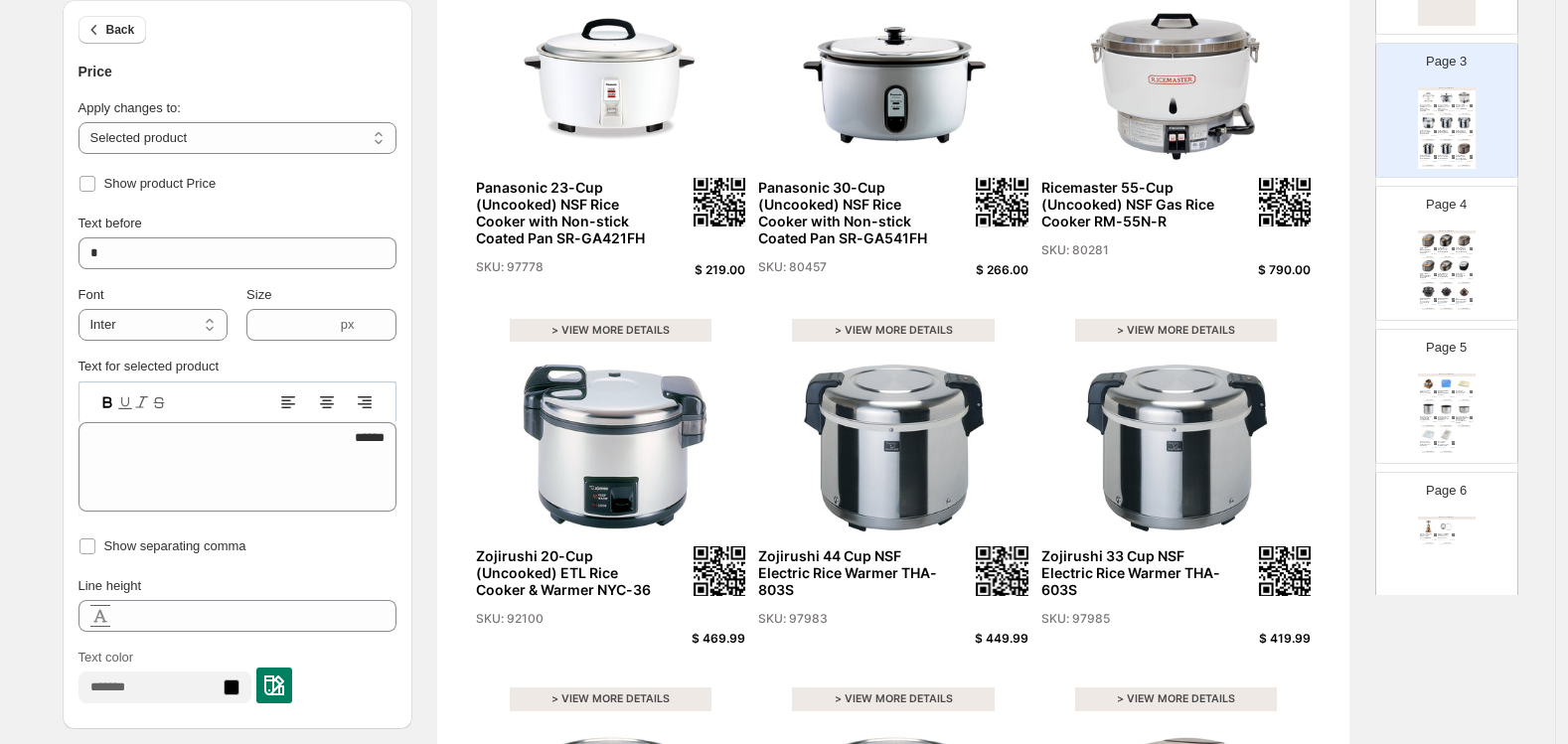 click on "**********" at bounding box center [237, 455] 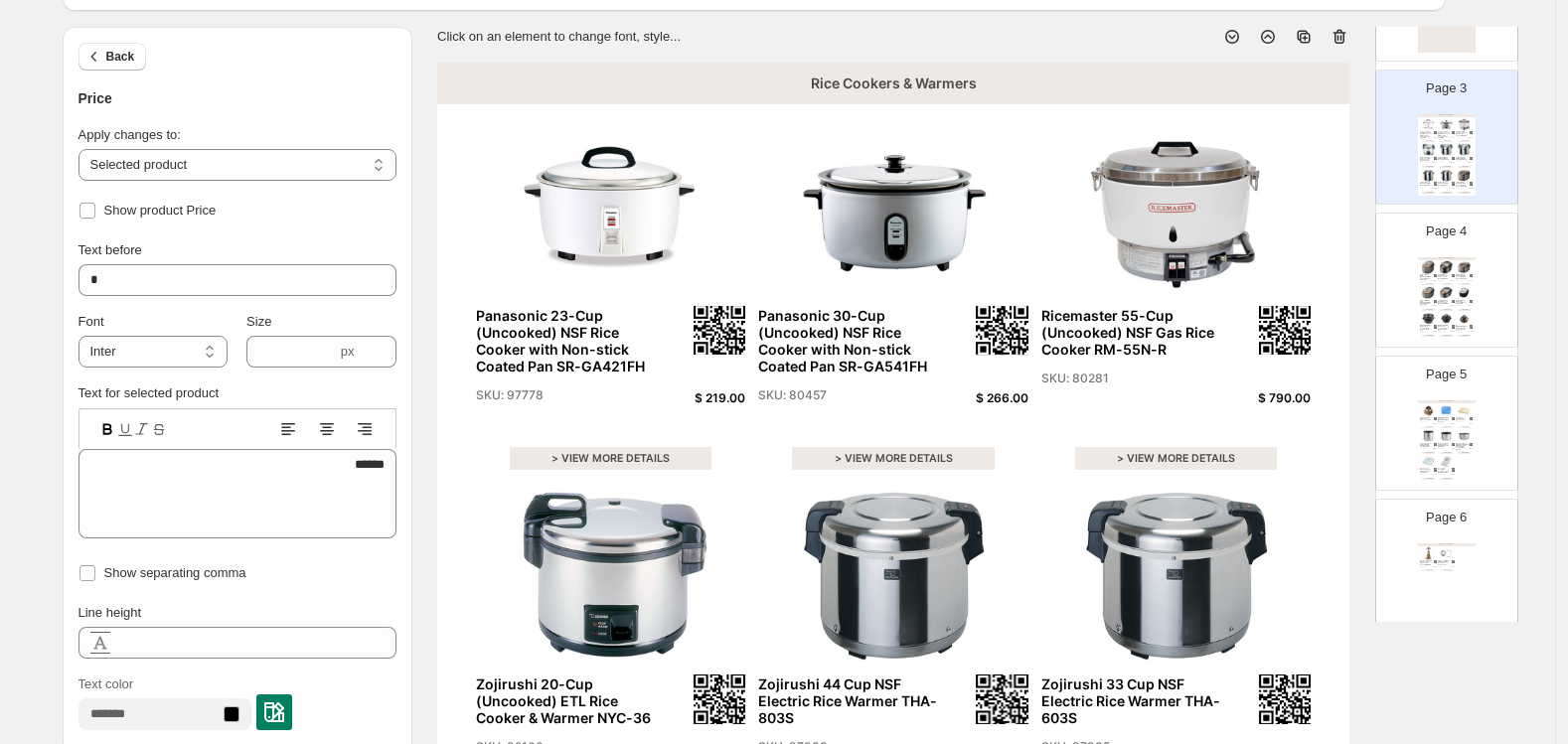 scroll, scrollTop: 0, scrollLeft: 0, axis: both 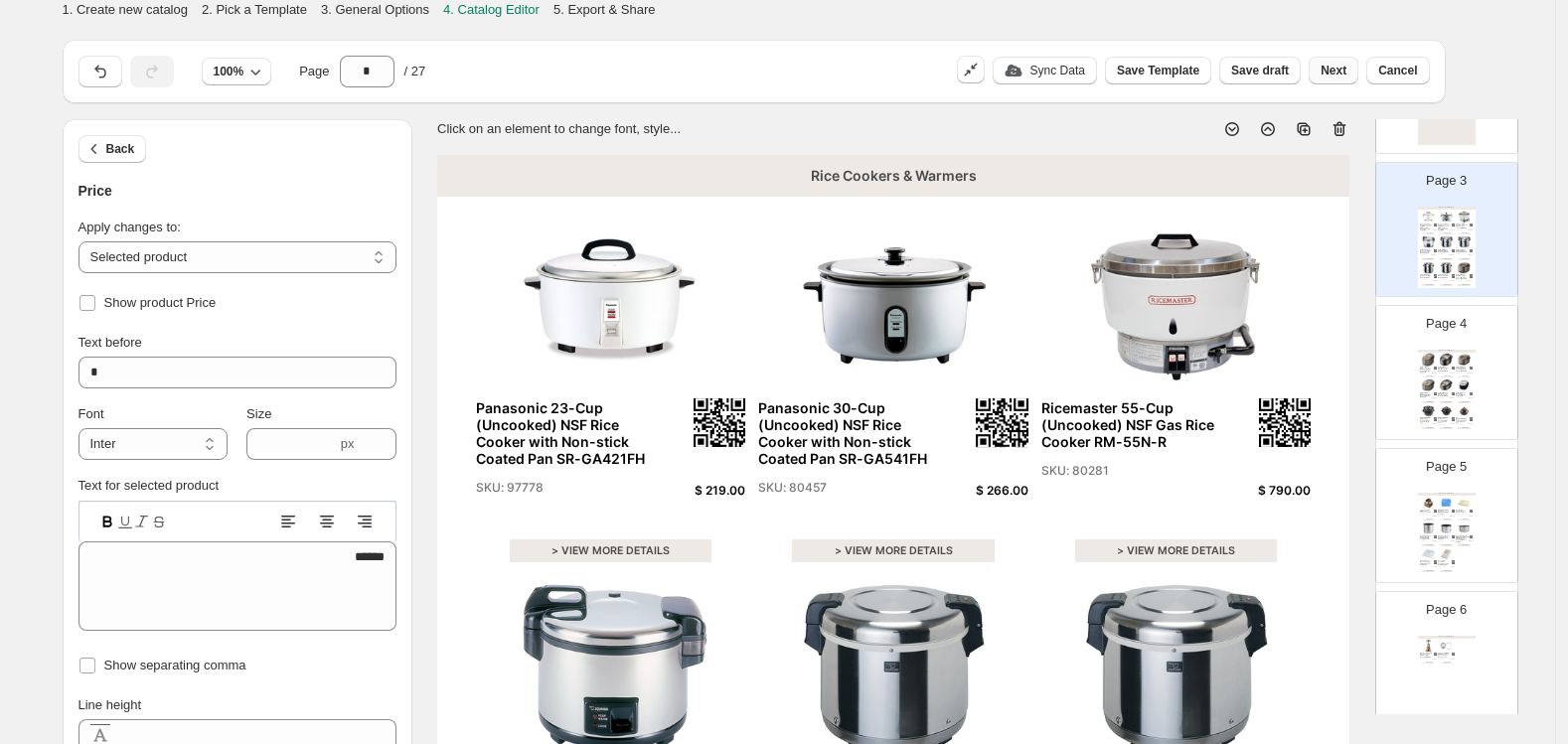 click on "Next" at bounding box center (1333, 71) 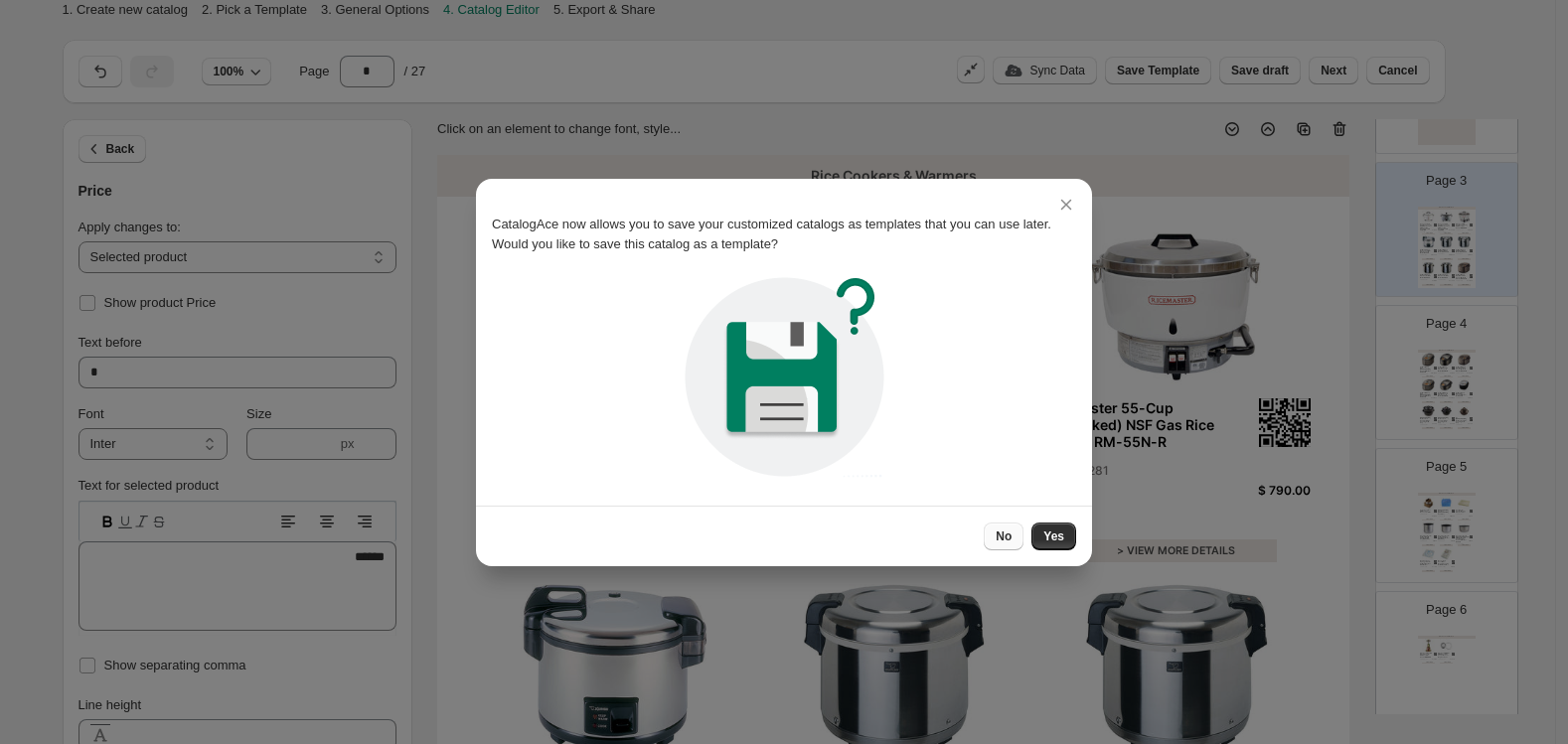 click on "No" at bounding box center [1004, 536] 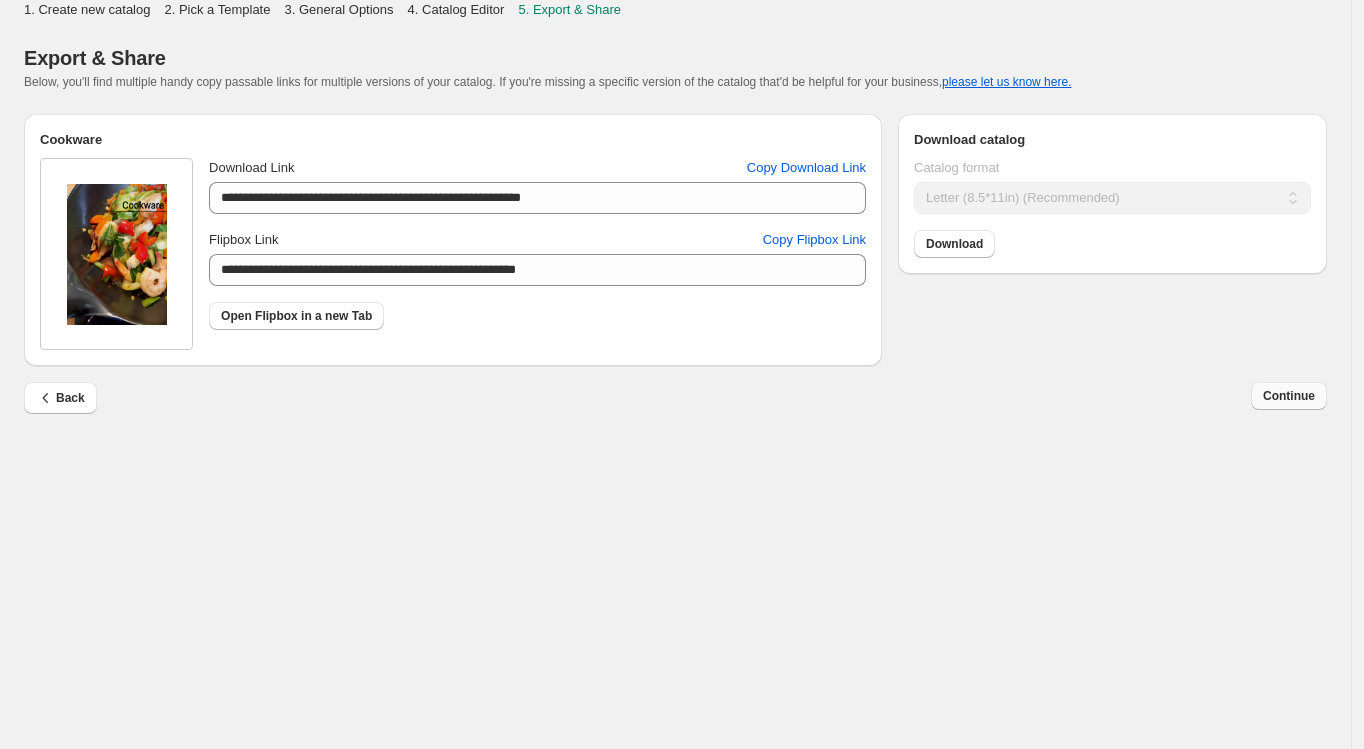 click on "Continue" at bounding box center (1289, 396) 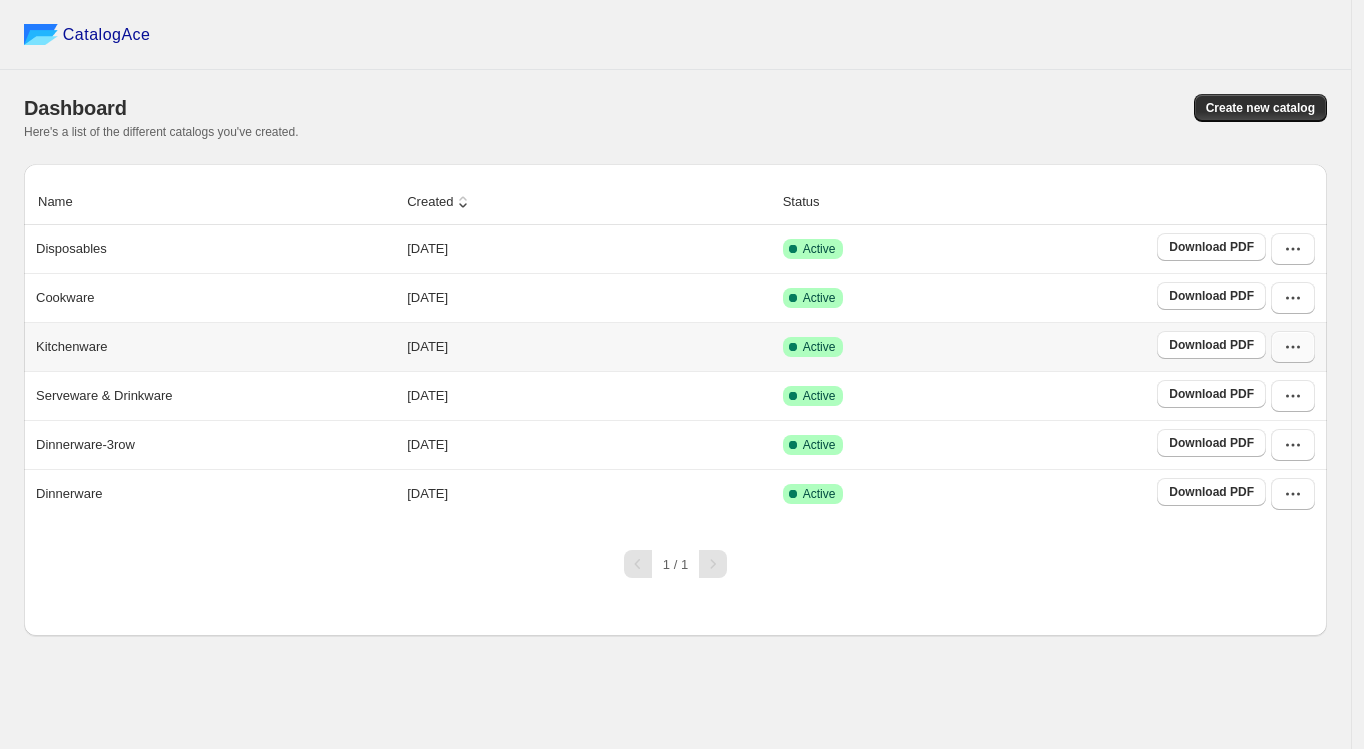 click 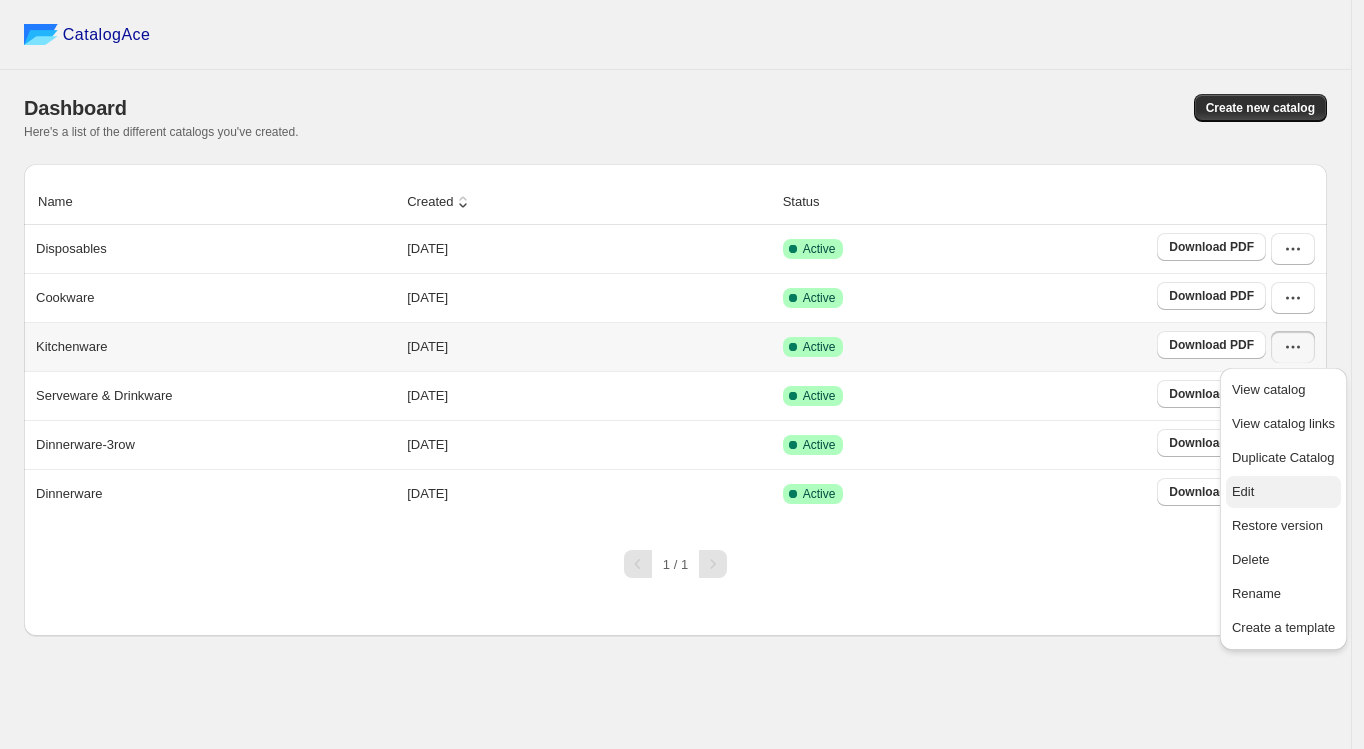 click on "Edit" at bounding box center (1243, 491) 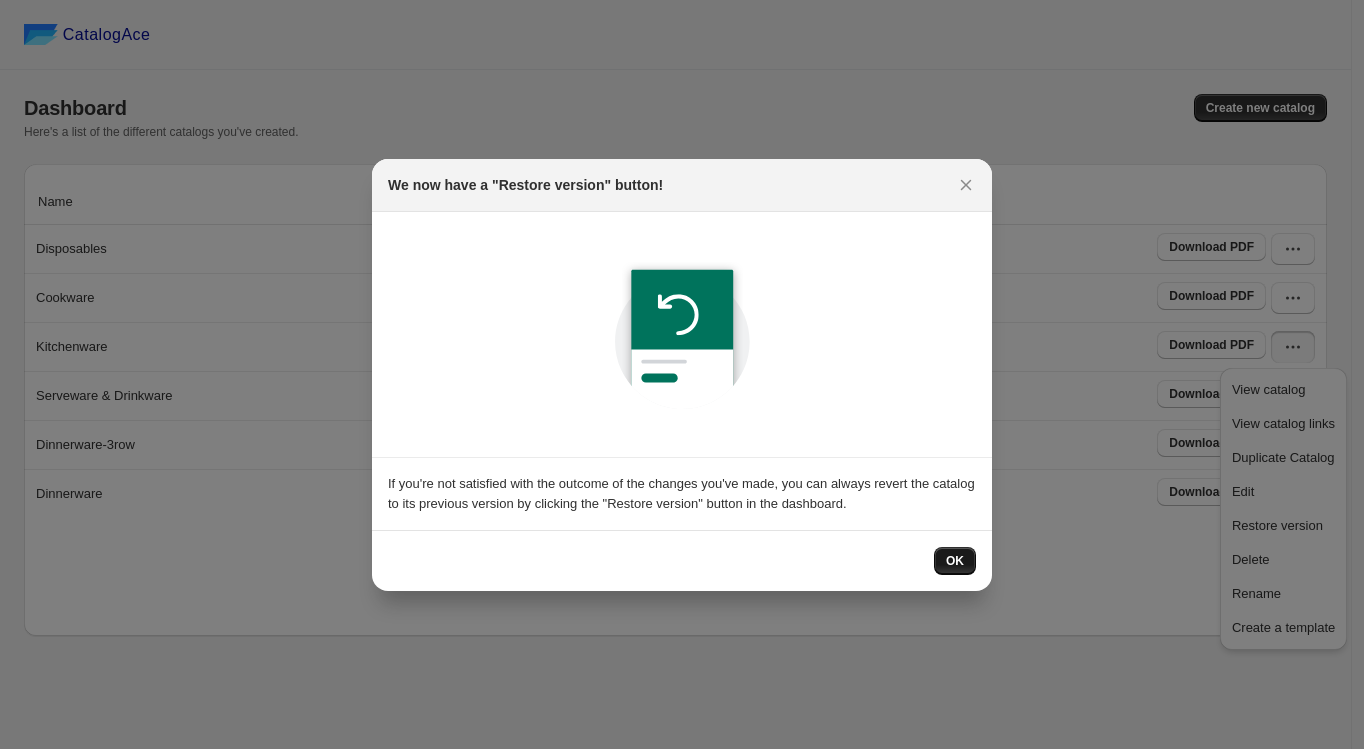 click on "OK" at bounding box center (955, 561) 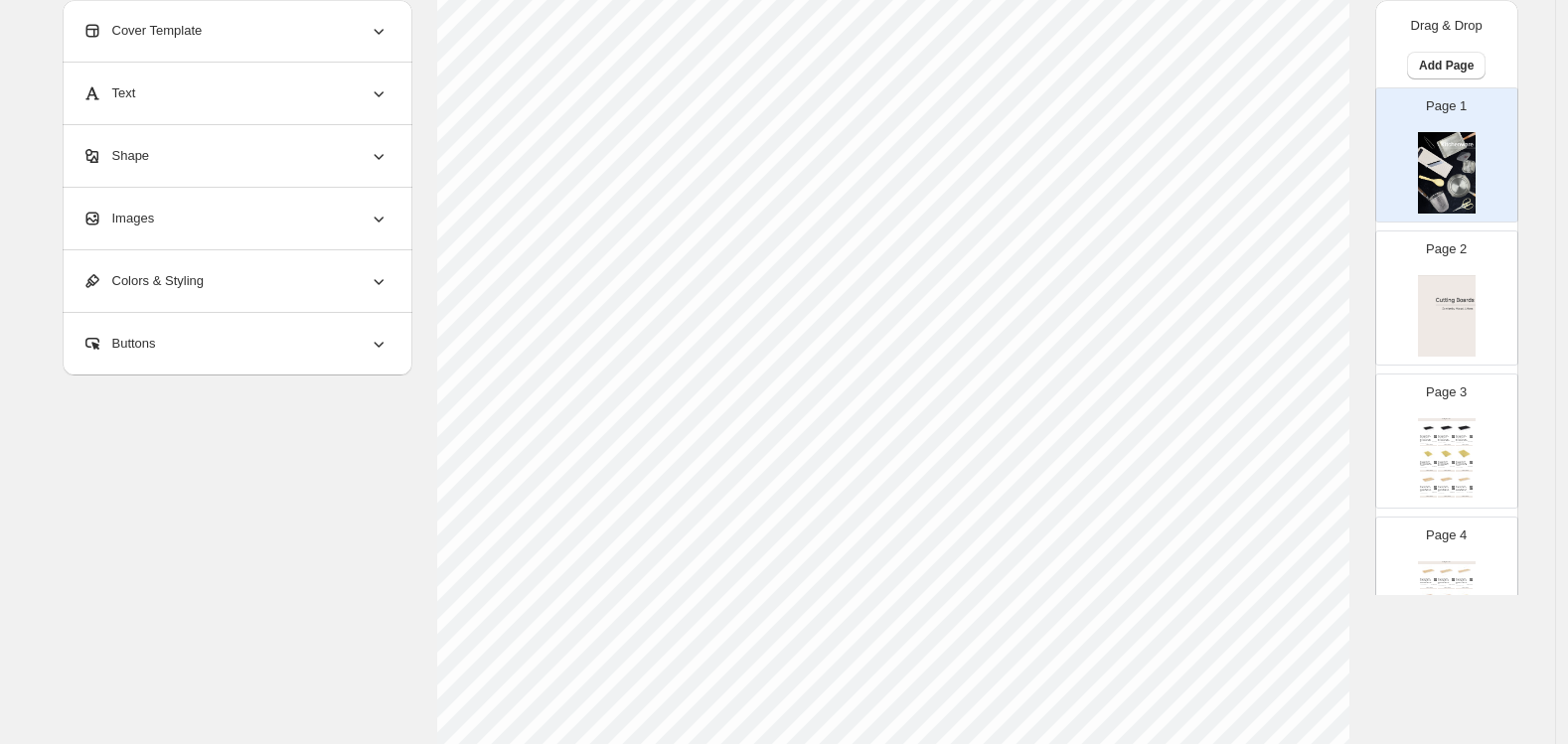 scroll, scrollTop: 551, scrollLeft: 0, axis: vertical 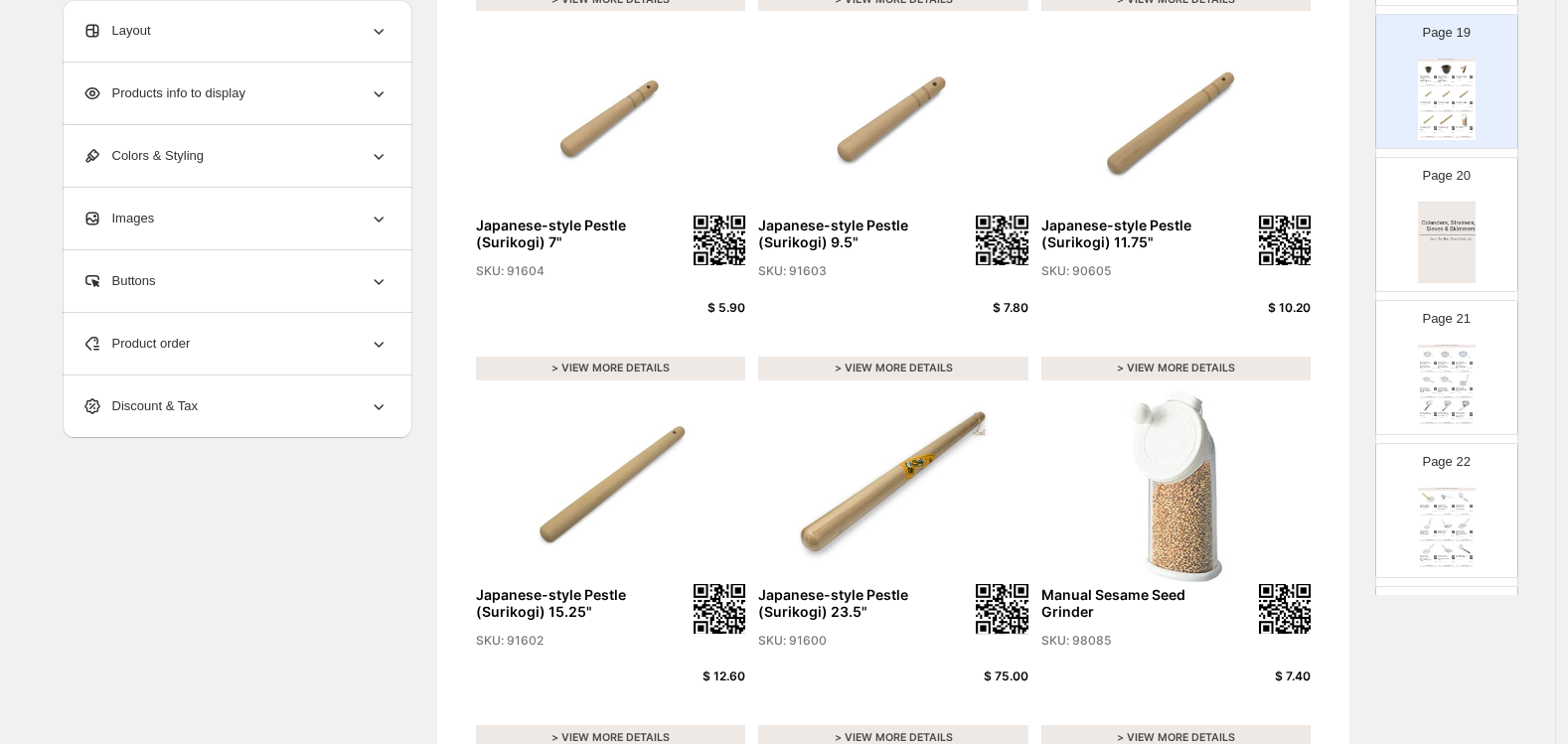 click at bounding box center [1464, 379] 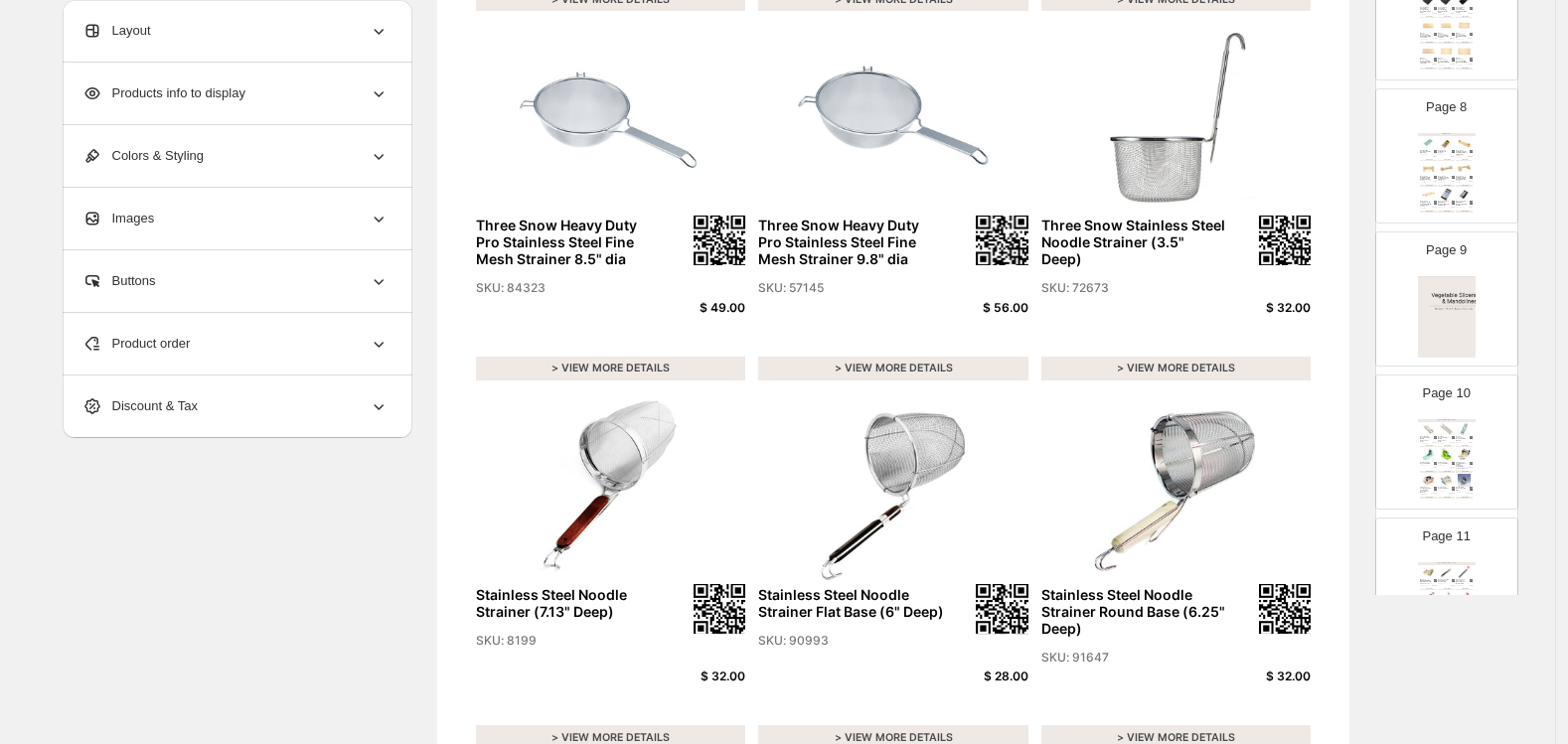 scroll, scrollTop: 882, scrollLeft: 0, axis: vertical 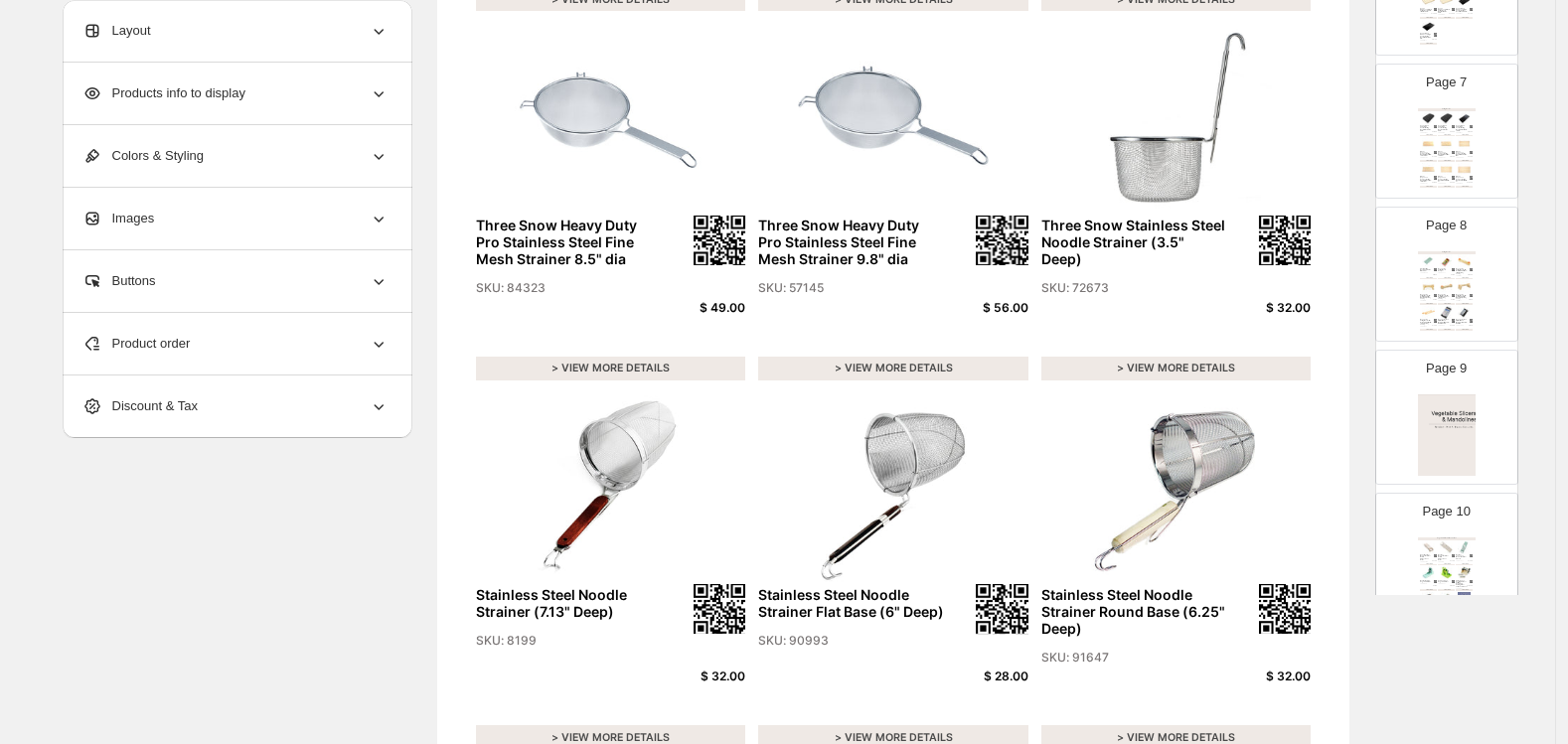 click at bounding box center (1446, 312) 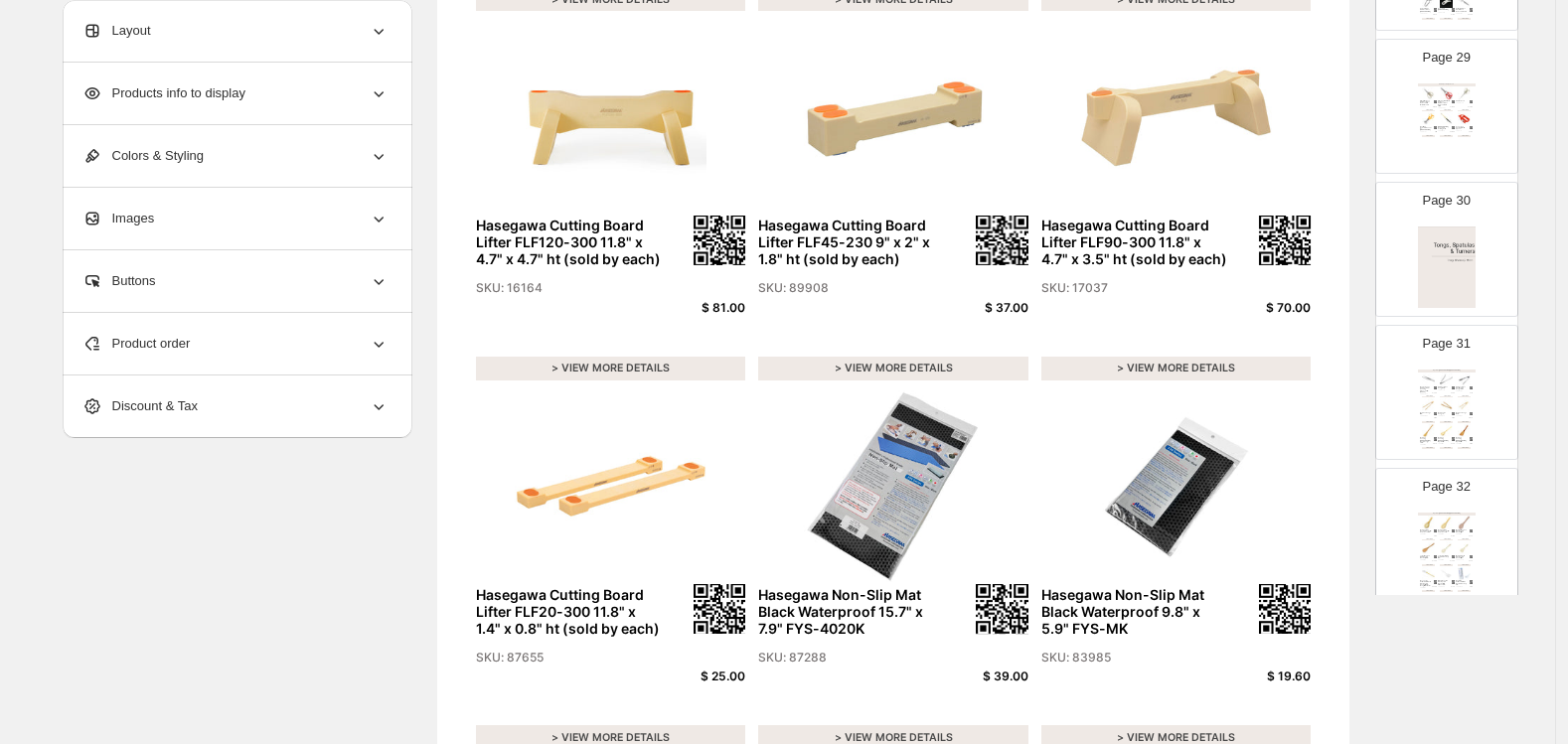 scroll, scrollTop: 4194, scrollLeft: 0, axis: vertical 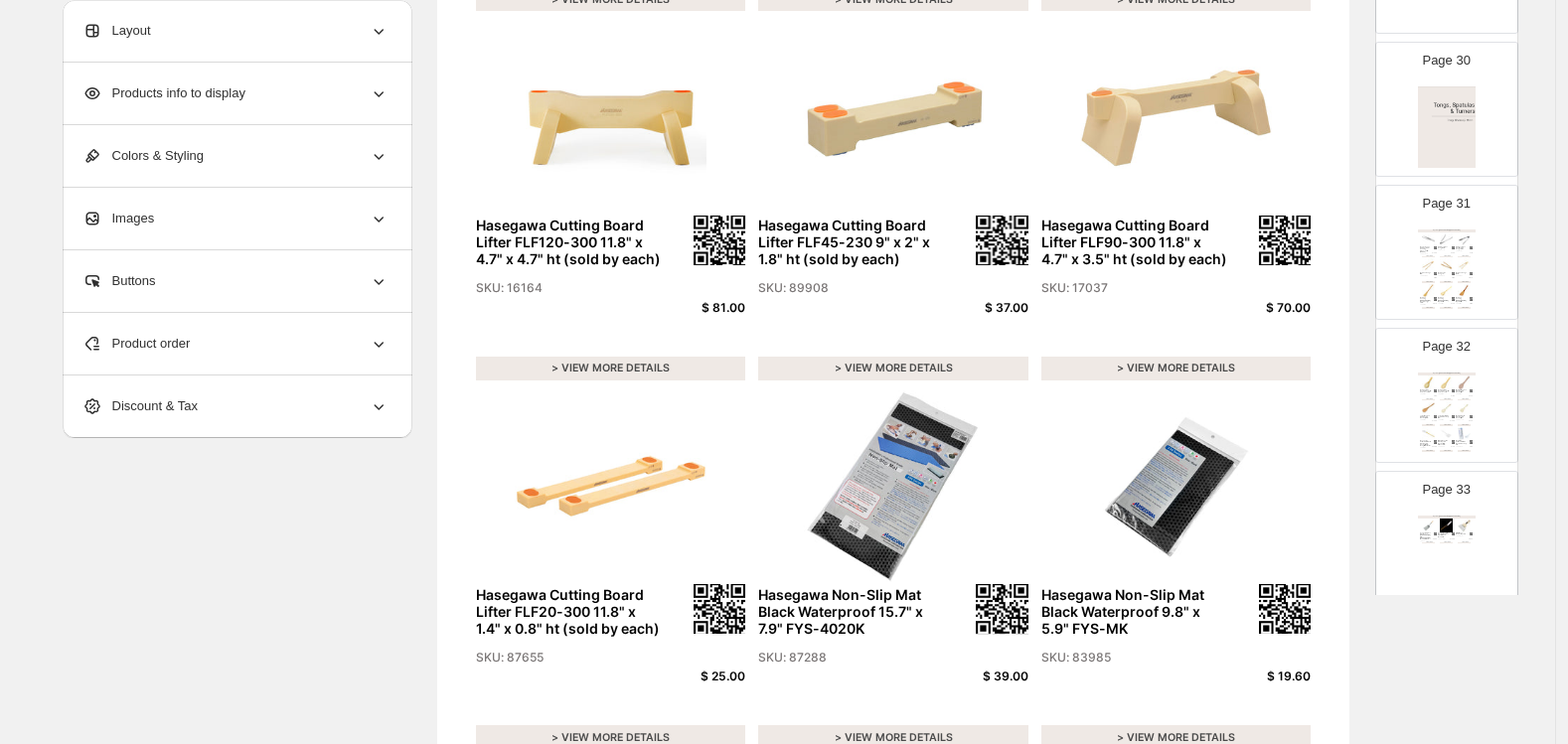 click at bounding box center (1446, 407) 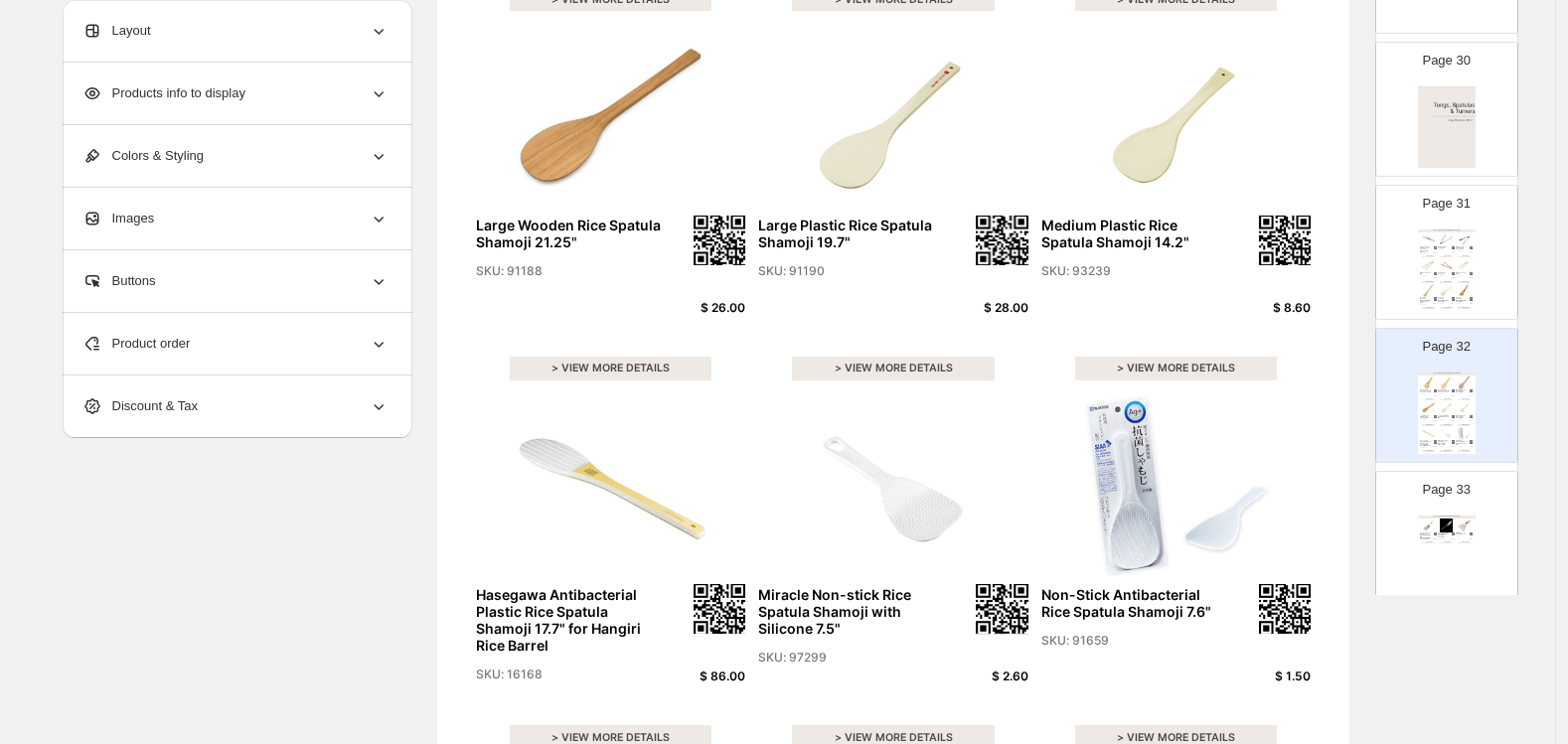 type on "**" 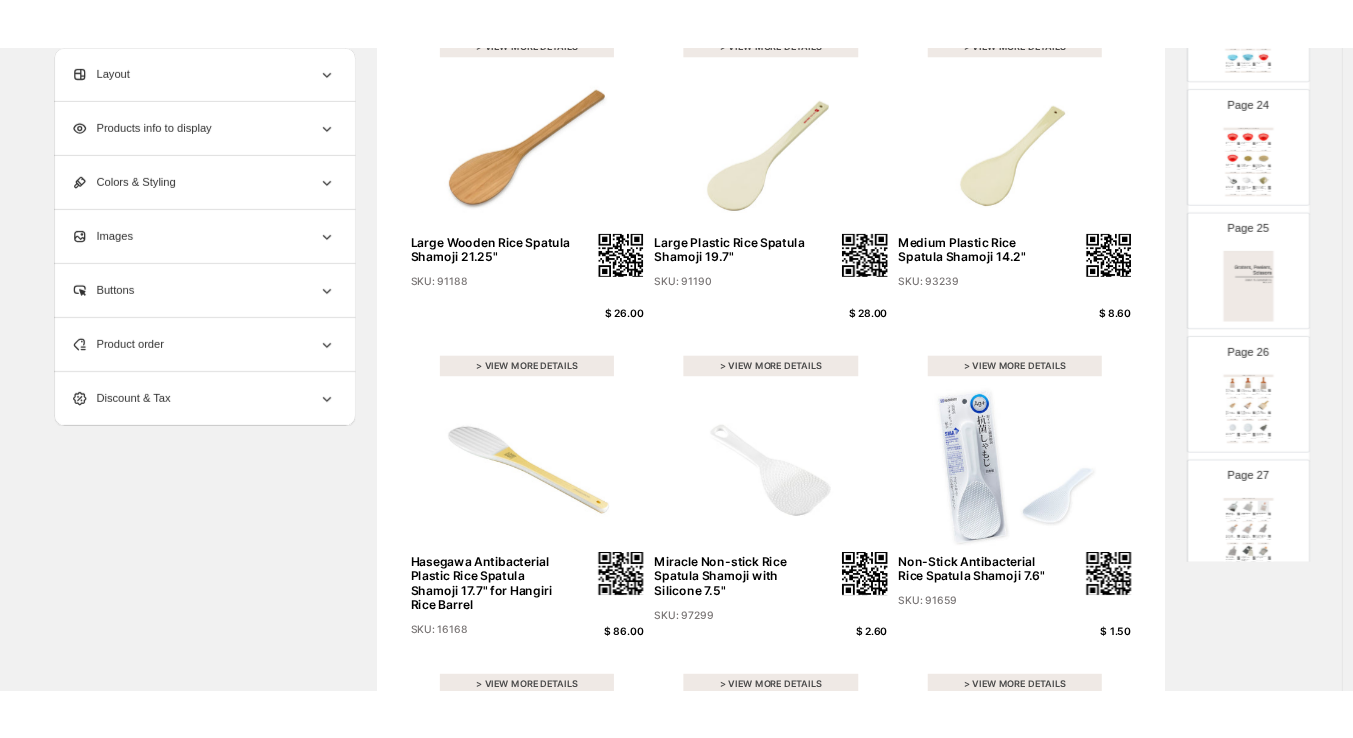 scroll, scrollTop: 3111, scrollLeft: 0, axis: vertical 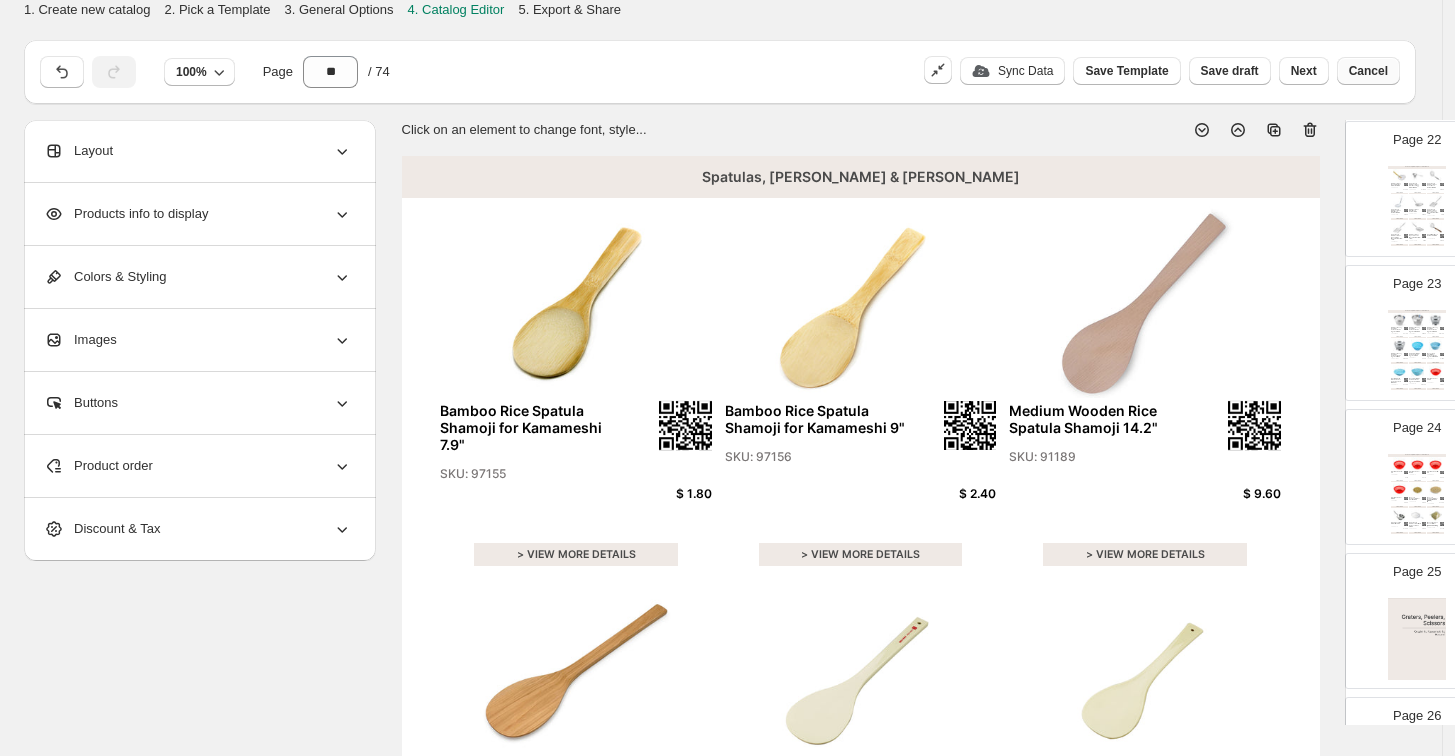click on "Cancel" at bounding box center (1368, 71) 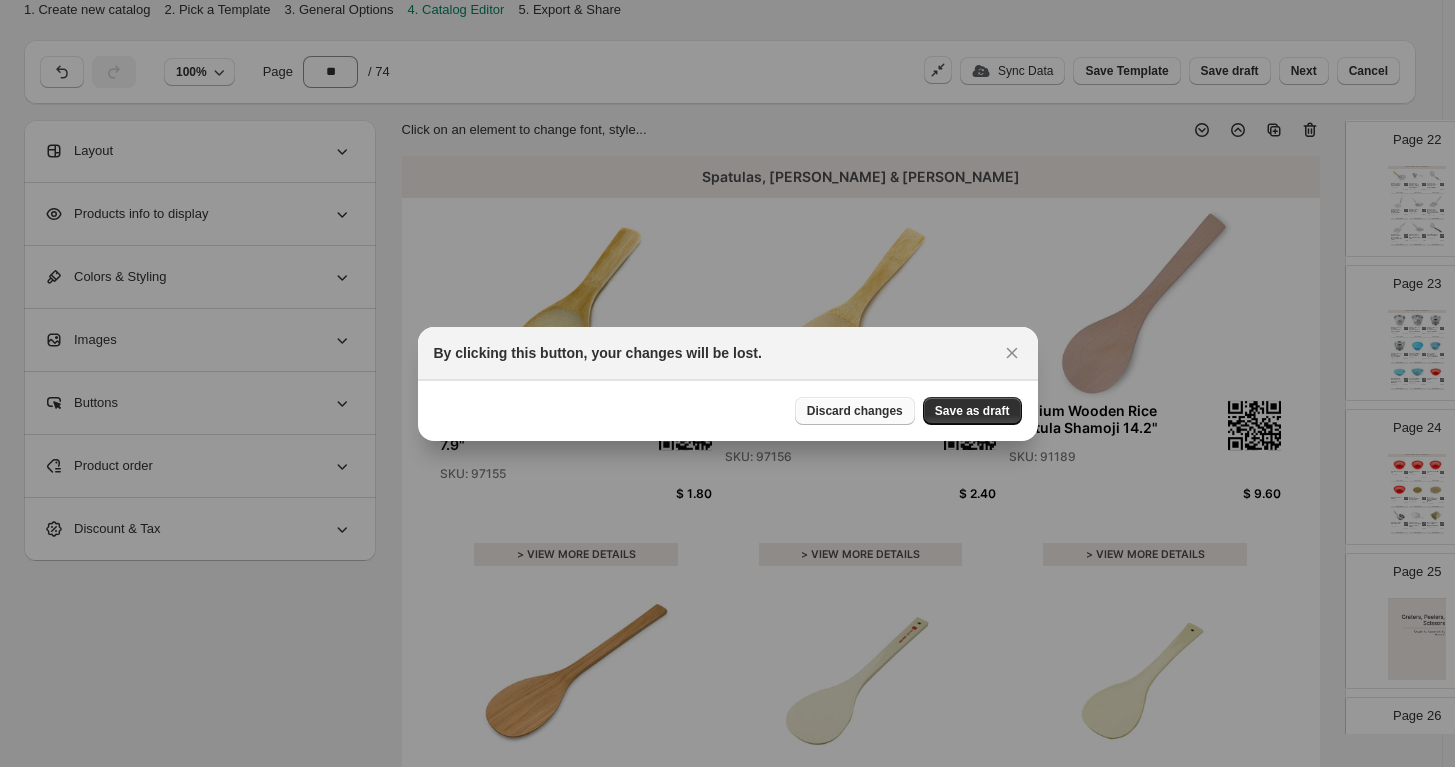 click on "Discard changes" at bounding box center [855, 411] 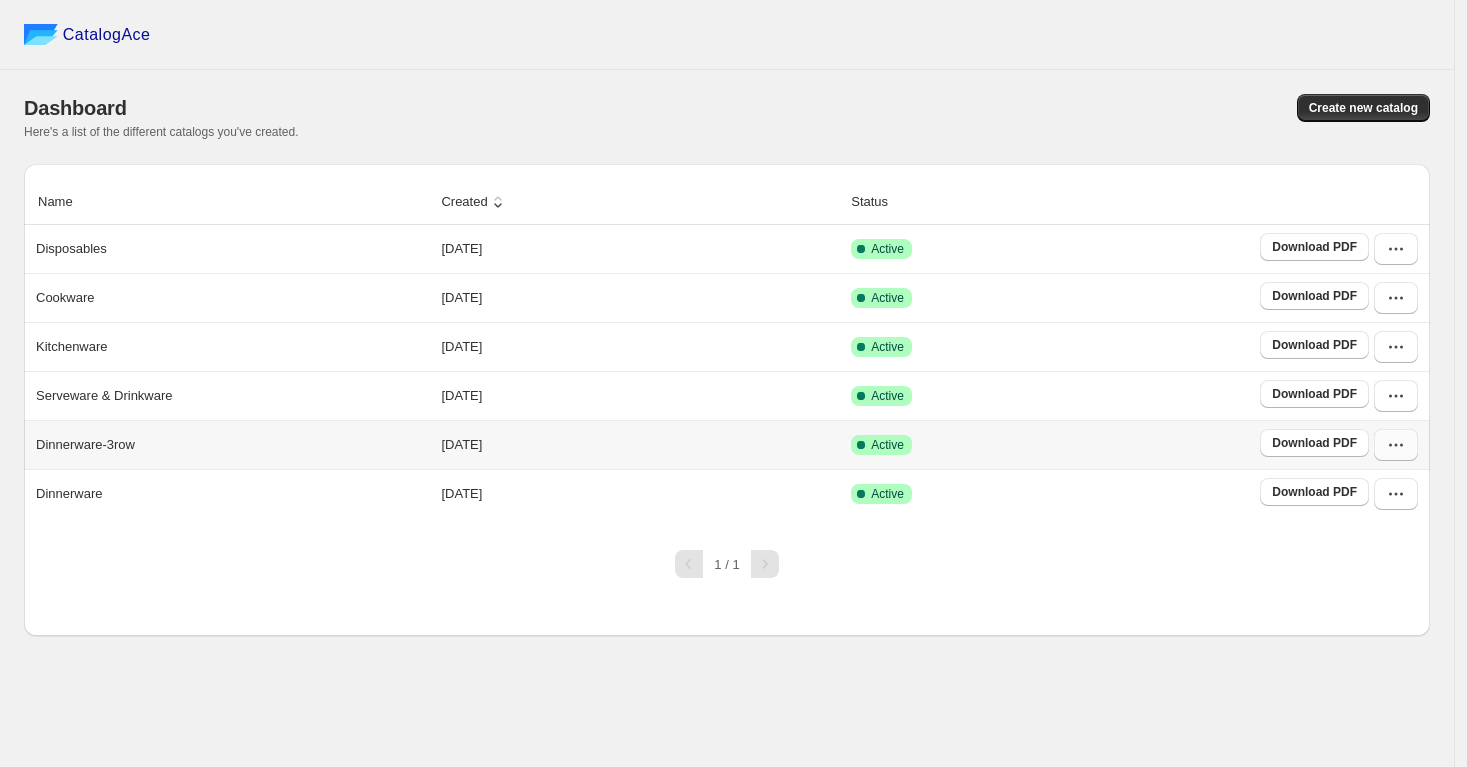 click 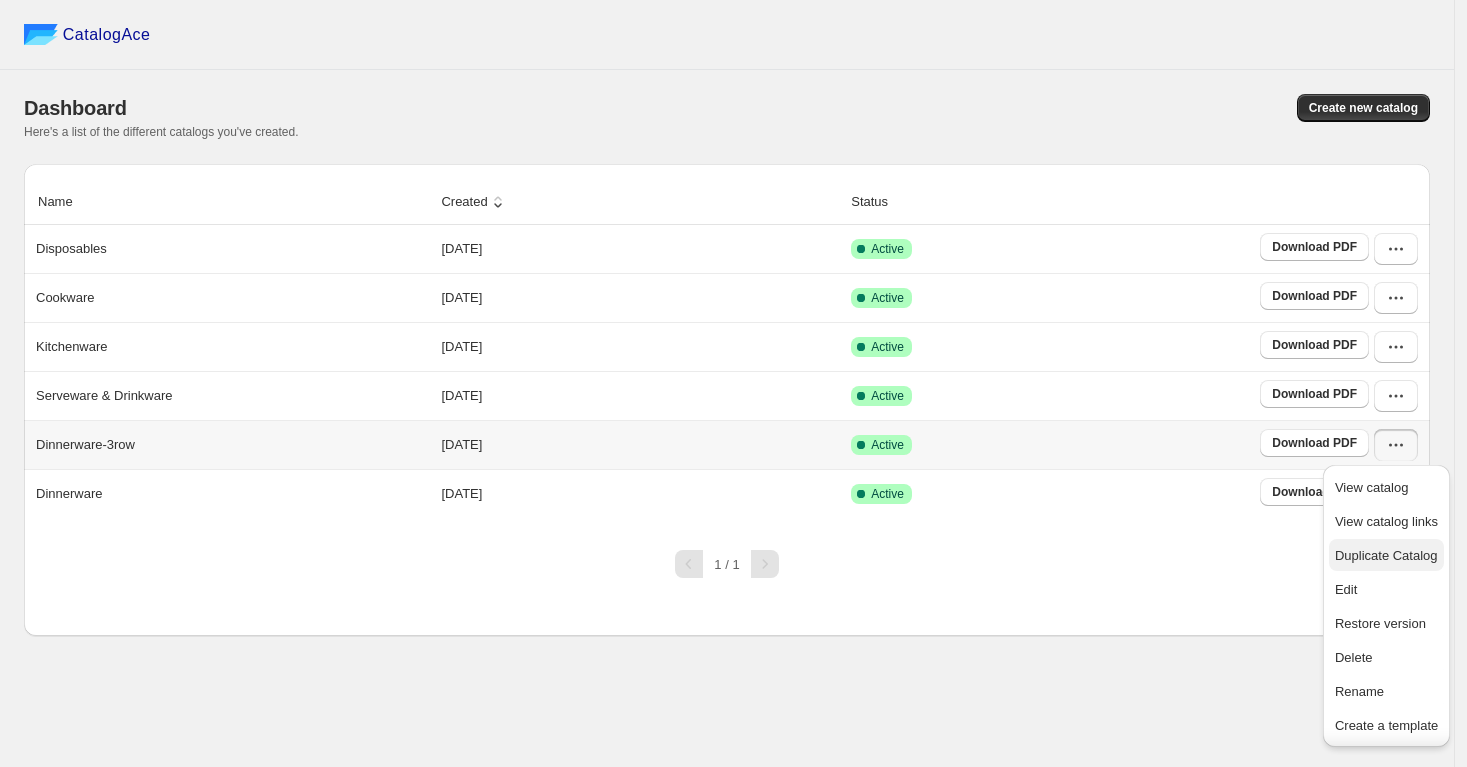 click on "Duplicate Catalog" at bounding box center (1386, 555) 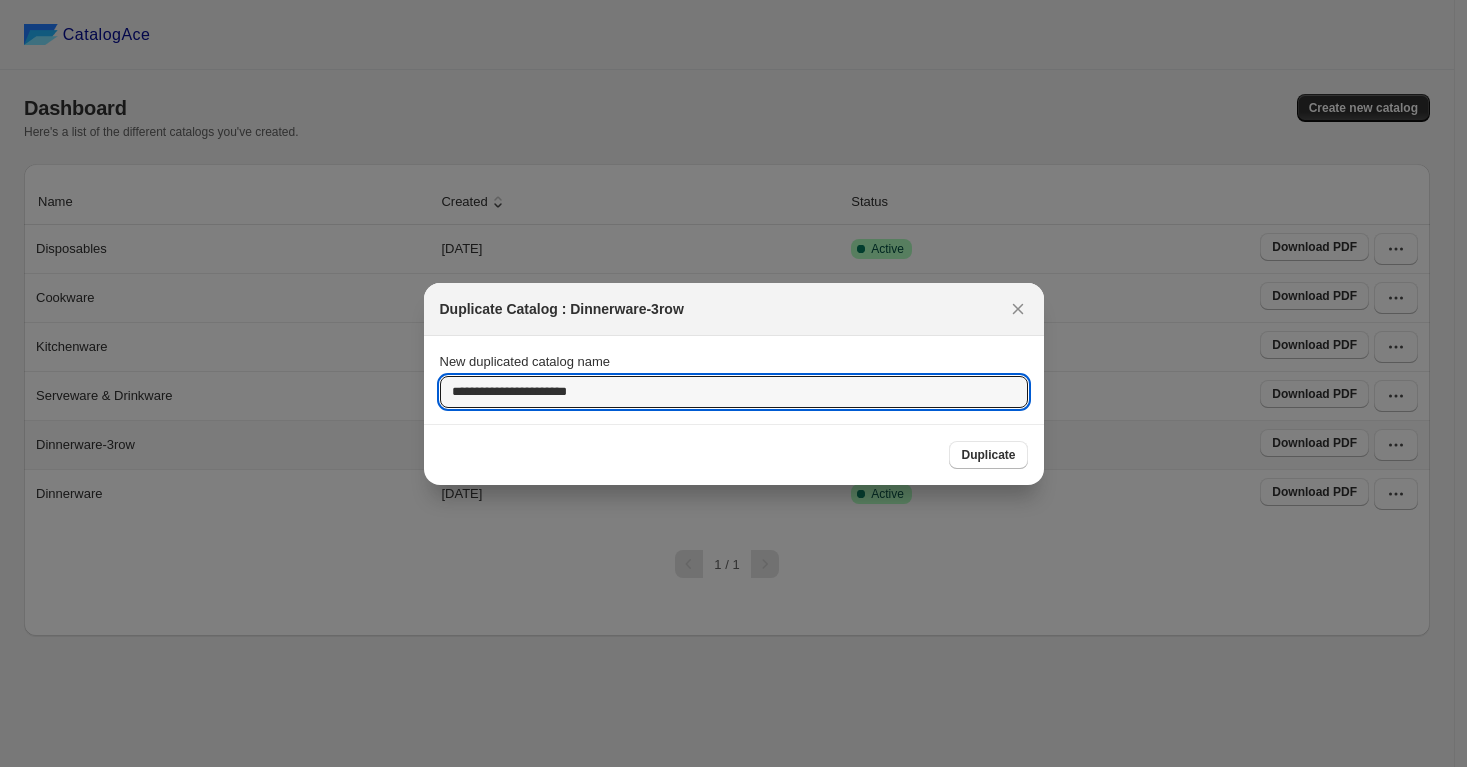 drag, startPoint x: 503, startPoint y: 387, endPoint x: 437, endPoint y: 383, distance: 66.1211 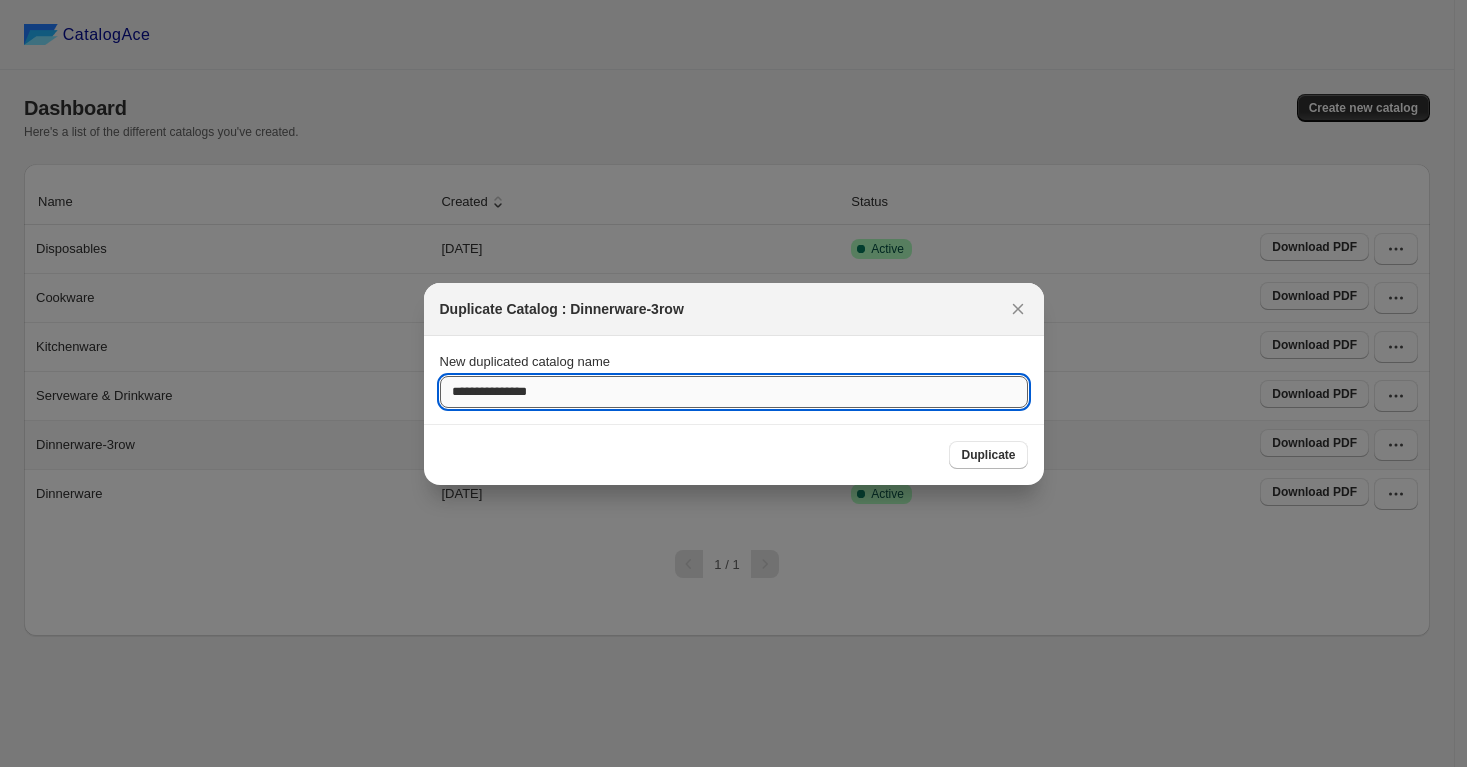 drag, startPoint x: 531, startPoint y: 387, endPoint x: 583, endPoint y: 390, distance: 52.086468 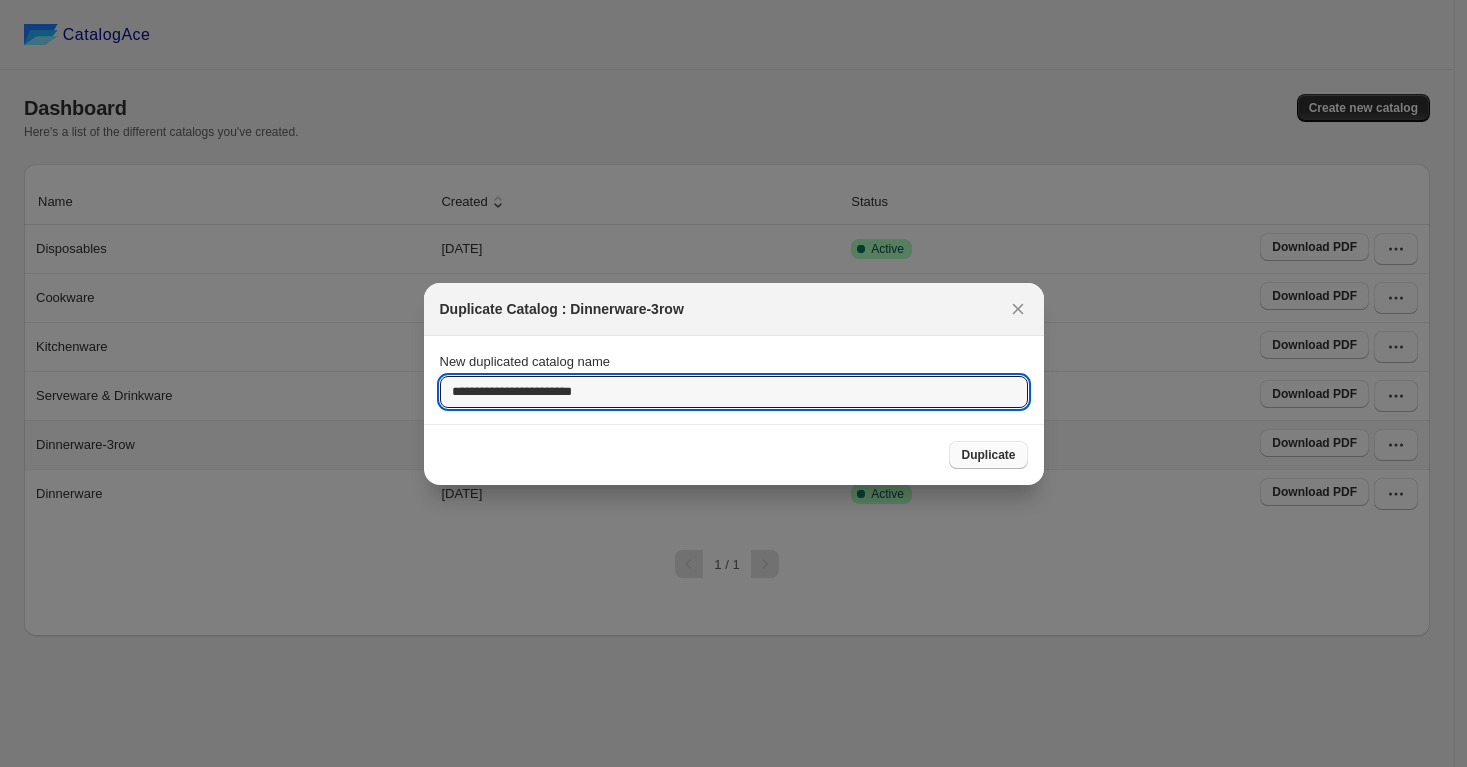 type on "**********" 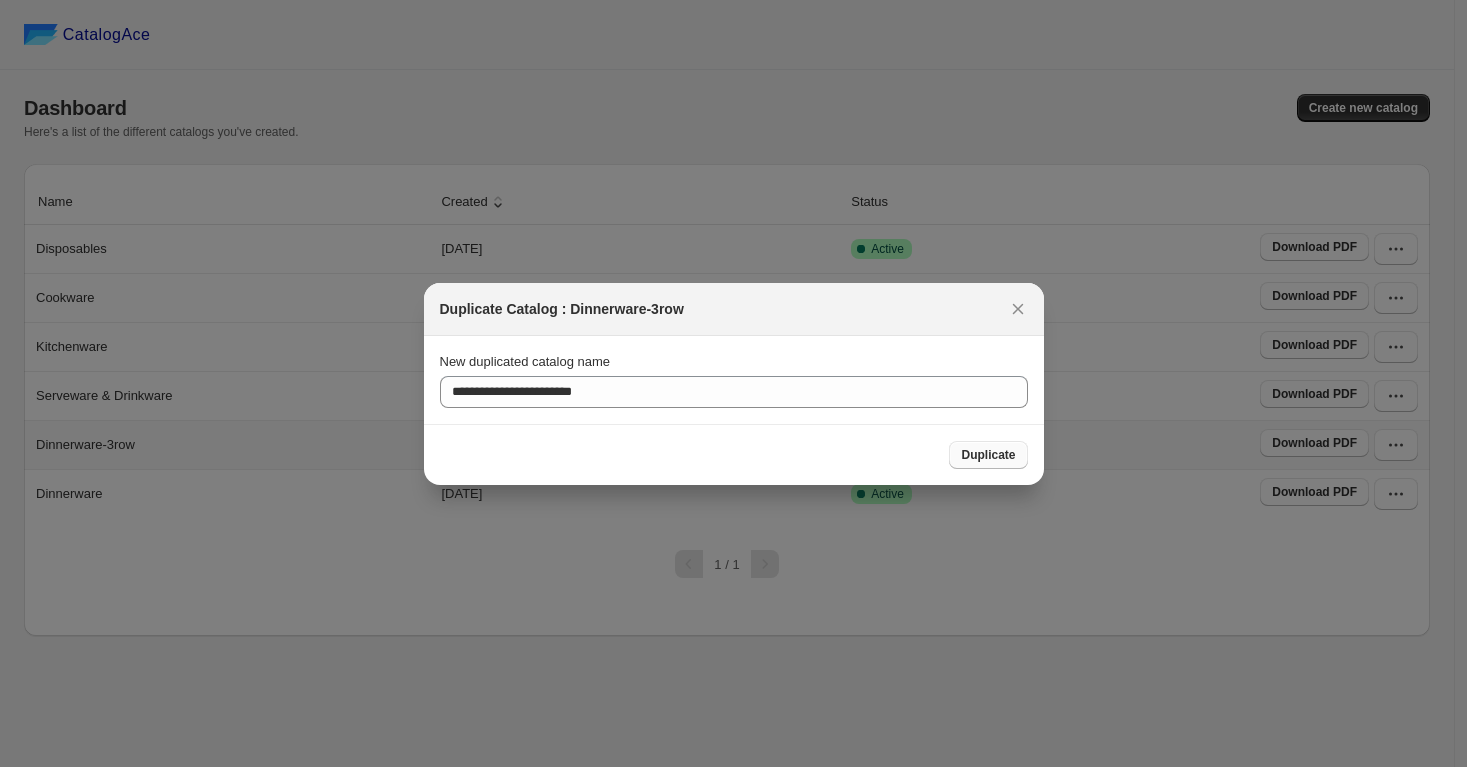click on "Duplicate" at bounding box center [988, 455] 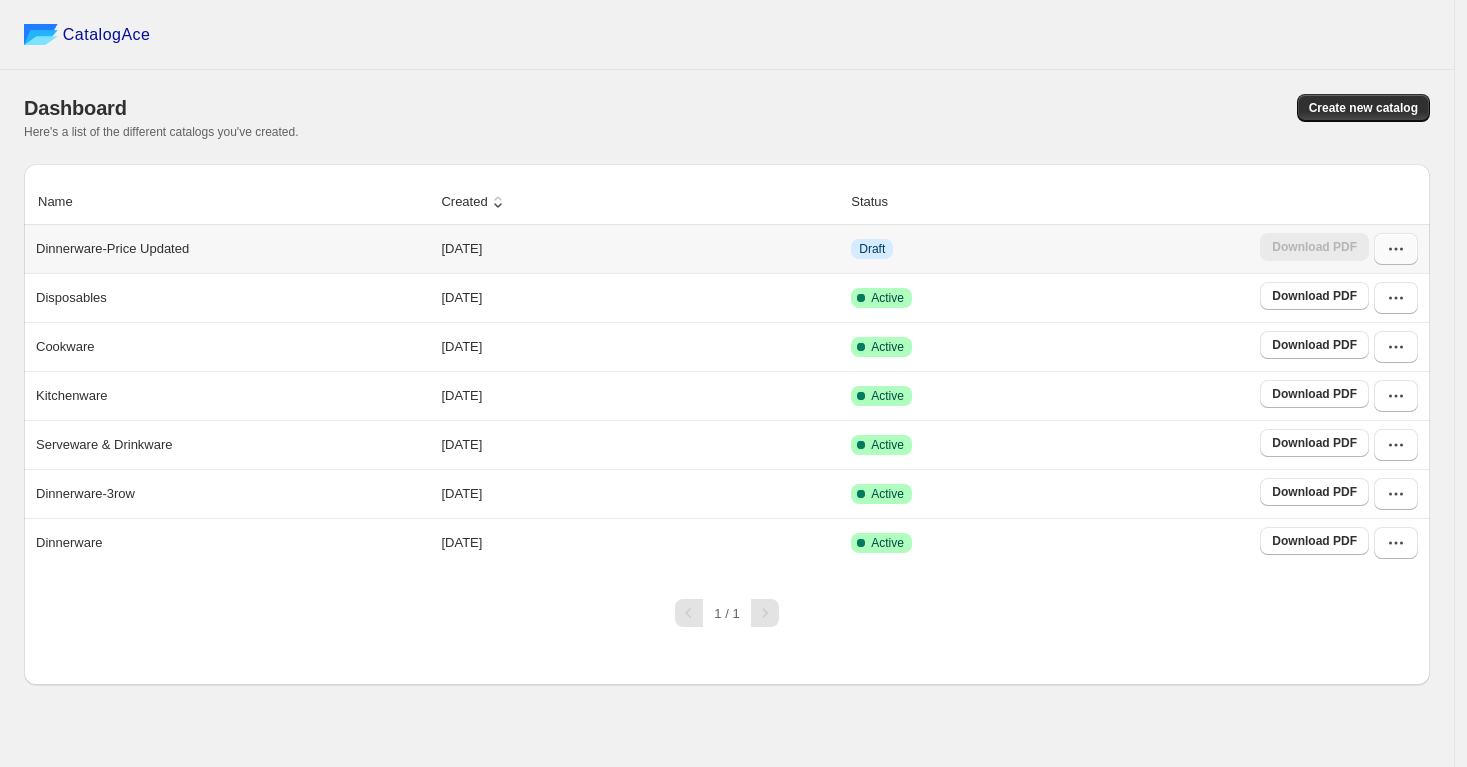 click 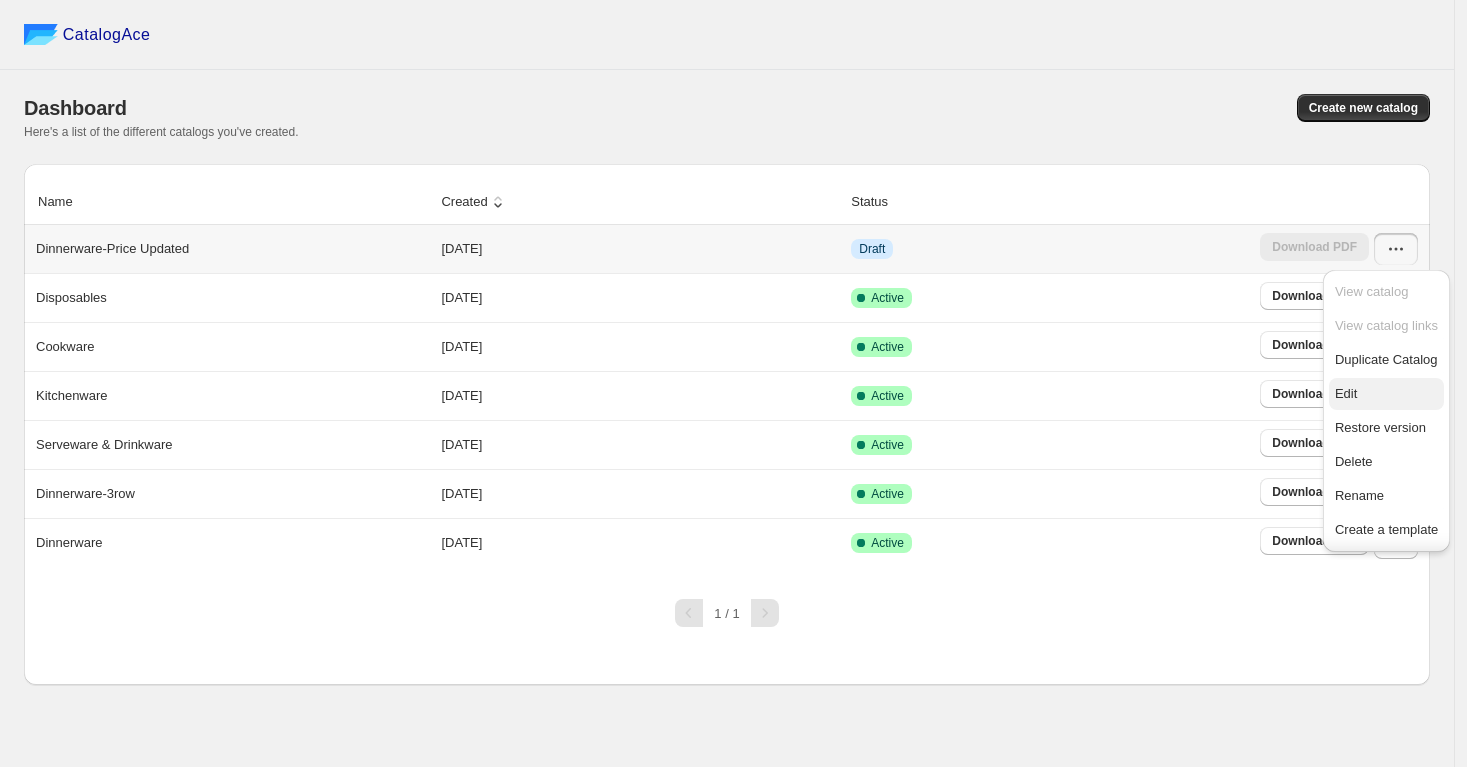 click on "Edit" at bounding box center (1386, 394) 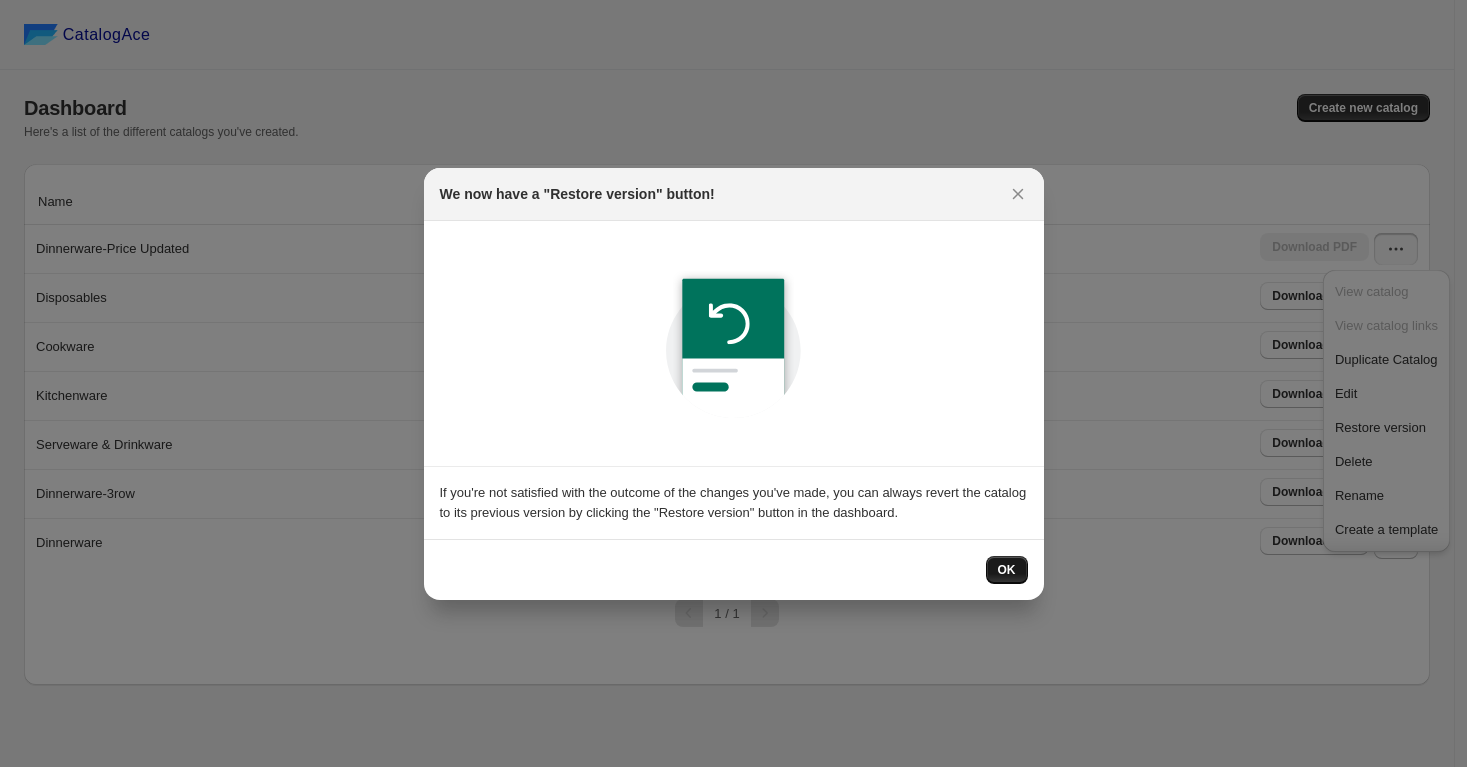 click on "OK" at bounding box center [1007, 570] 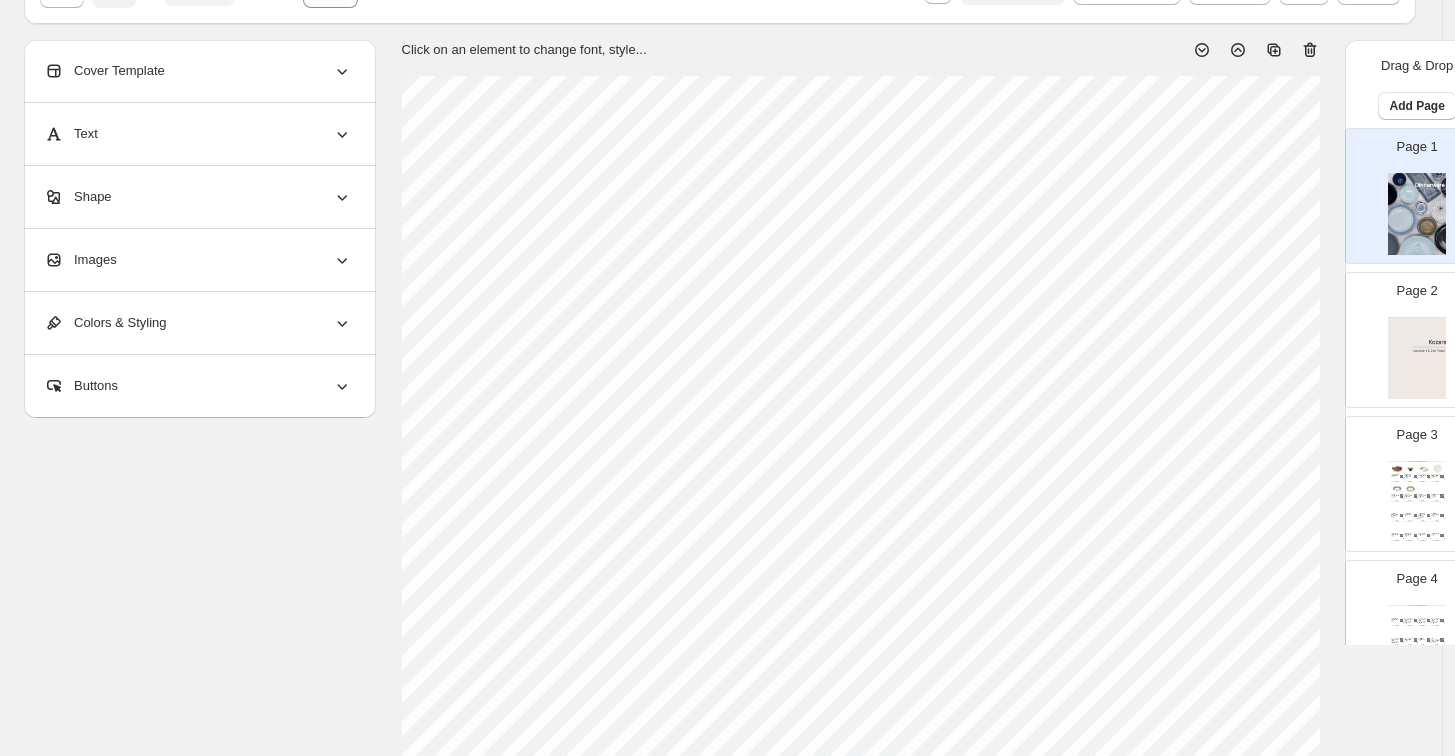scroll, scrollTop: 111, scrollLeft: 0, axis: vertical 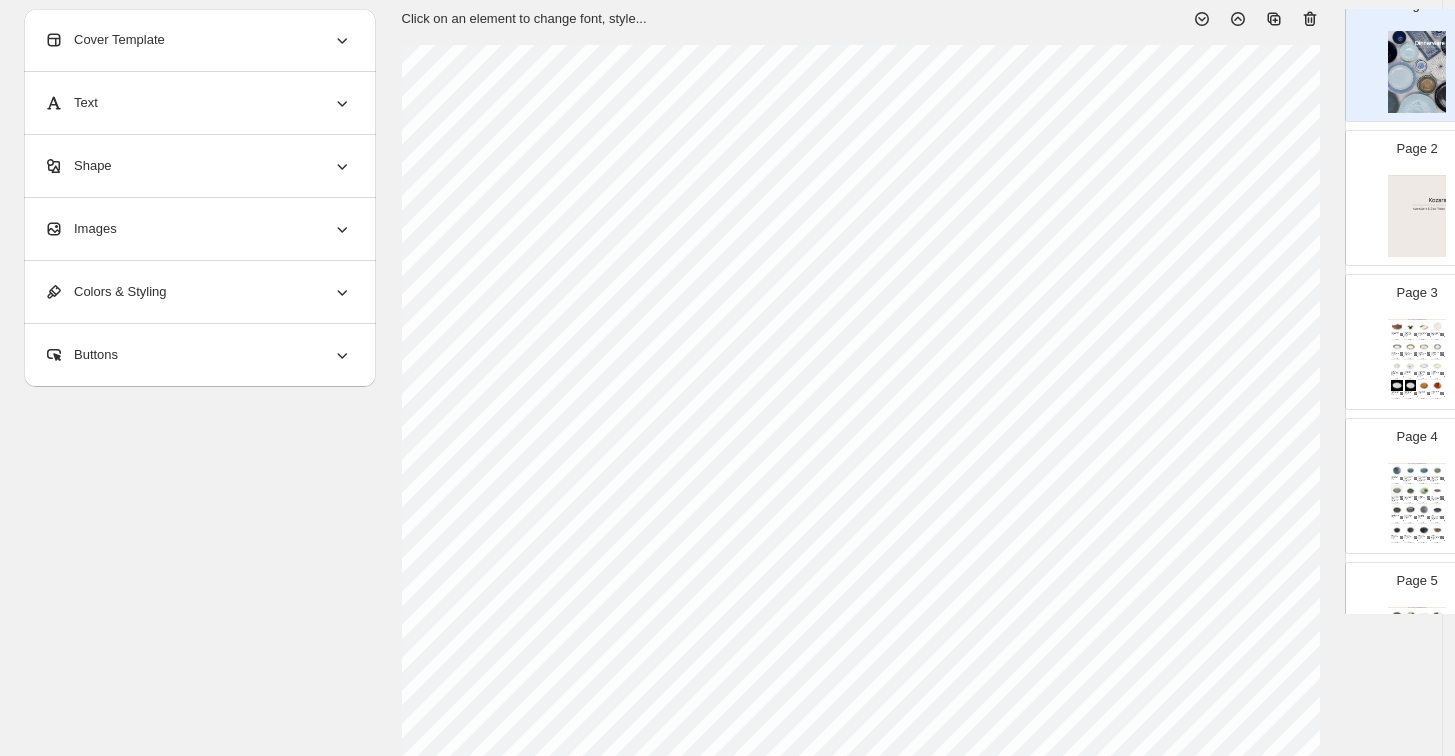 click at bounding box center (1410, 346) 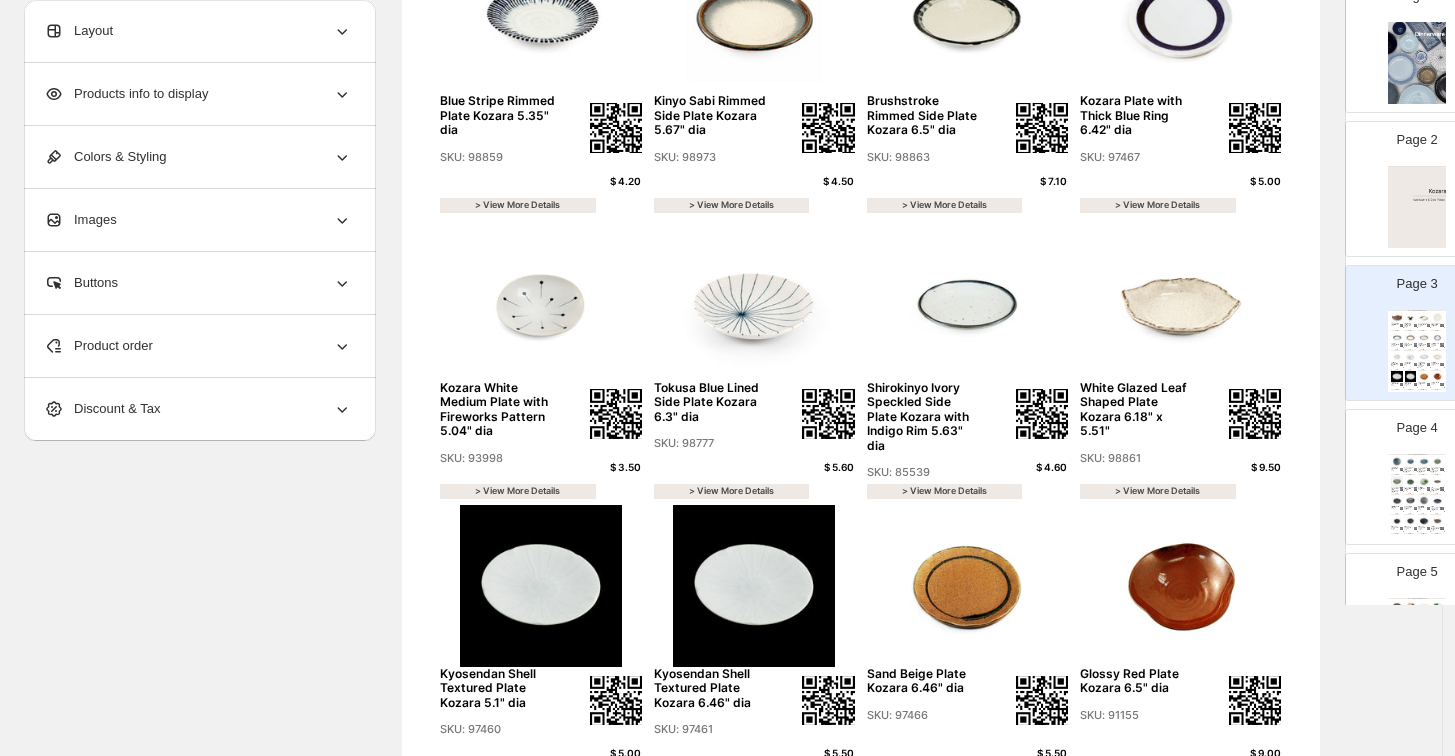 scroll, scrollTop: 559, scrollLeft: 0, axis: vertical 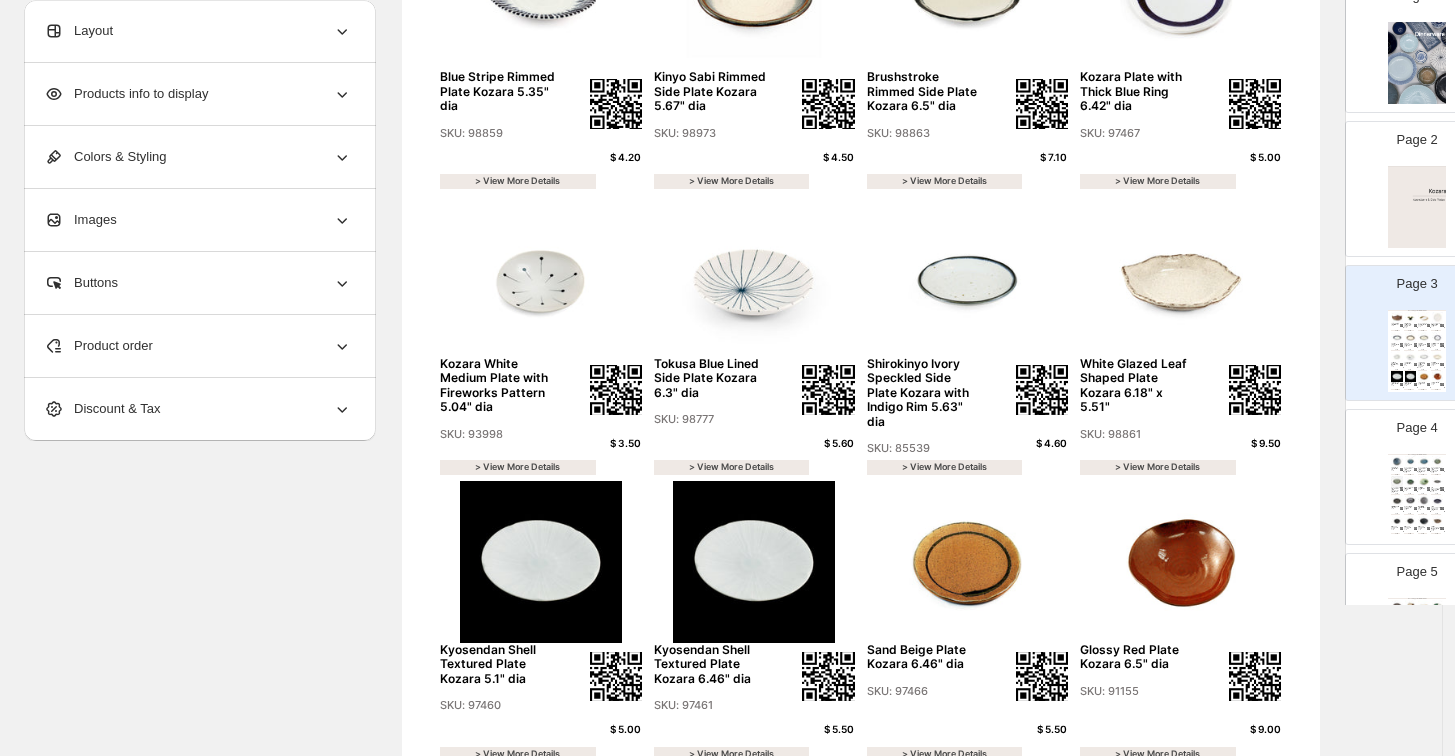 click at bounding box center [1410, 461] 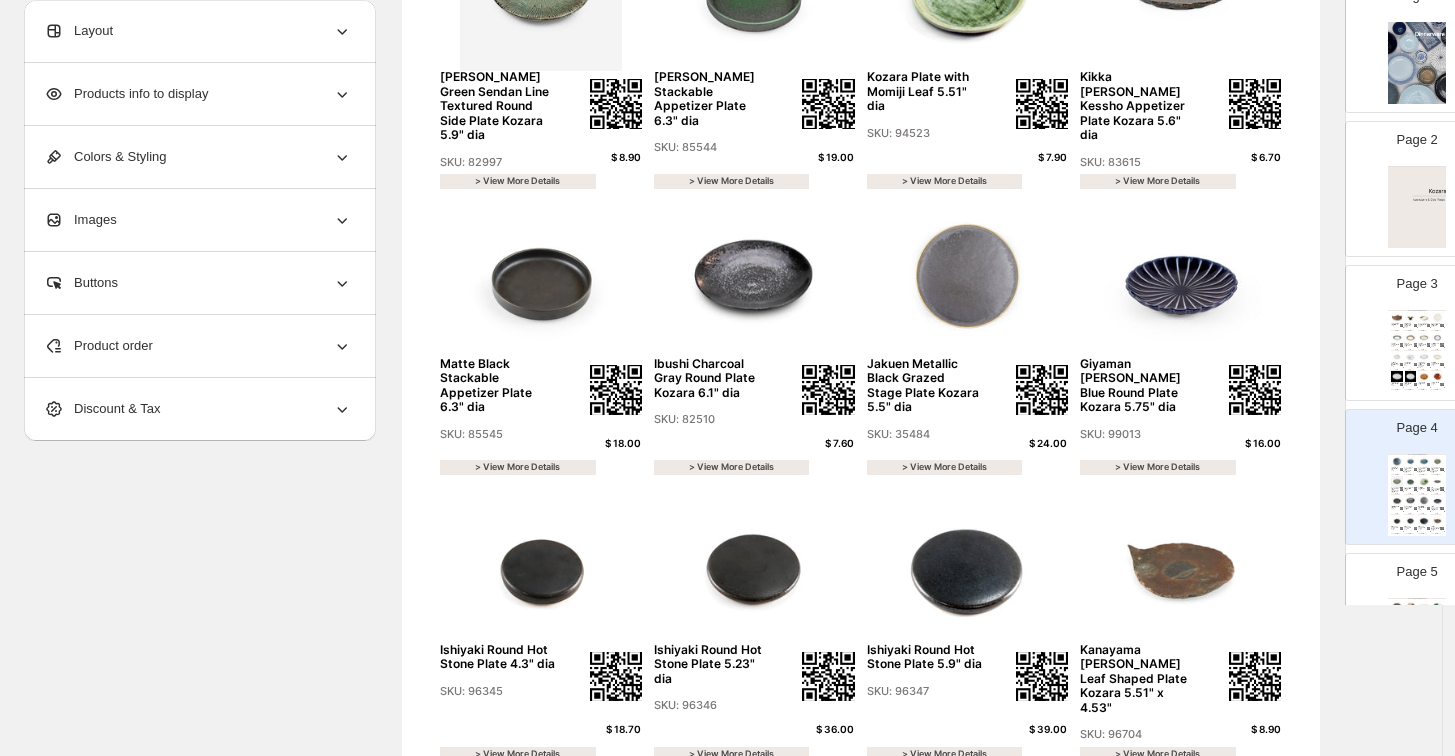 scroll, scrollTop: 670, scrollLeft: 0, axis: vertical 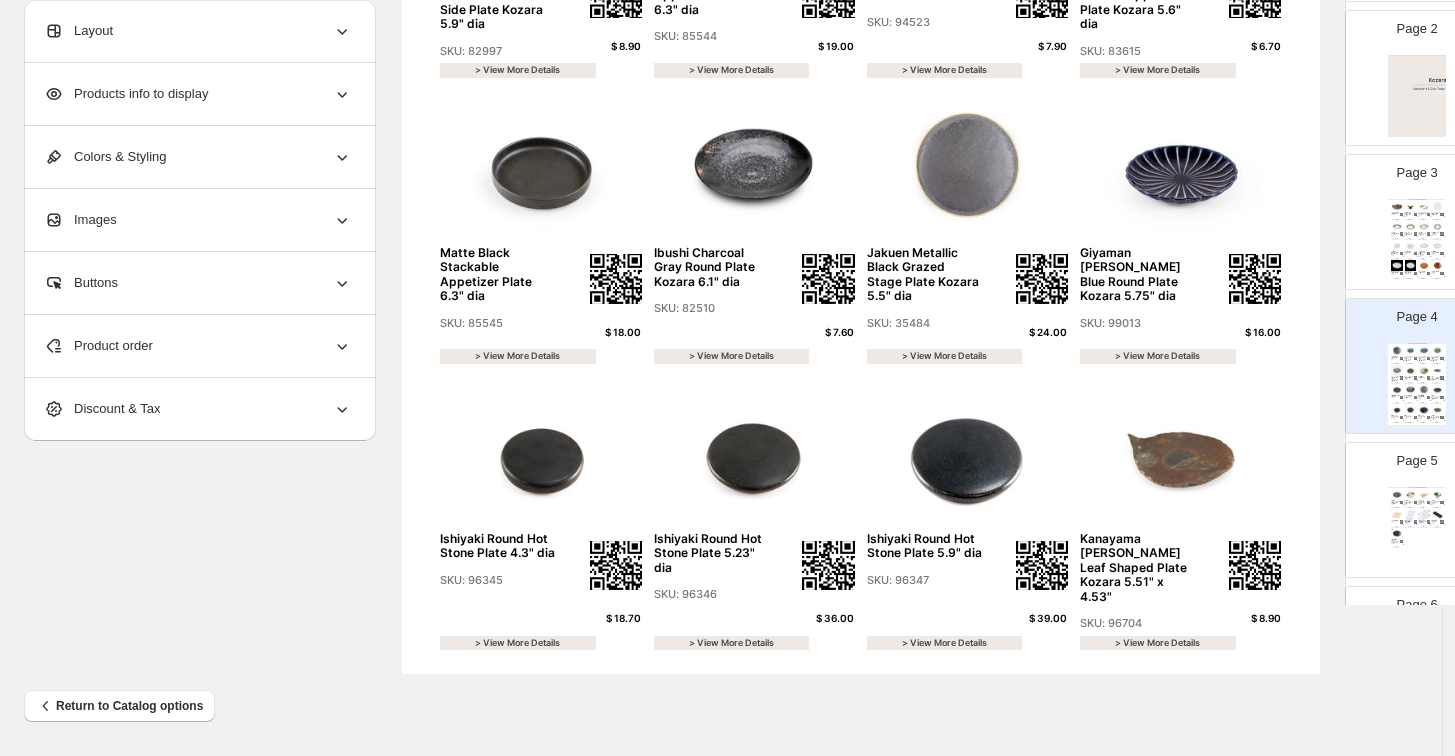 click on "Kozara Appetizer & Side Plates" at bounding box center (1417, 487) 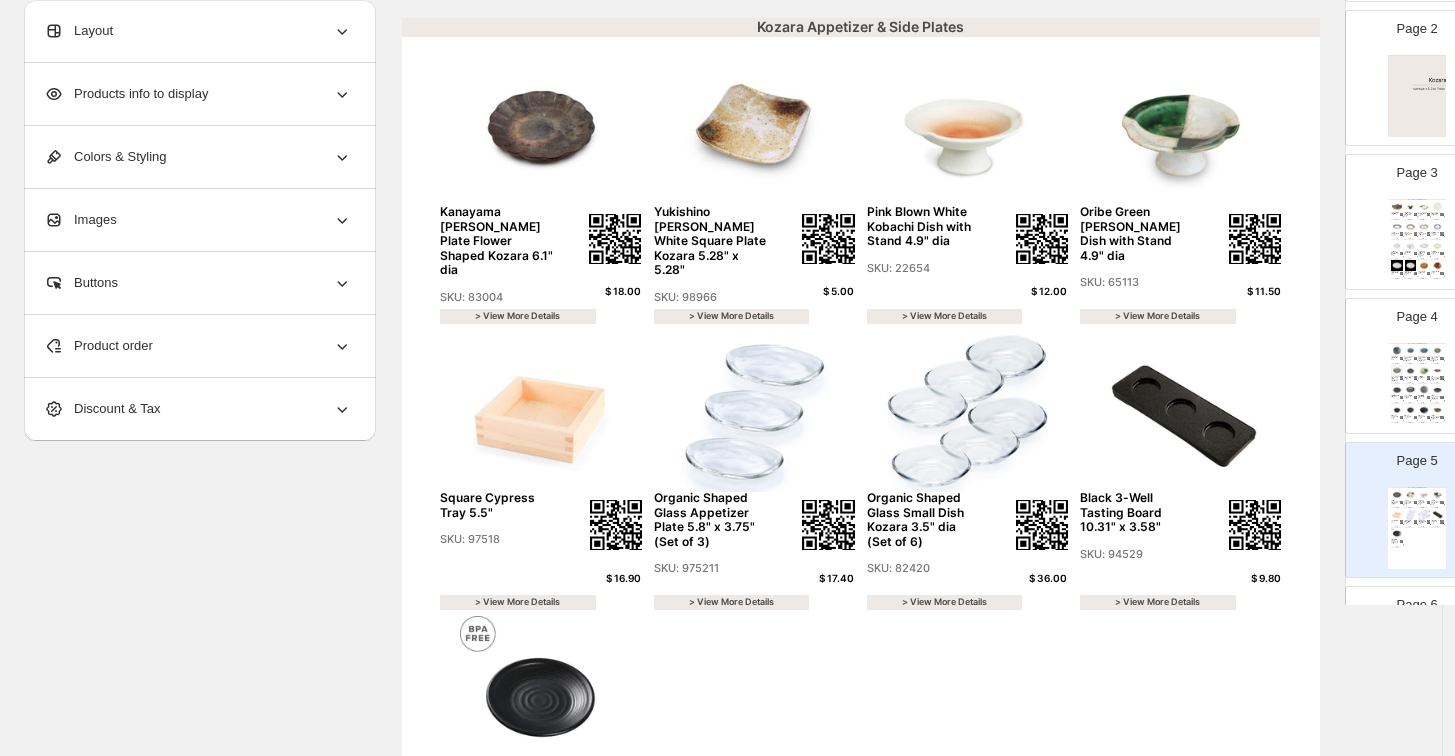 scroll, scrollTop: 114, scrollLeft: 0, axis: vertical 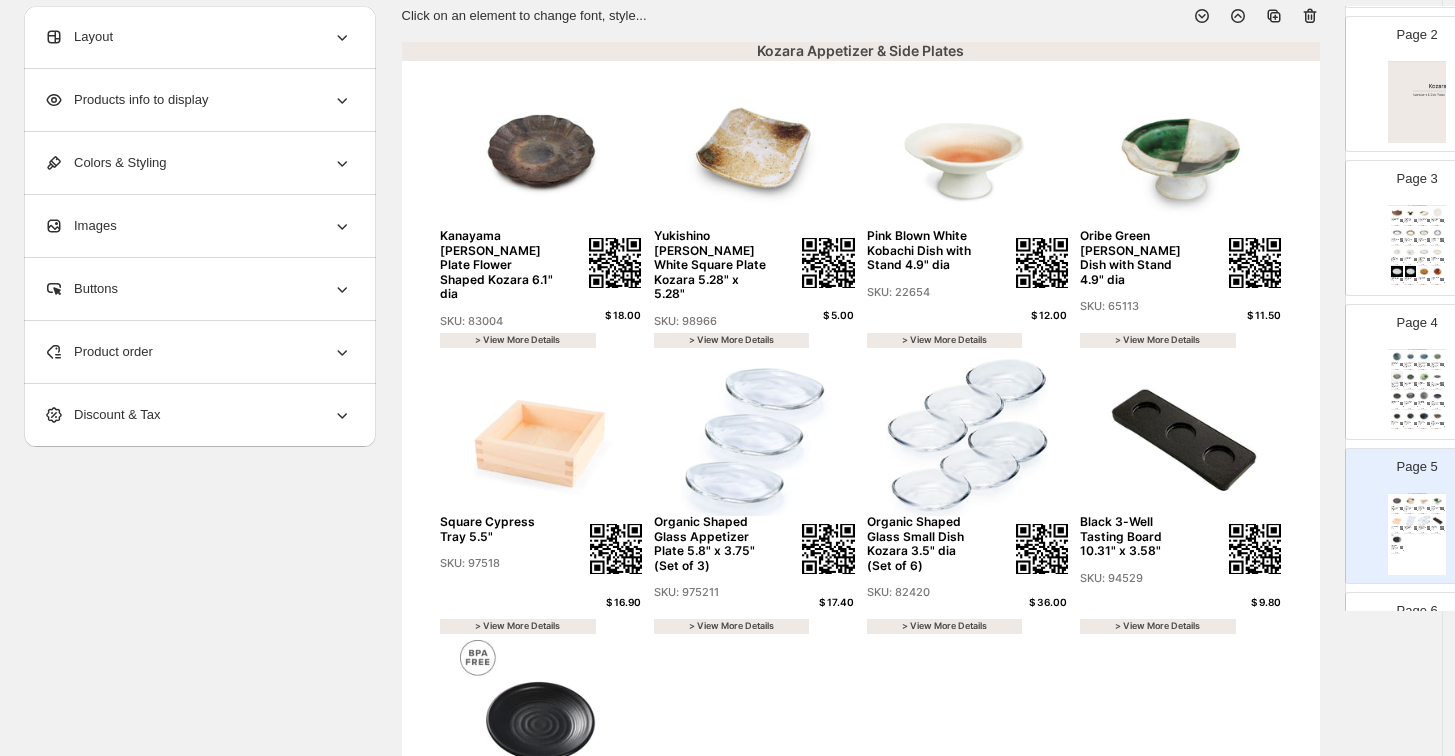 click on "SKU:  98966" at bounding box center (712, 321) 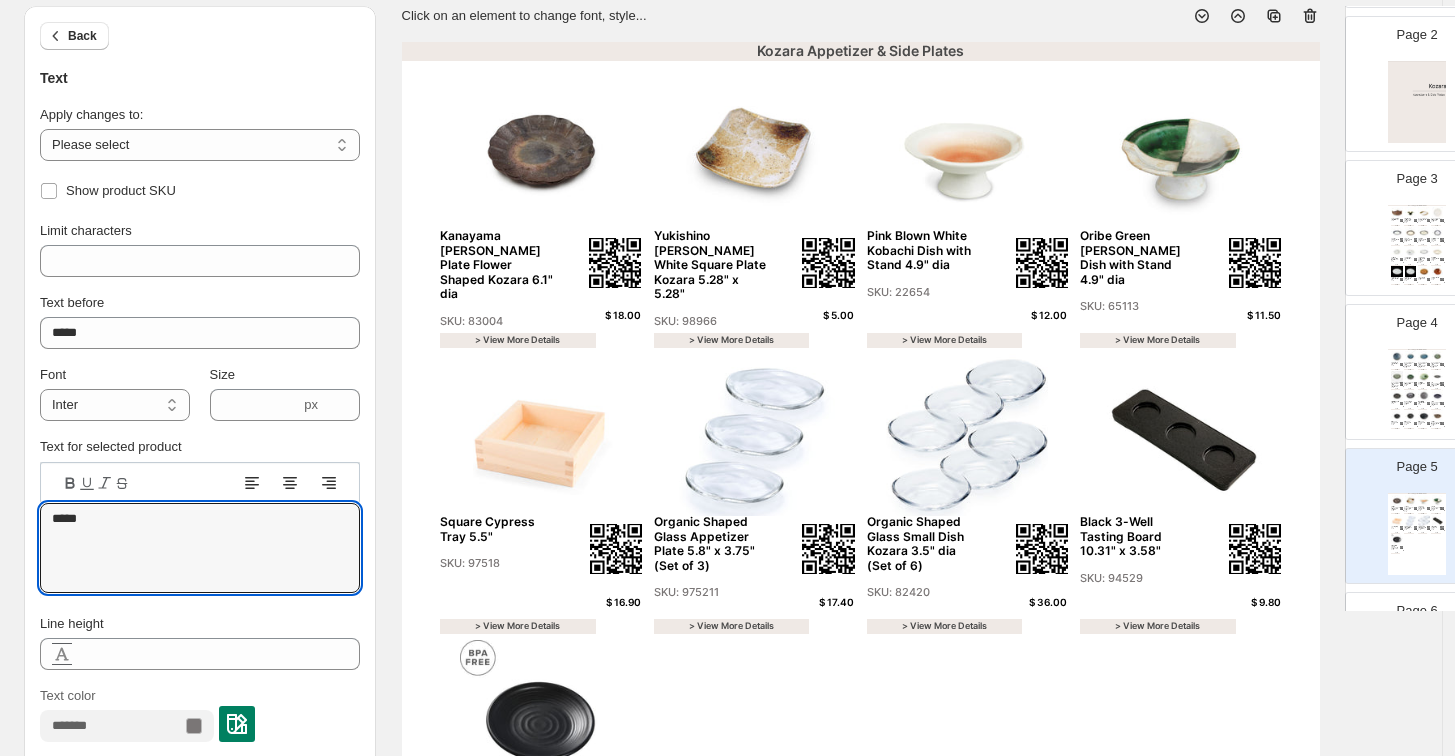 drag, startPoint x: 113, startPoint y: 518, endPoint x: 9, endPoint y: 513, distance: 104.120125 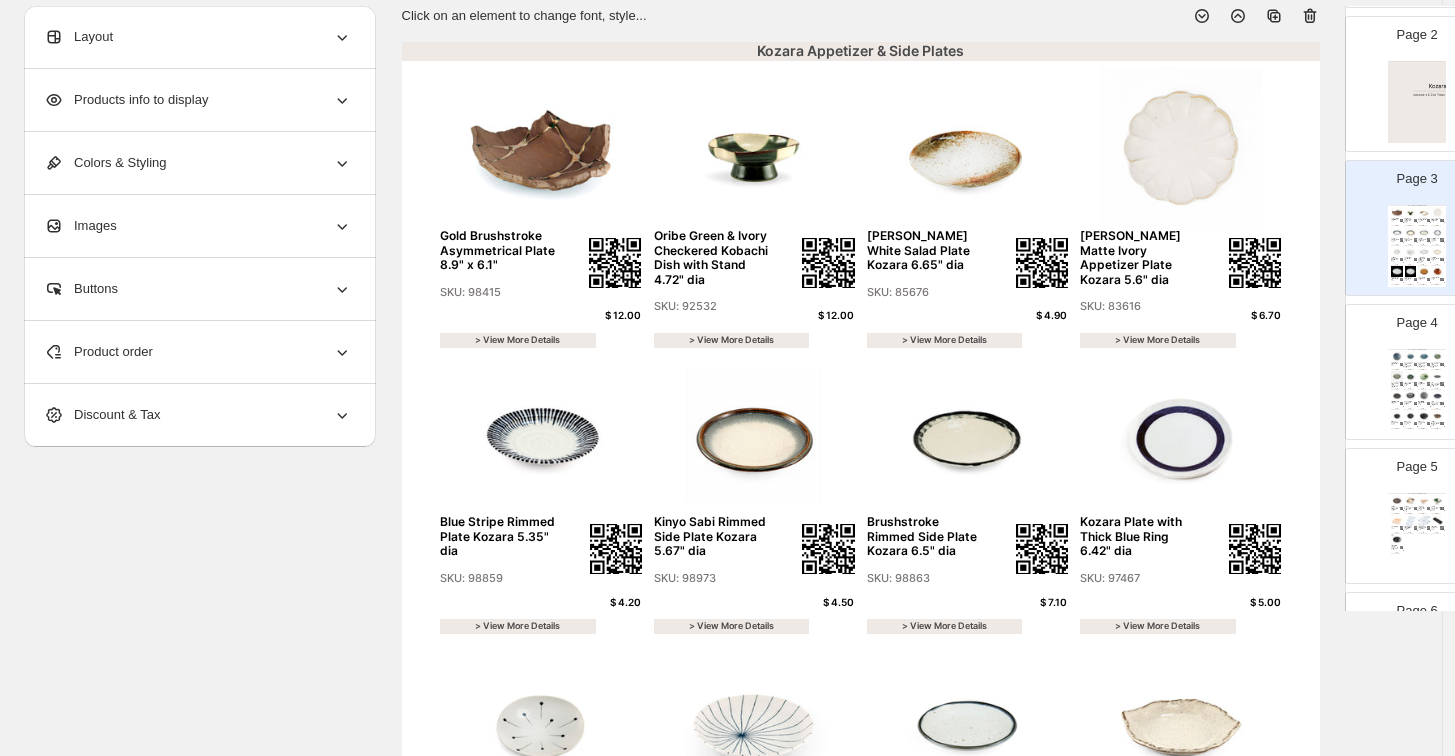 click on "SKU:  92532" at bounding box center [712, 306] 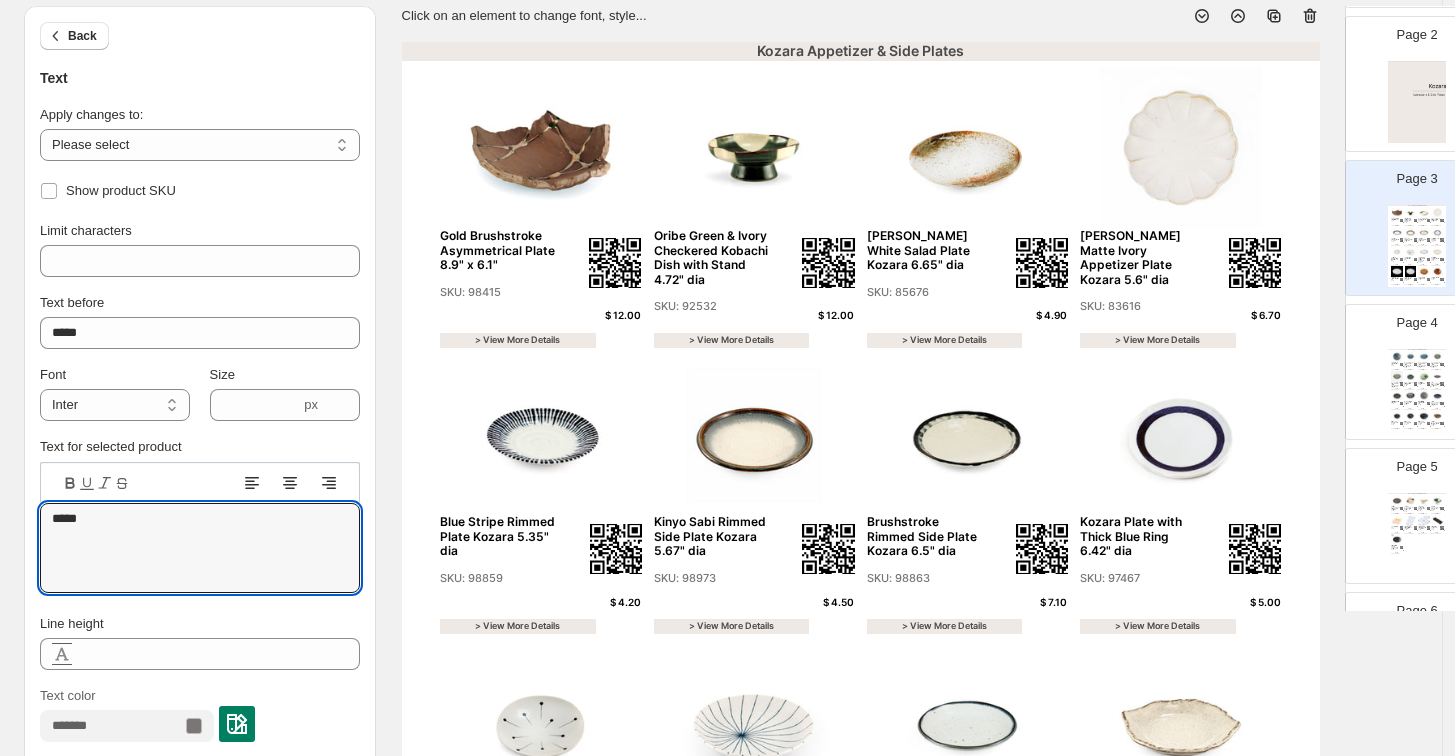 drag, startPoint x: 113, startPoint y: 522, endPoint x: 12, endPoint y: 502, distance: 102.96116 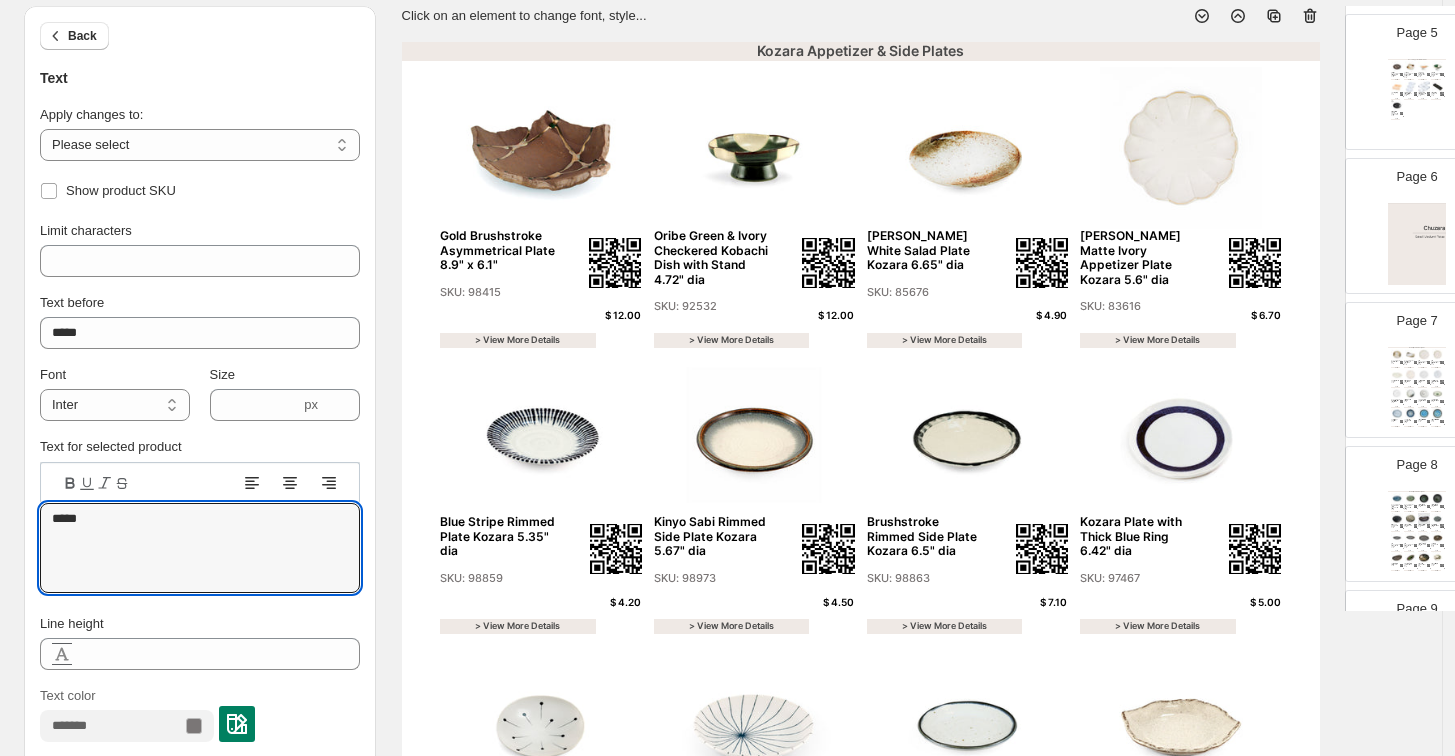 scroll, scrollTop: 666, scrollLeft: 0, axis: vertical 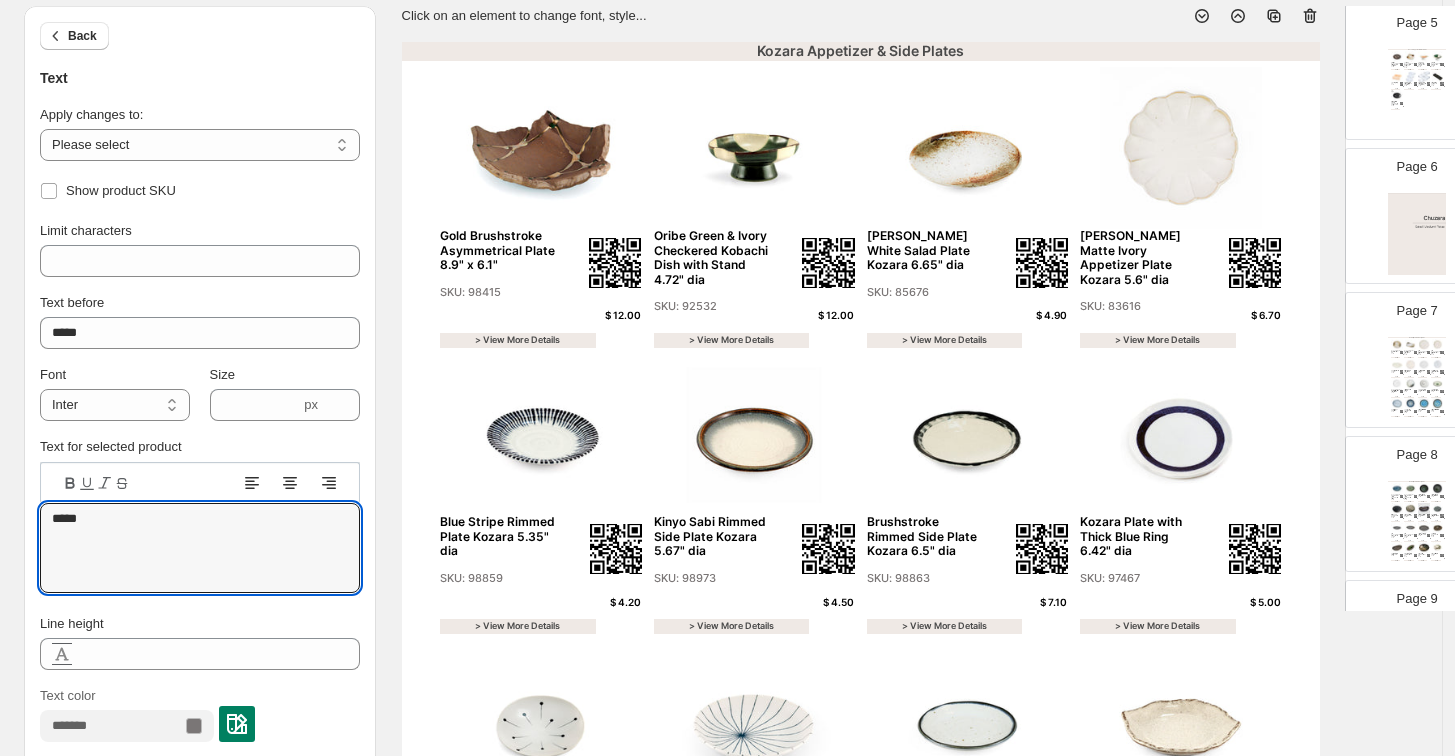 click at bounding box center (1417, 234) 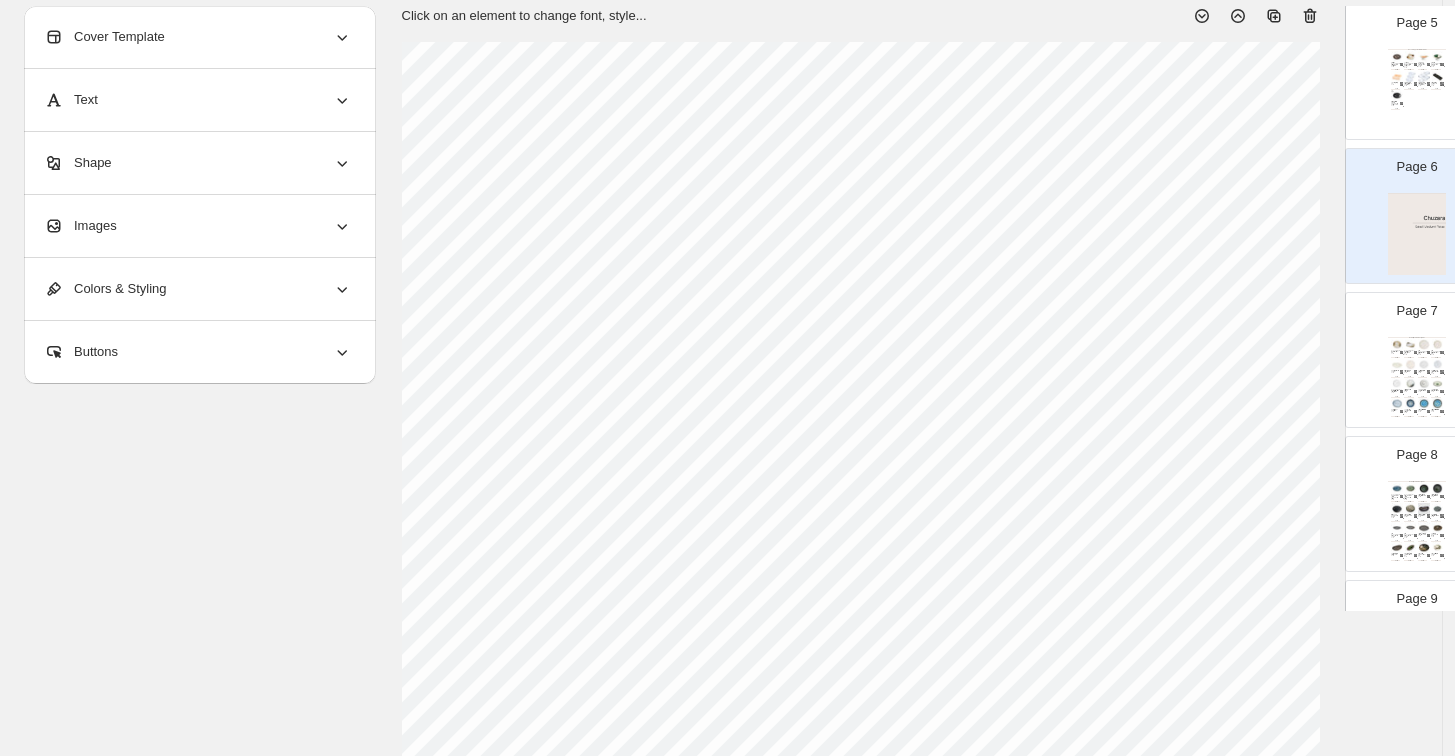 click at bounding box center (1424, 383) 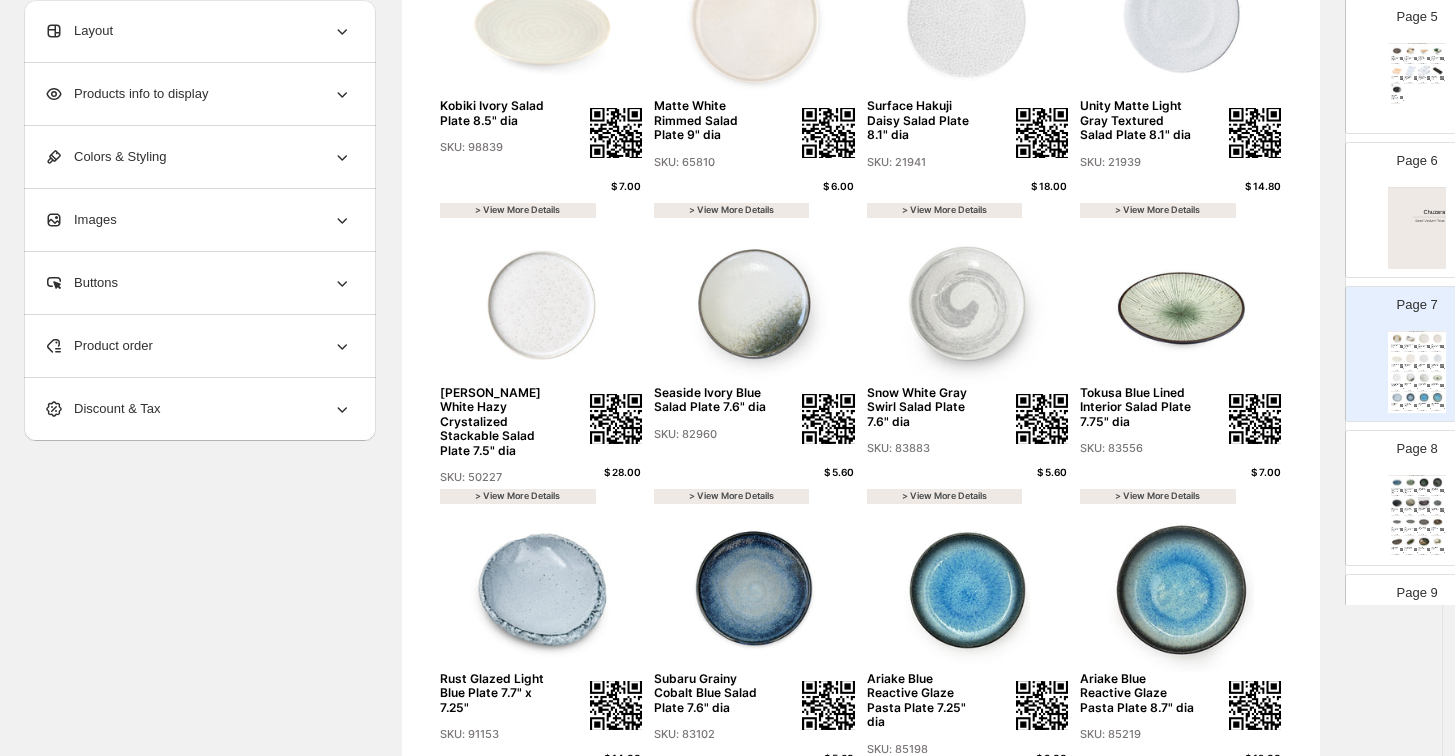 scroll, scrollTop: 670, scrollLeft: 0, axis: vertical 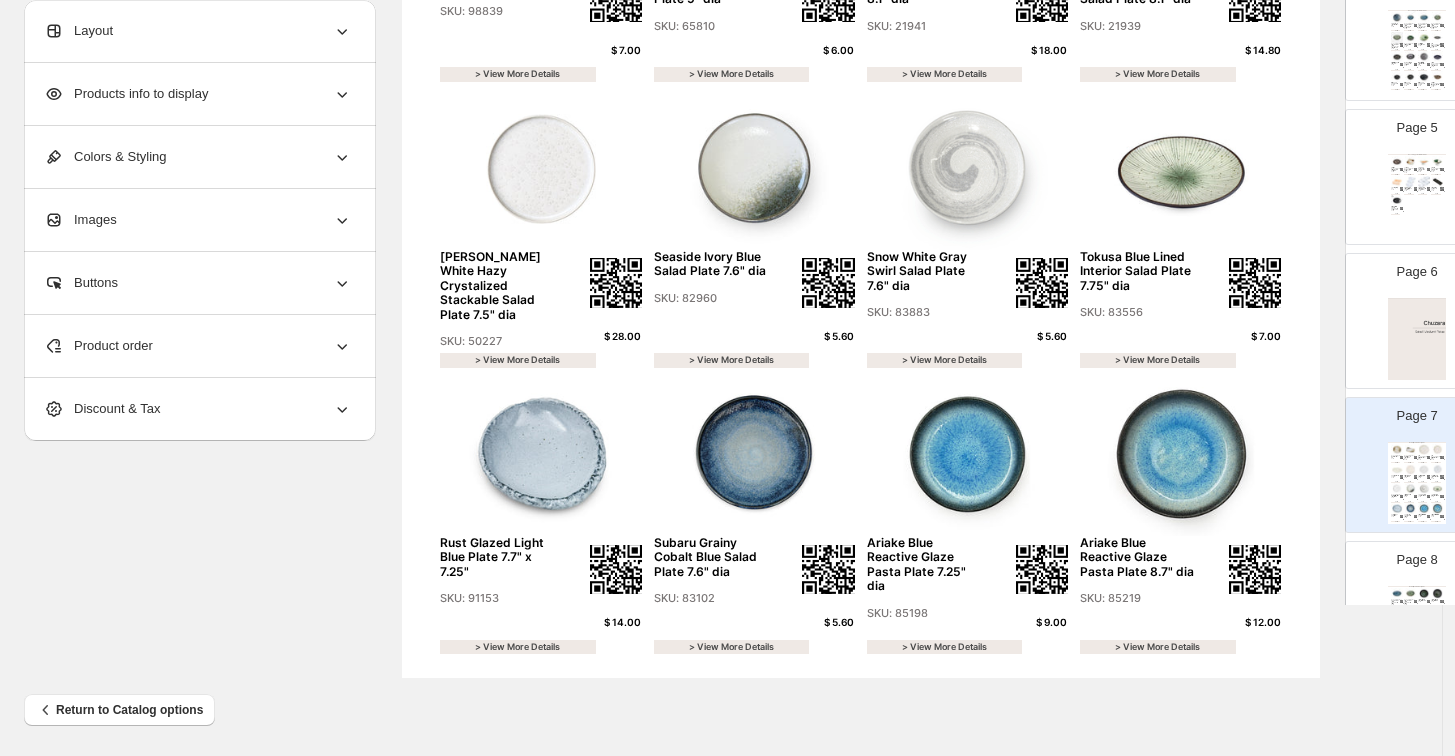 click at bounding box center [1417, 339] 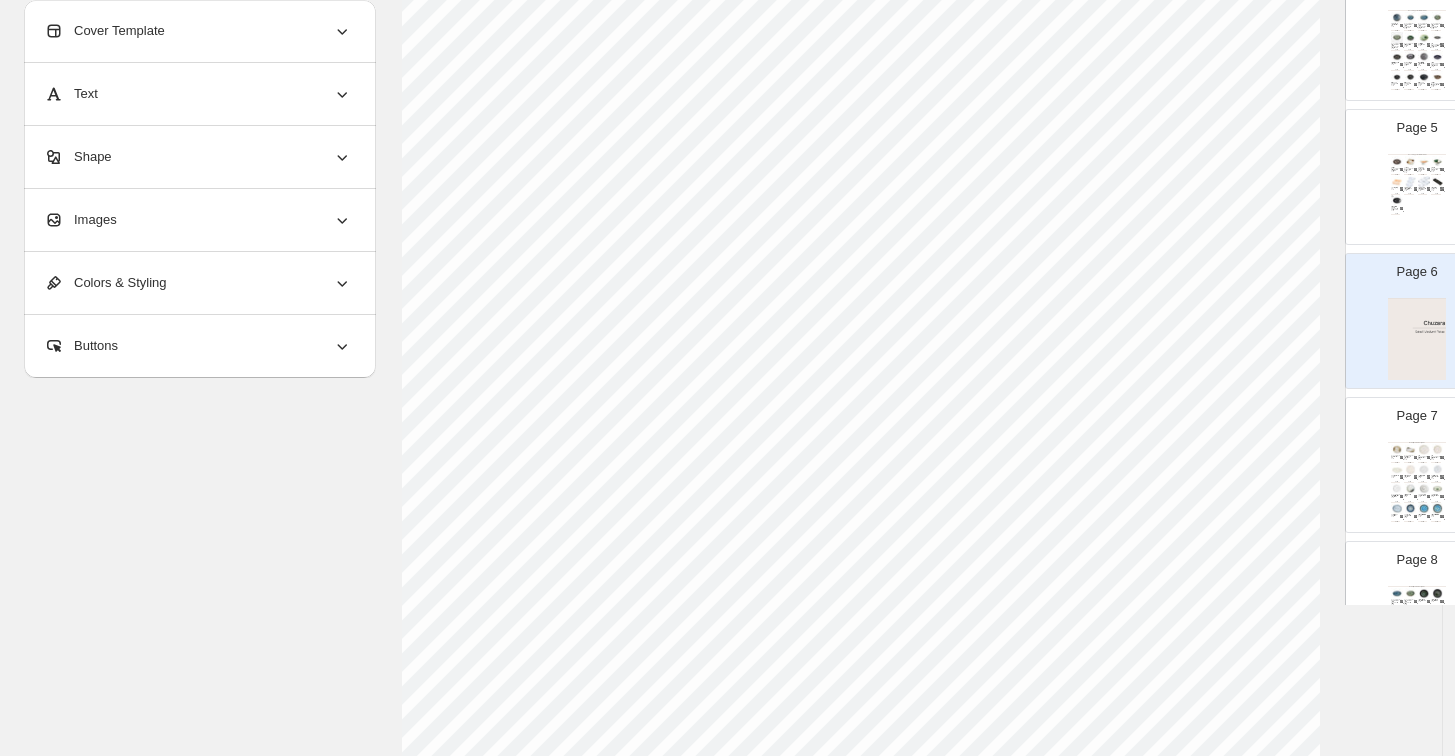 scroll, scrollTop: 222, scrollLeft: 0, axis: vertical 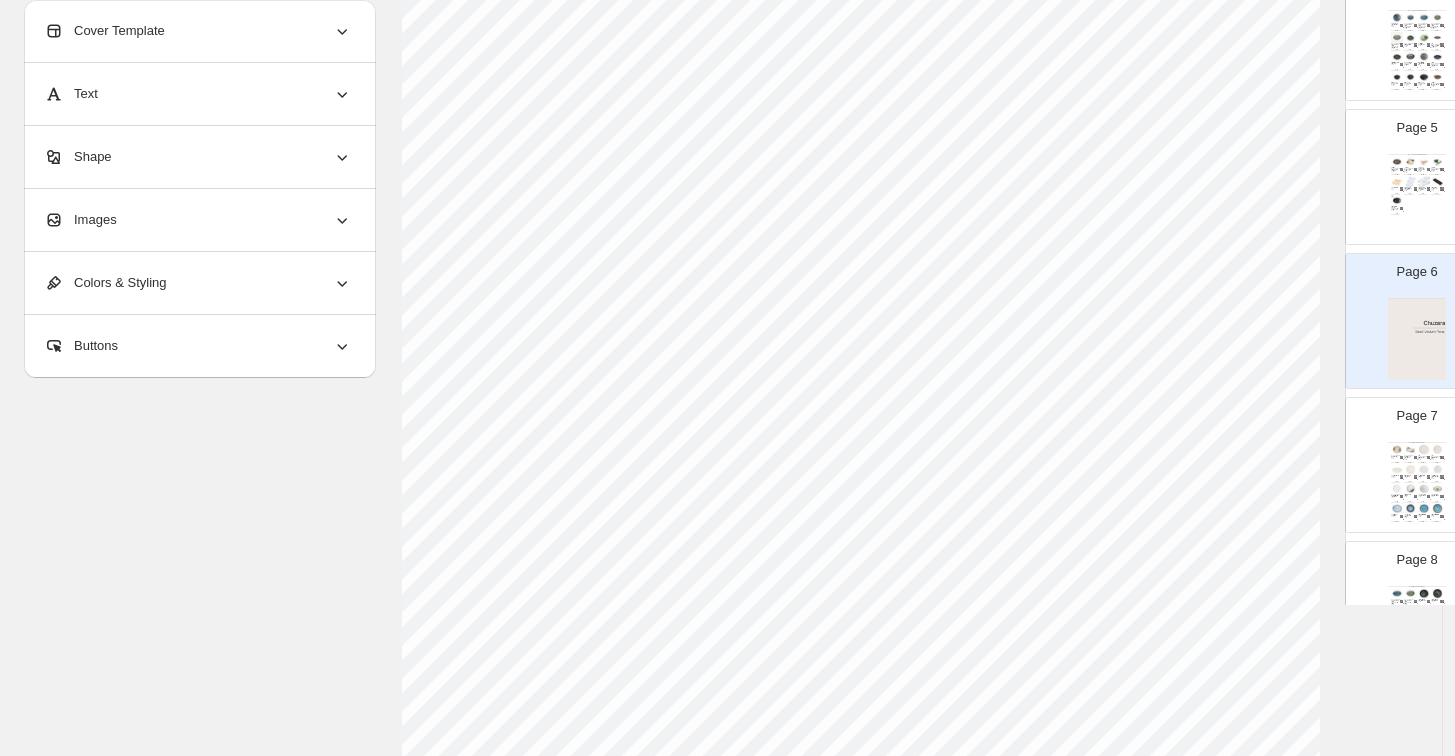 click on "[PERSON_NAME] White Rectangular Salad Plate 7.36" x 4.92" SKU:  98964" at bounding box center [1410, 458] 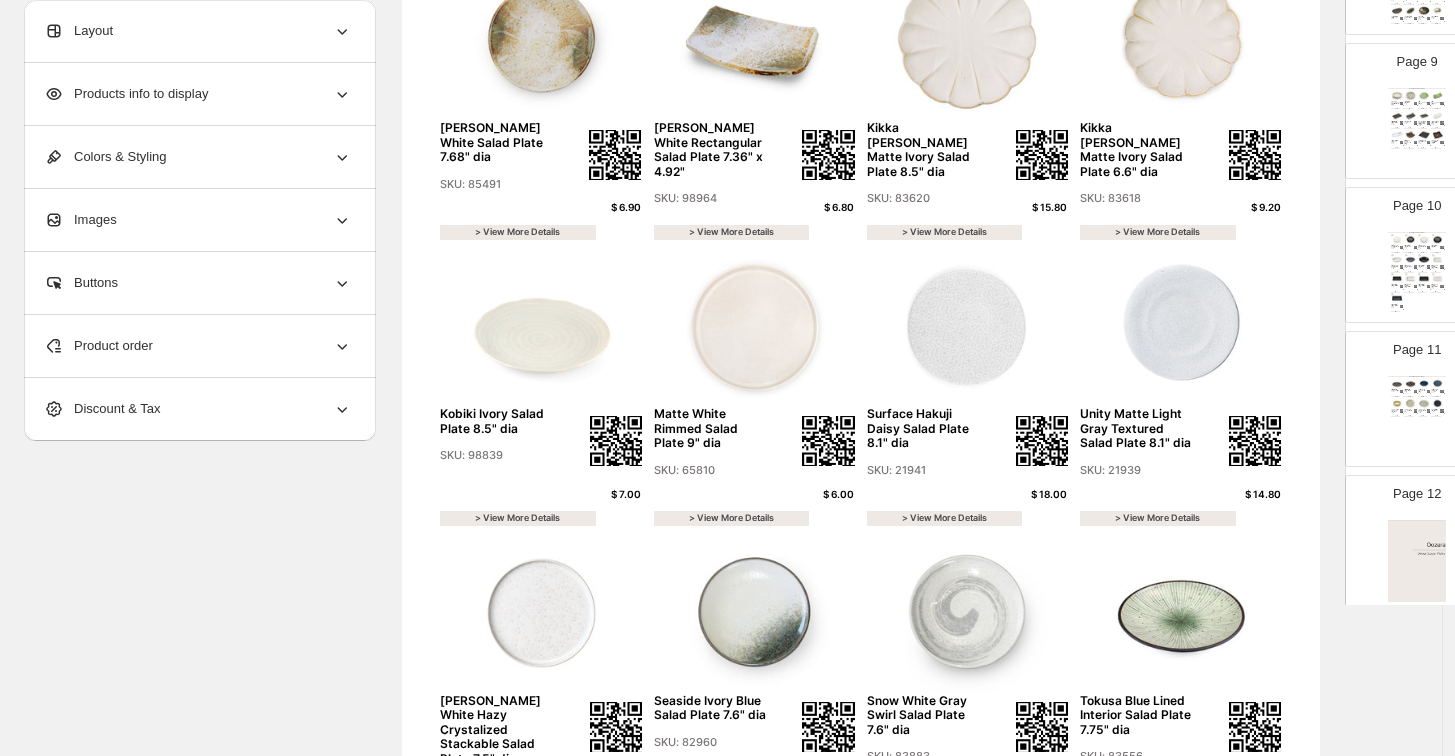 scroll, scrollTop: 1333, scrollLeft: 0, axis: vertical 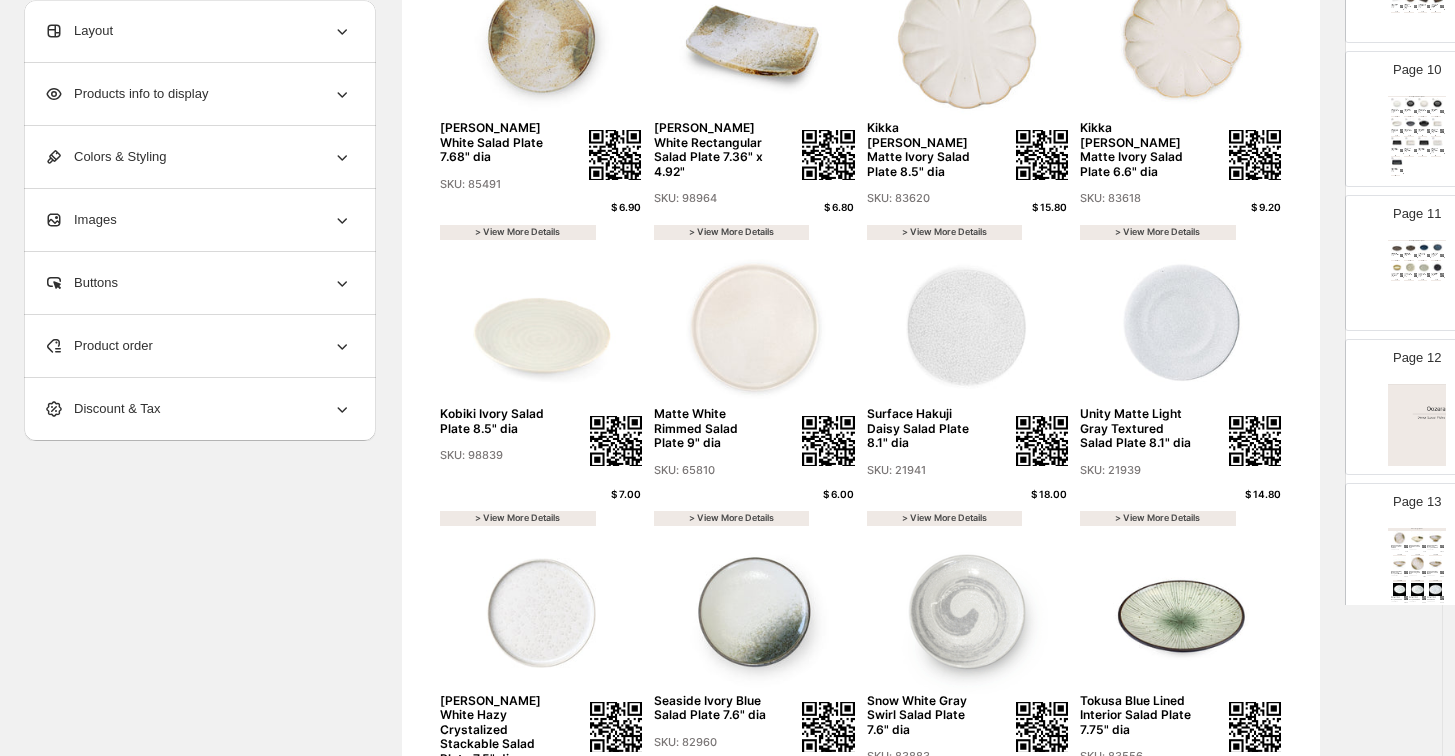click at bounding box center (1417, 425) 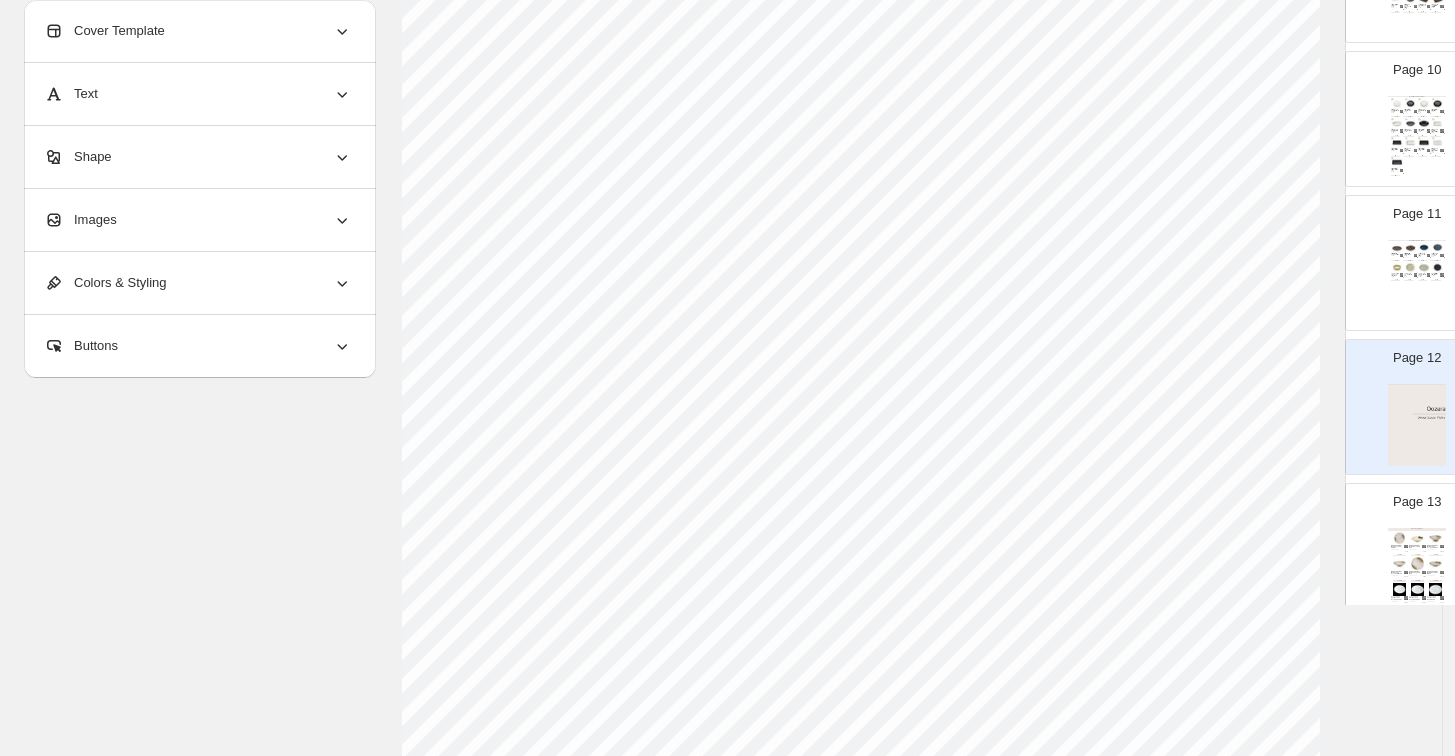 click on "Salad (Medium-Size) Plates Metallic Gray Black Speckled Round Plate 7" dia SKU:  992191 $ 4.80 > View More Details Metallic Gray Black Speckled Serving Plate 8" dia SKU:  992261 $ 10.00 > View More Details Porcelain Blue Star Round Salad Plate 7.1" dia SKU:  83281 $ 6.00 > View More Details Porcelain Blue Star Rimmed Plate 8.25" dia SKU:  83277 $ 11.50 > View More Details Golden Coast Tall Rim Round Salad Plate 6" dia SKU:  73494 $ 5.50 > View More Details Golden Coast Coupe Salad Plate 7" dia SKU:  28953 $ 5.90 > View More Details Golden Coast Rimmed Salad Plate 7.25" dia SKU:  18921 $ 7.10 > View More Details Noble Black Stackable Salad Plate 7.6" dia SKU:  83698 $ 5.90 > View More Details" at bounding box center (1417, 281) 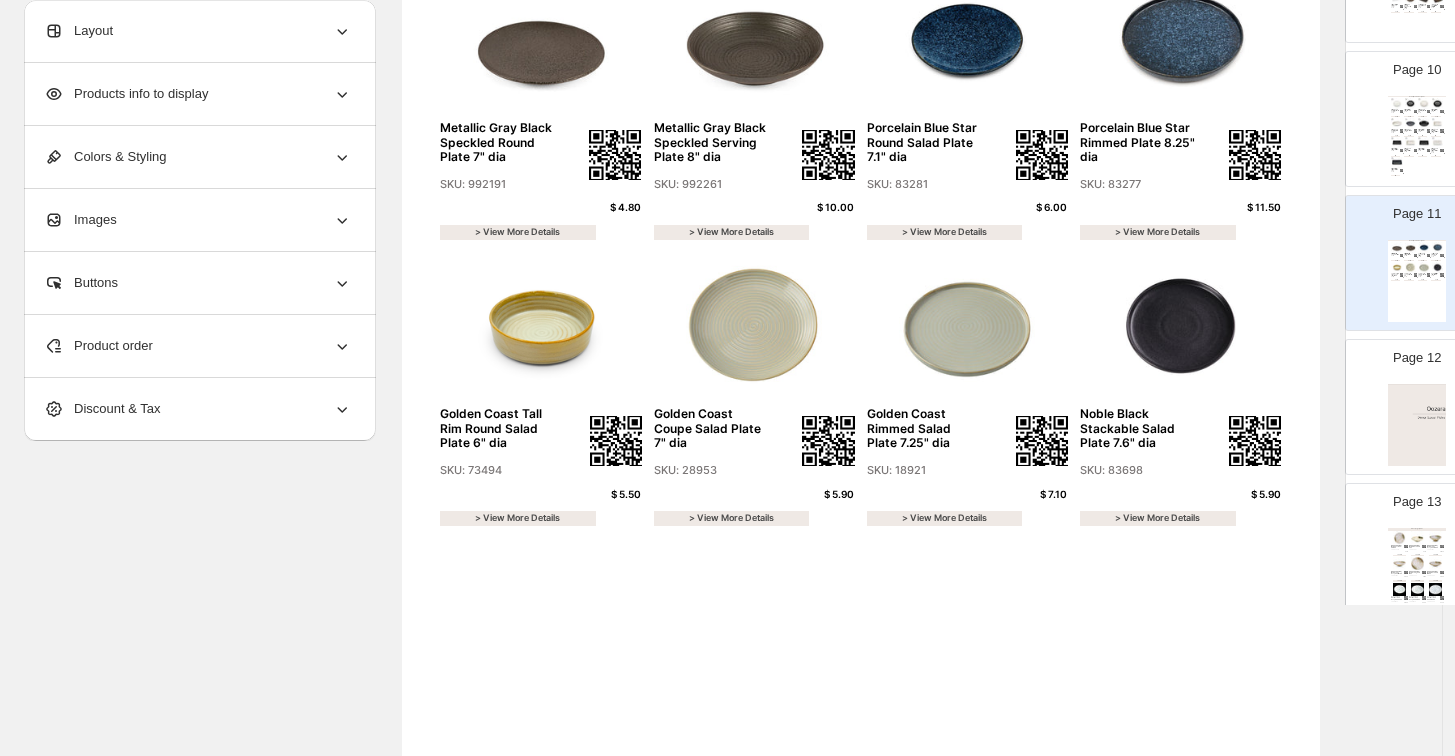 click at bounding box center (1417, 425) 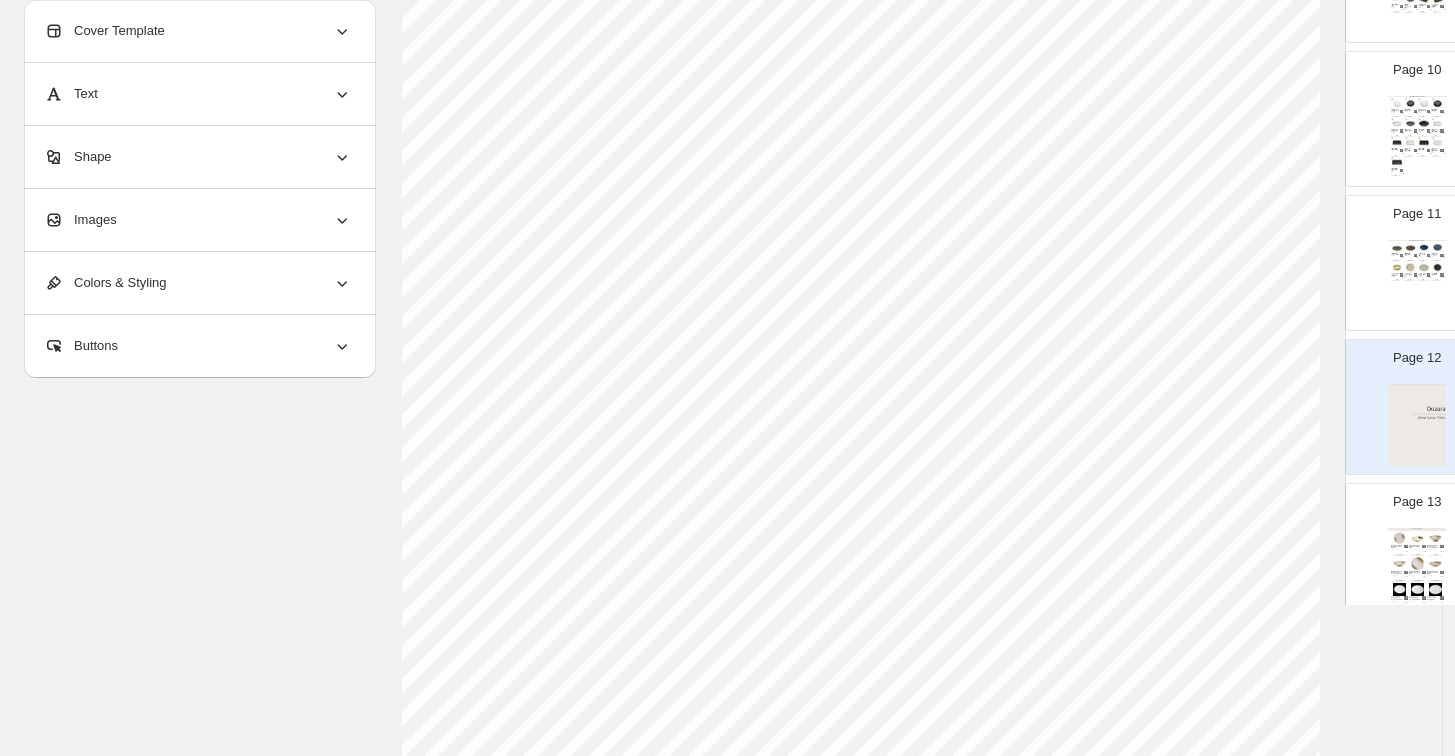 click on "Salad (Medium-Size) Plates Metallic Gray Black Speckled Round Plate 7" dia SKU:  992191 $ 4.80 > View More Details Metallic Gray Black Speckled Serving Plate 8" dia SKU:  992261 $ 10.00 > View More Details Porcelain Blue Star Round Salad Plate 7.1" dia SKU:  83281 $ 6.00 > View More Details Porcelain Blue Star Rimmed Plate 8.25" dia SKU:  83277 $ 11.50 > View More Details Golden Coast Tall Rim Round Salad Plate 6" dia SKU:  73494 $ 5.50 > View More Details Golden Coast Coupe Salad Plate 7" dia SKU:  28953 $ 5.90 > View More Details Golden Coast Rimmed Salad Plate 7.25" dia SKU:  18921 $ 7.10 > View More Details Noble Black Stackable Salad Plate 7.6" dia SKU:  83698 $ 5.90 > View More Details" at bounding box center (1417, 281) 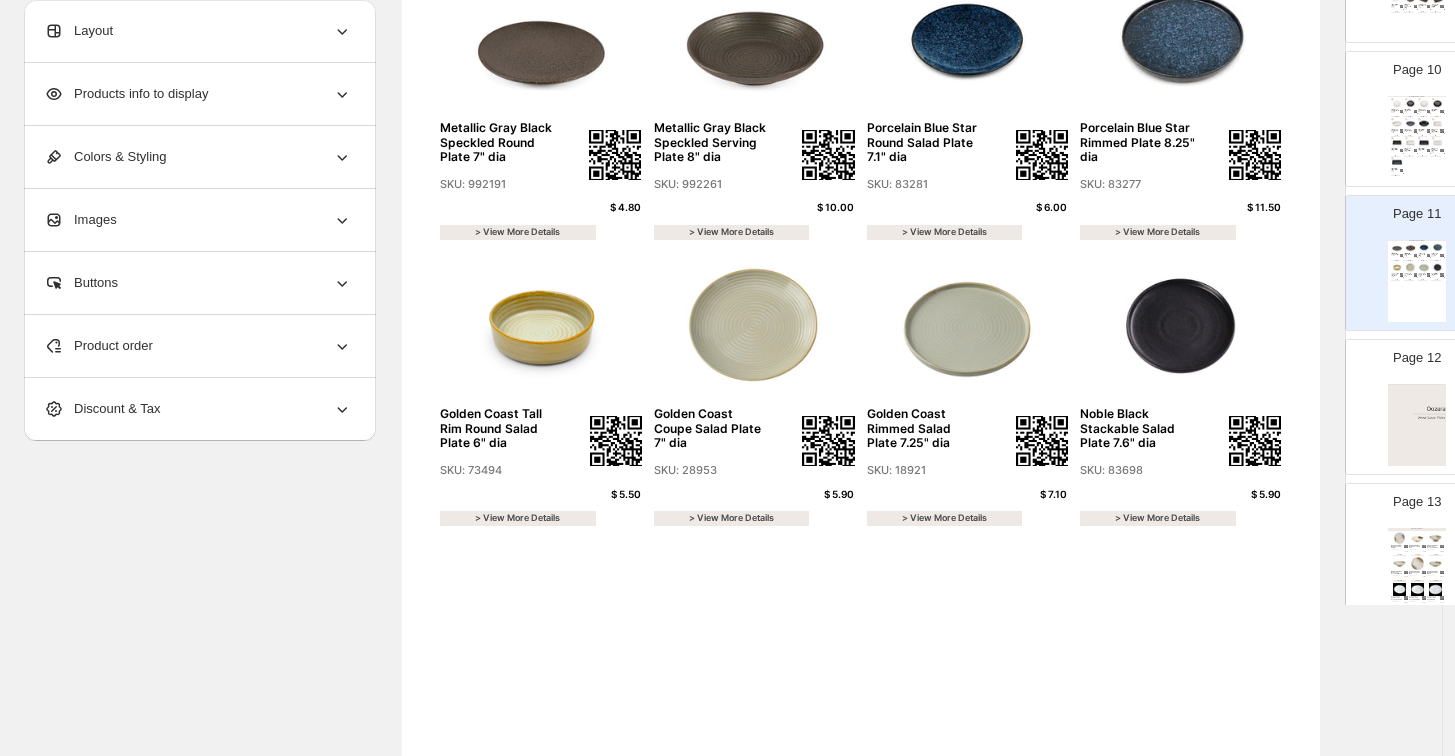 click at bounding box center [1401, 130] 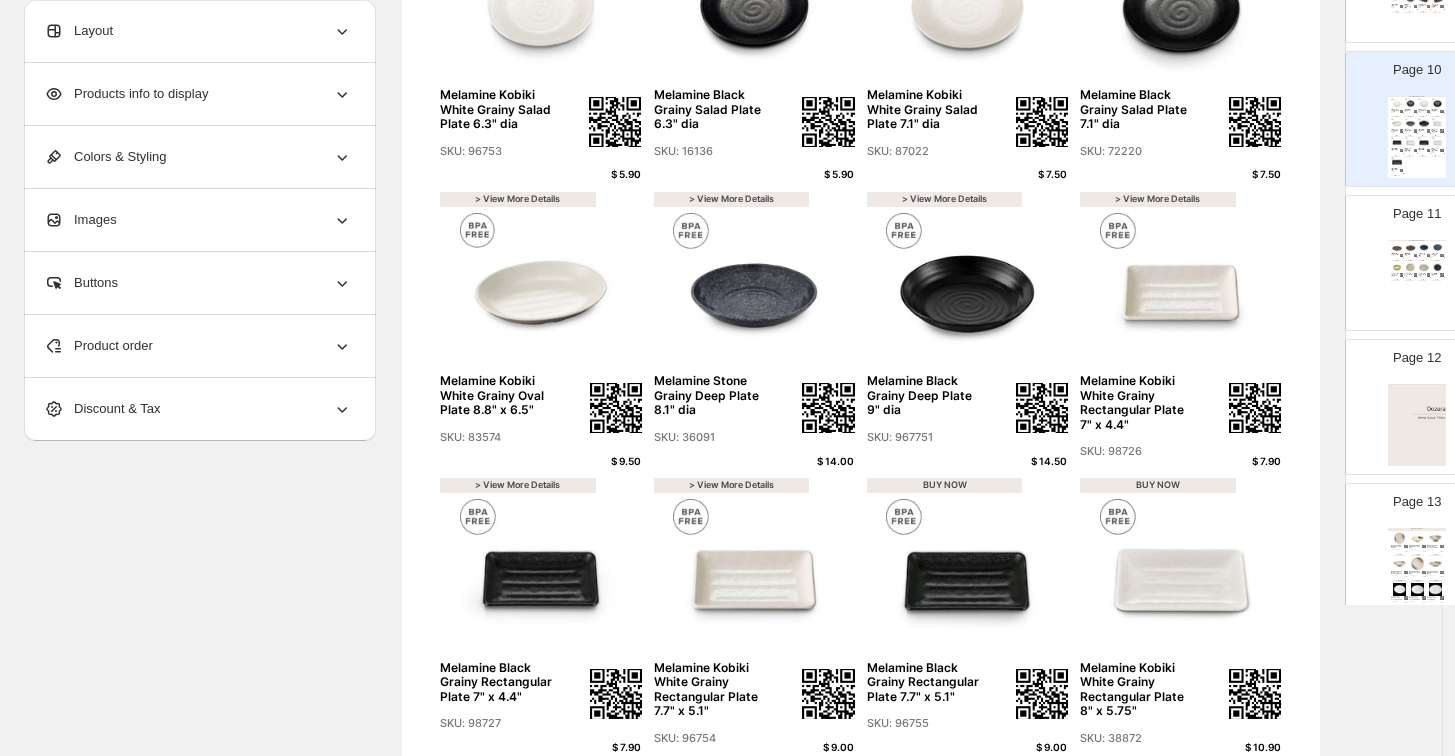 scroll, scrollTop: 222, scrollLeft: 0, axis: vertical 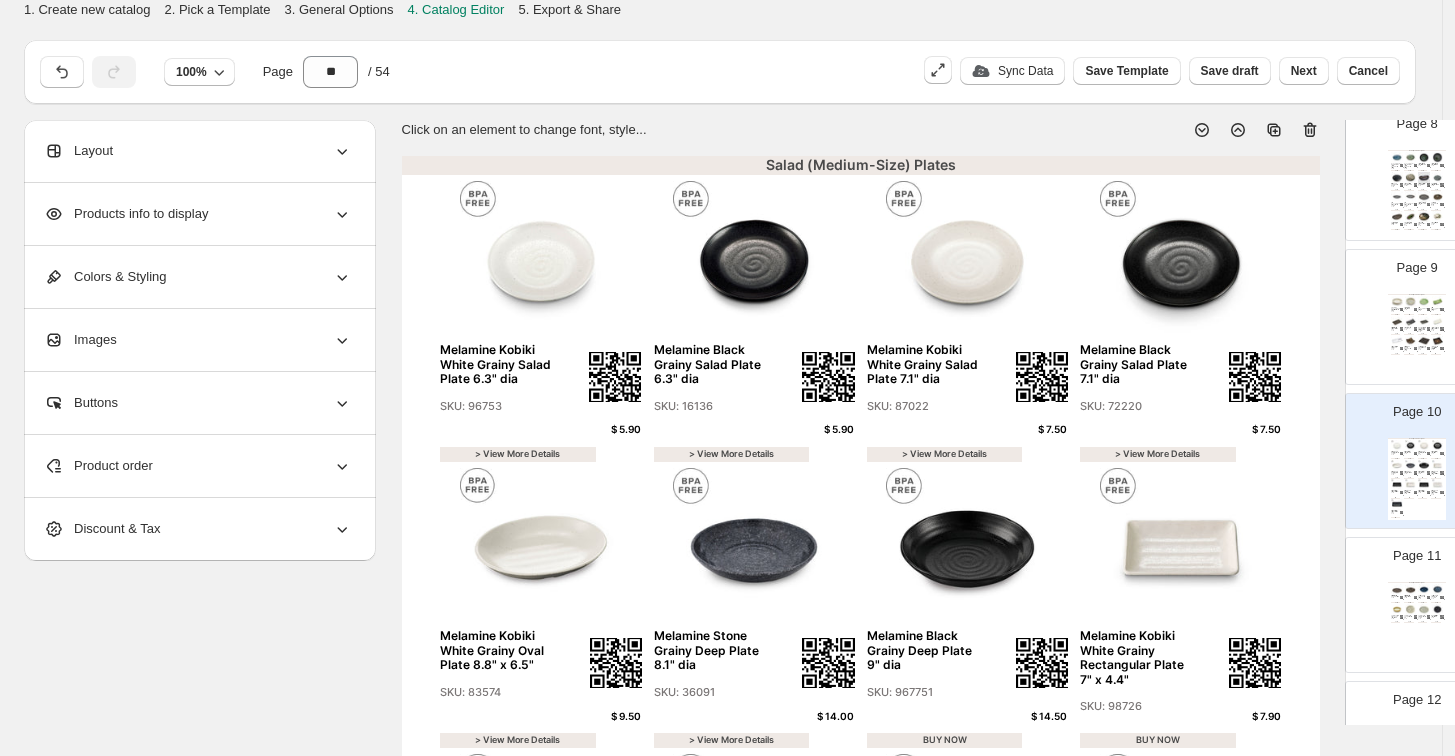 click at bounding box center (1410, 301) 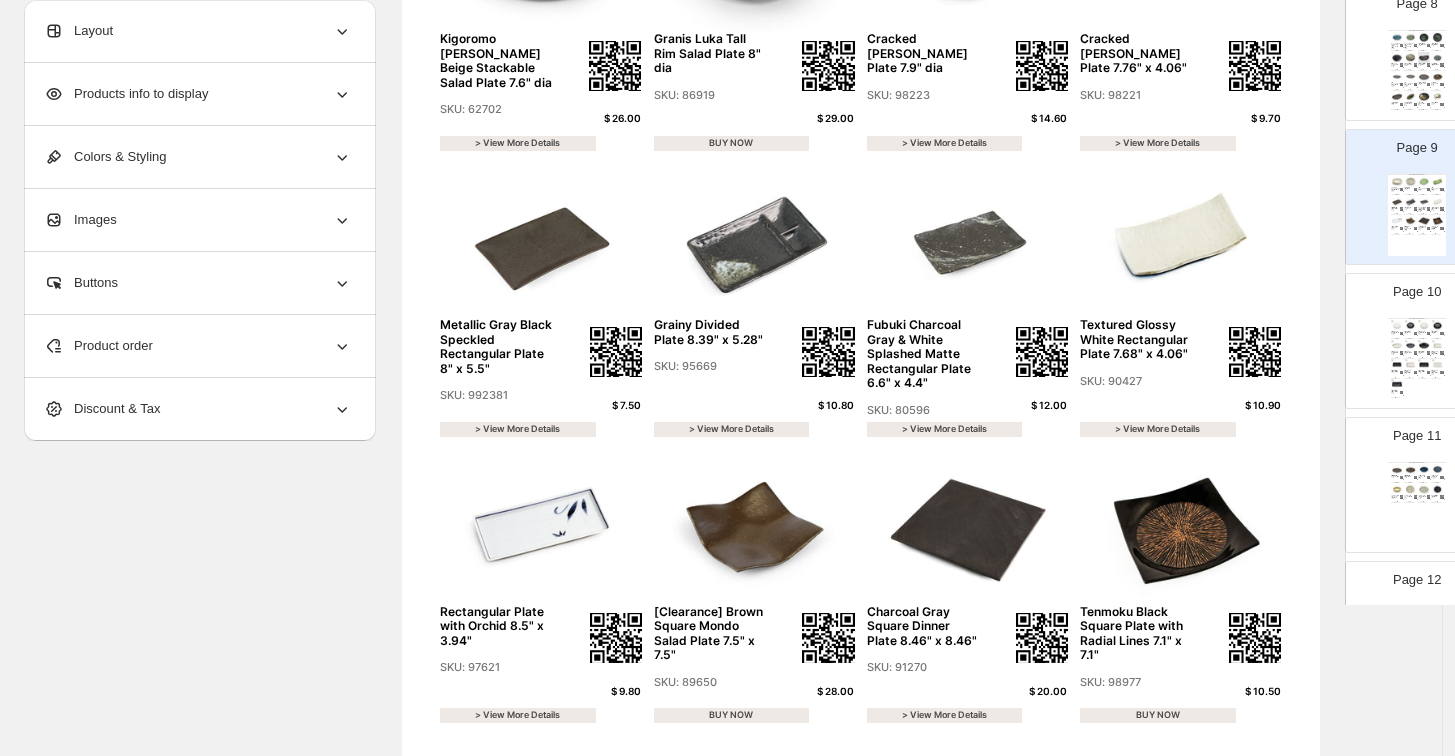scroll, scrollTop: 333, scrollLeft: 0, axis: vertical 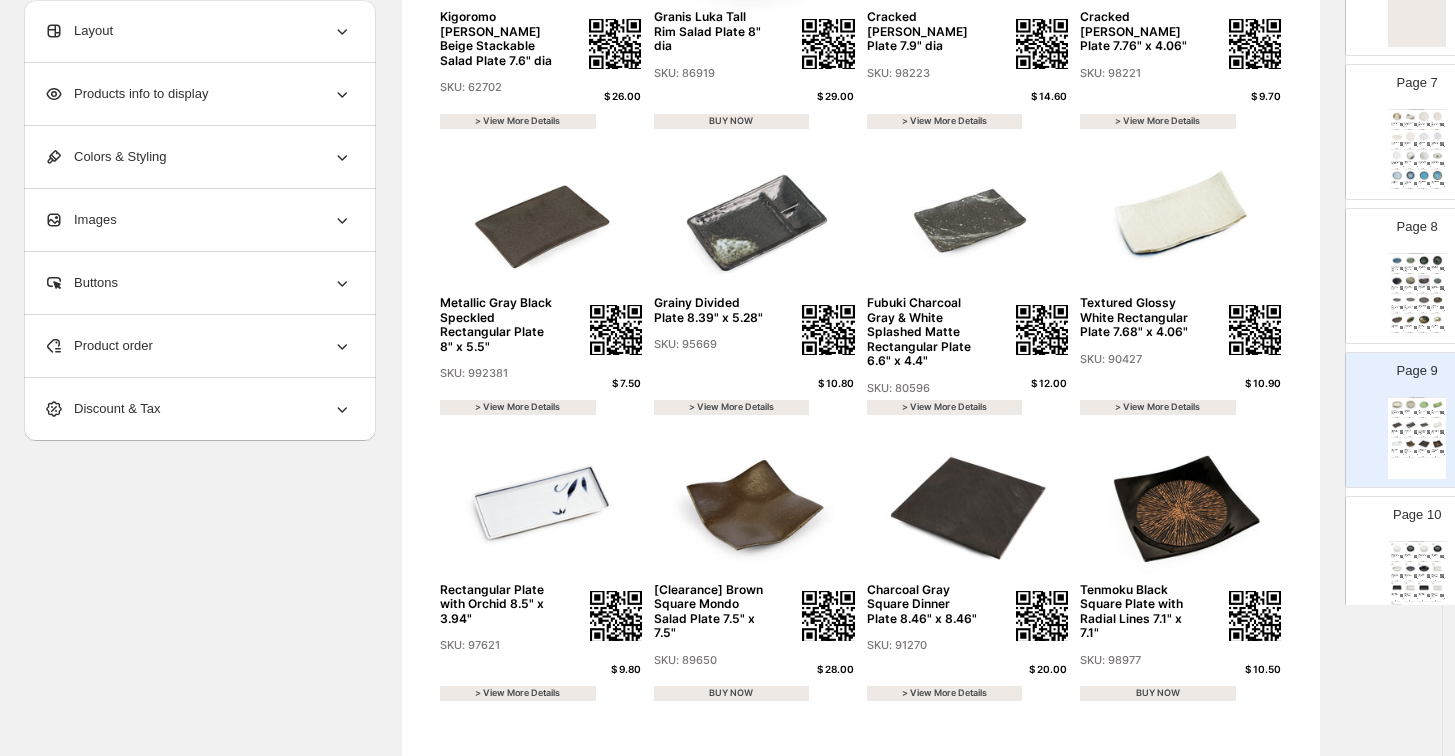 click on "Page 8" at bounding box center [1417, 227] 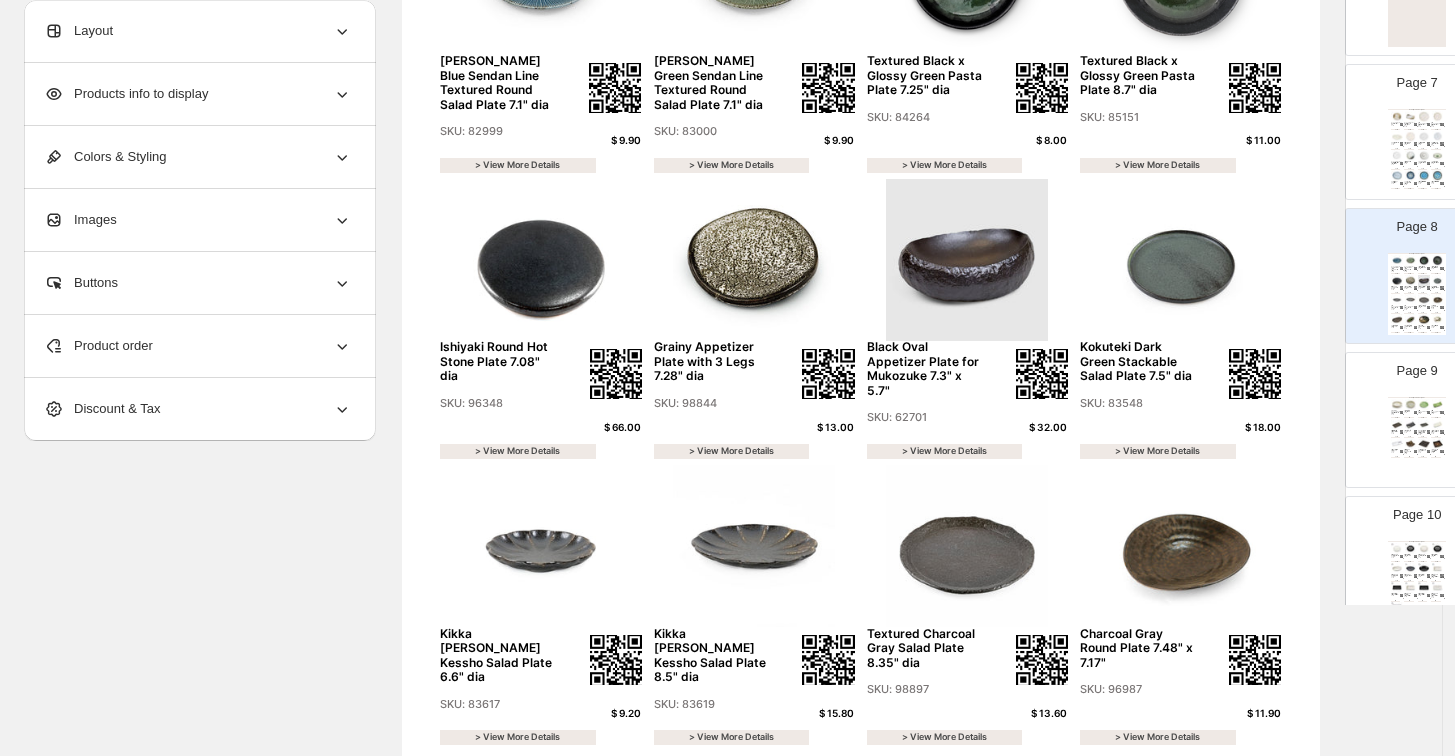 scroll, scrollTop: 222, scrollLeft: 0, axis: vertical 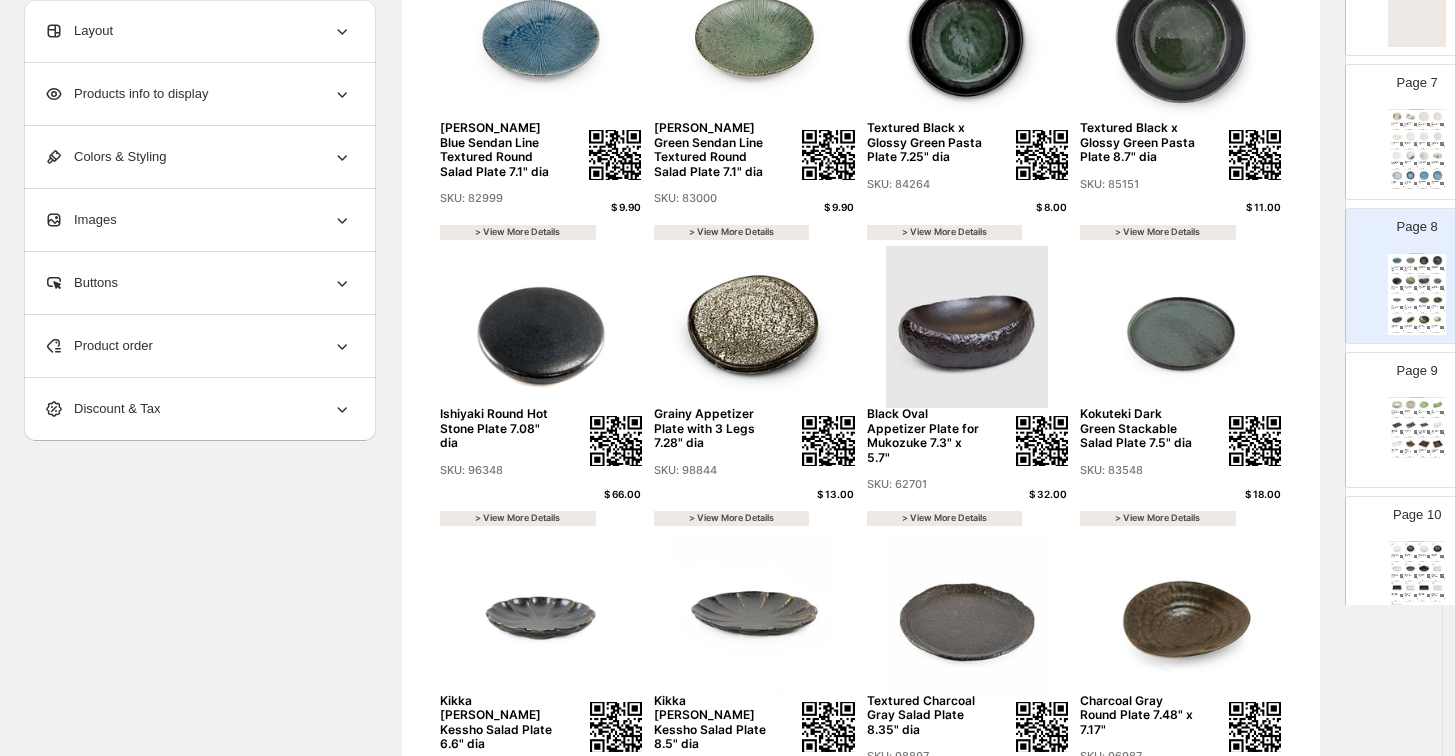 click on "Salad (Medium-Size) Plates Melamine Kobiki White Grainy Salad Plate 6.3" dia SKU:  96753 $ 5.90 > View More Details Melamine Black Grainy Salad Plate 6.3" dia SKU:  16136 $ 5.90 > View More Details Melamine Kobiki White Grainy Salad Plate 7.1" dia SKU:  87022 $ 7.50 > View More Details Melamine Black Grainy Salad Plate 7.1" dia SKU:  72220 $ 7.50 > View More Details Melamine Kobiki White Grainy Oval Plate 8.8" x 6.5" SKU:  83574 $ 9.50 > View More Details Melamine Stone Grainy Deep Plate 8.1" dia SKU:  36091 $ 14.00 > View More Details Melamine Black Grainy Deep Plate 9" dia SKU:  967751 $ 14.50 BUY NOW Melamine Kobiki White Grainy Rectangular Plate 7" x 4.4" SKU:  98726 $ 7.90 BUY NOW Melamine Black Grainy Rectangular Plate 7" x 4.4" SKU:  98727 $ 7.90 BUY NOW Melamine Kobiki White Grainy Rectangular Plate 7.7" x 5.1" SKU:  96754 $ 9.00 BUY NOW Melamine Black Grainy Rectangular Plate 7.7" x 5.1" SKU:  96755 $ 9.00 BUY NOW Melamine Kobiki White Grainy Rectangular Plate 8" x 5.75" SKU:  38872 $ 10.90 BUY NOW" at bounding box center (1417, 582) 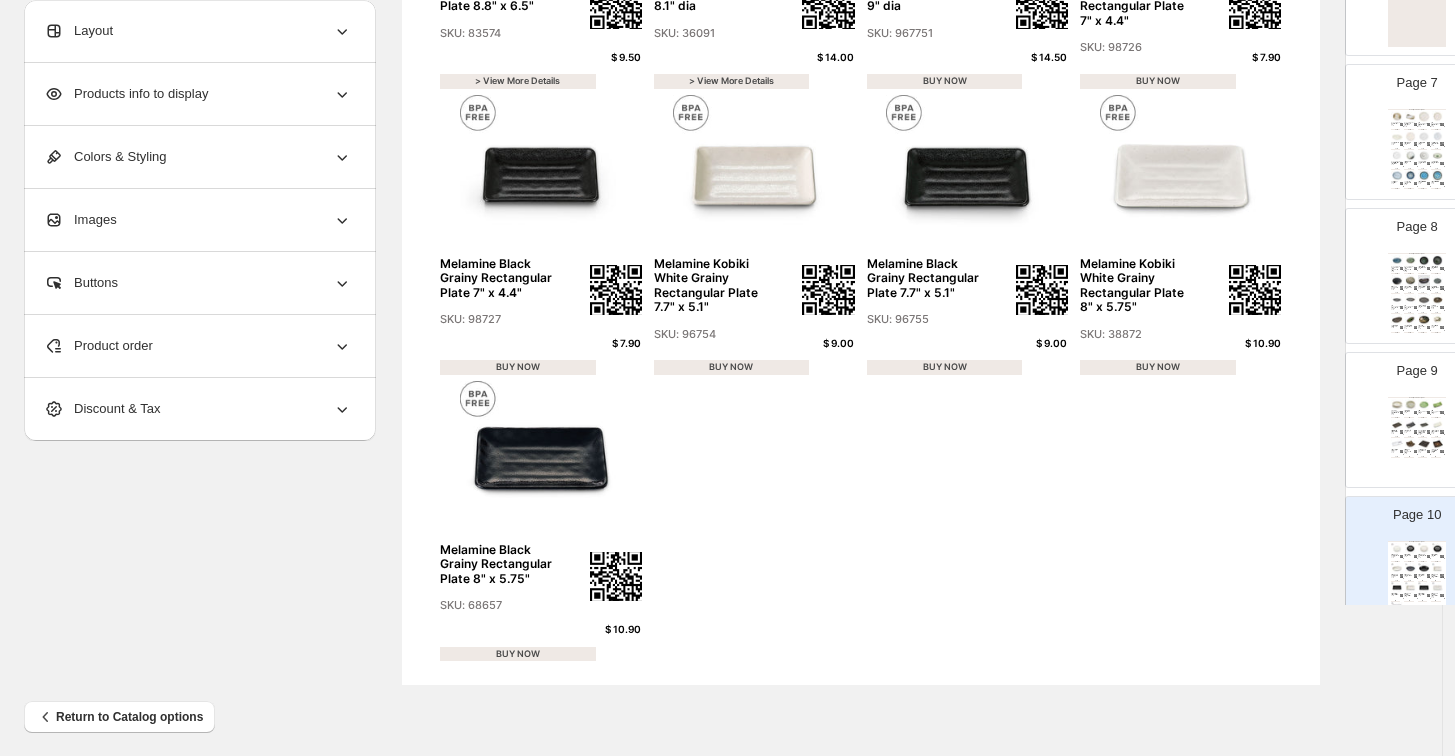 scroll, scrollTop: 666, scrollLeft: 0, axis: vertical 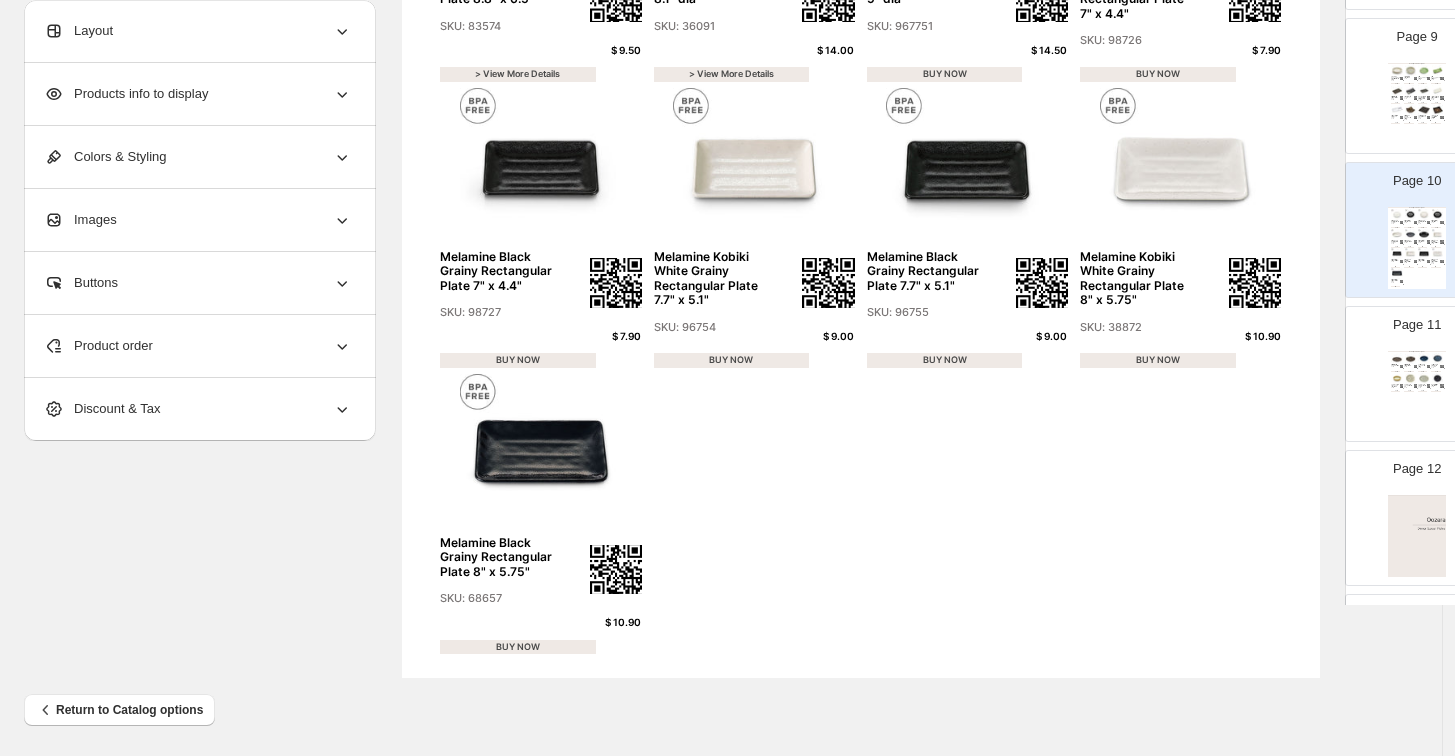 click at bounding box center (1410, 378) 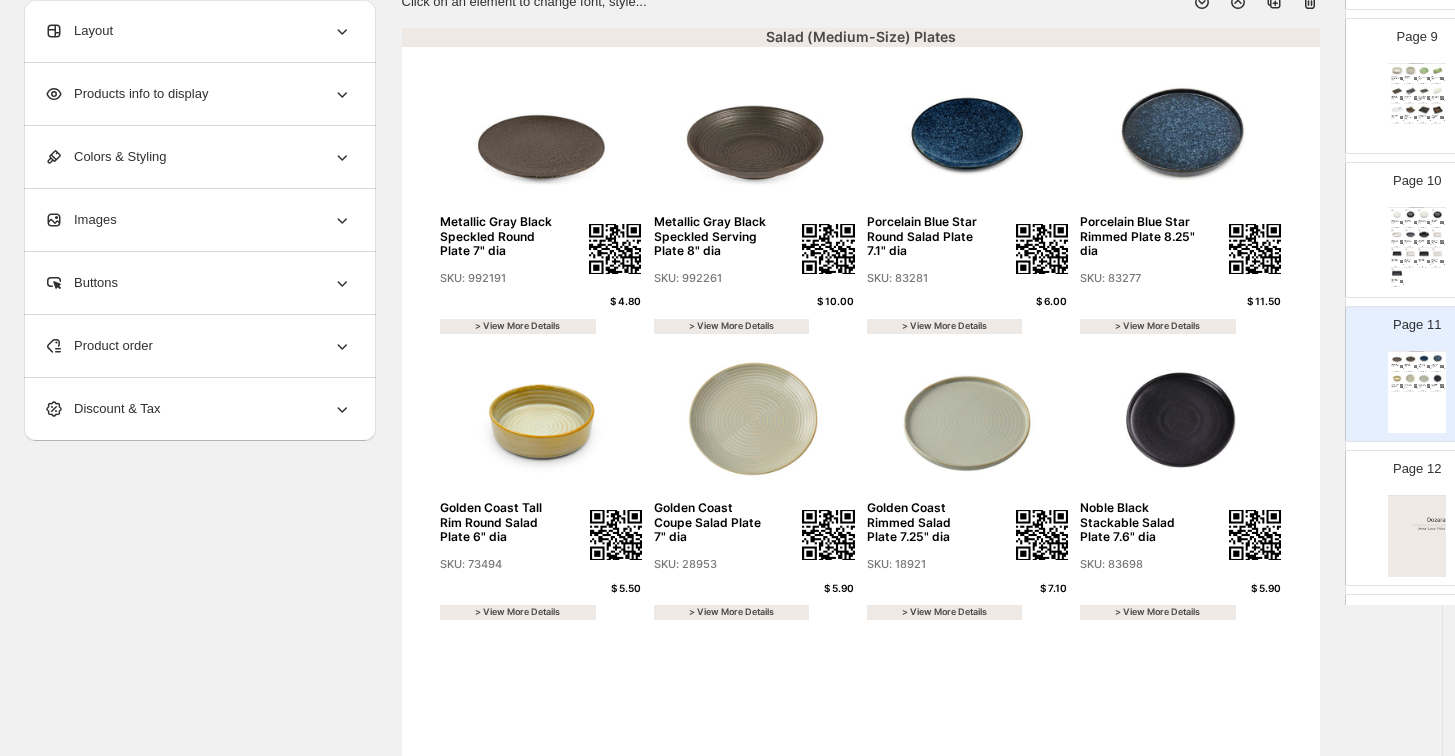 scroll, scrollTop: 0, scrollLeft: 0, axis: both 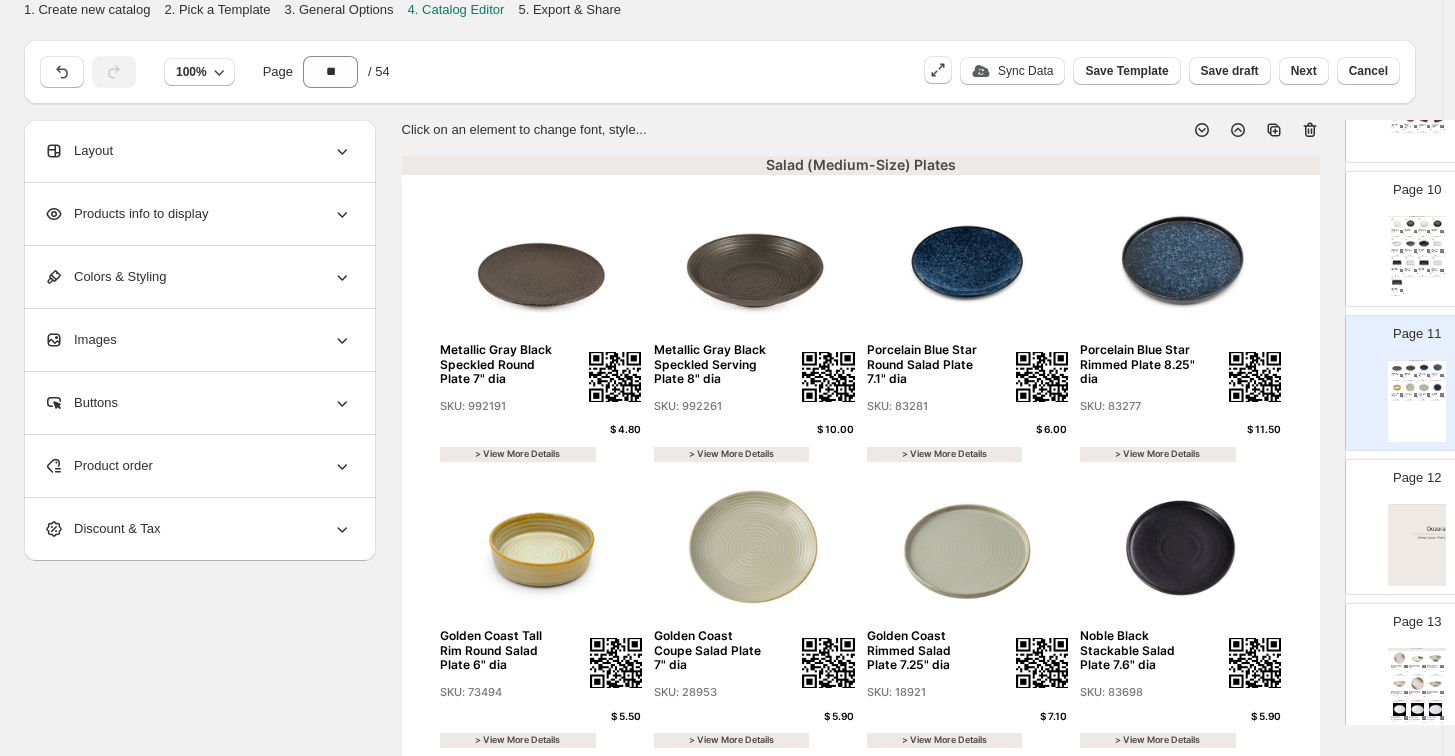 click at bounding box center [1417, 545] 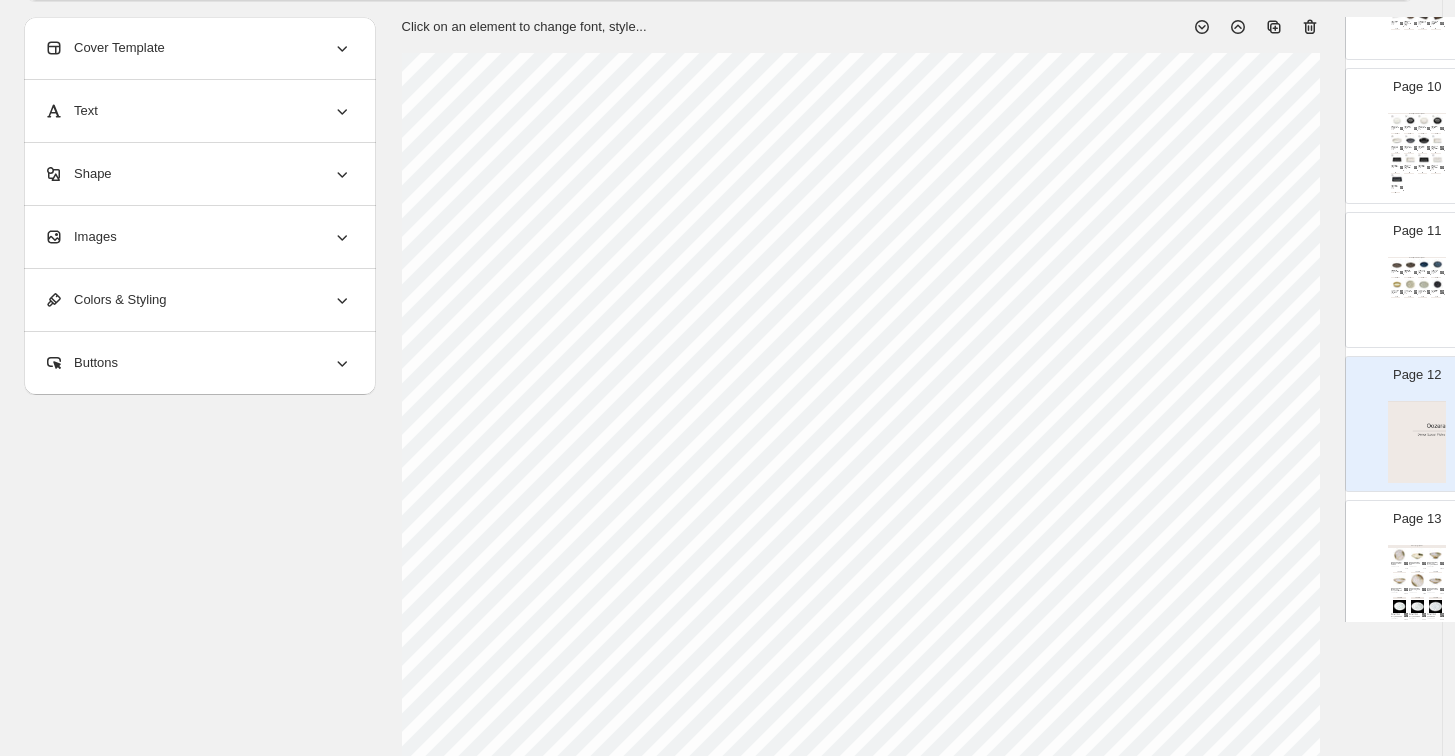 scroll, scrollTop: 222, scrollLeft: 0, axis: vertical 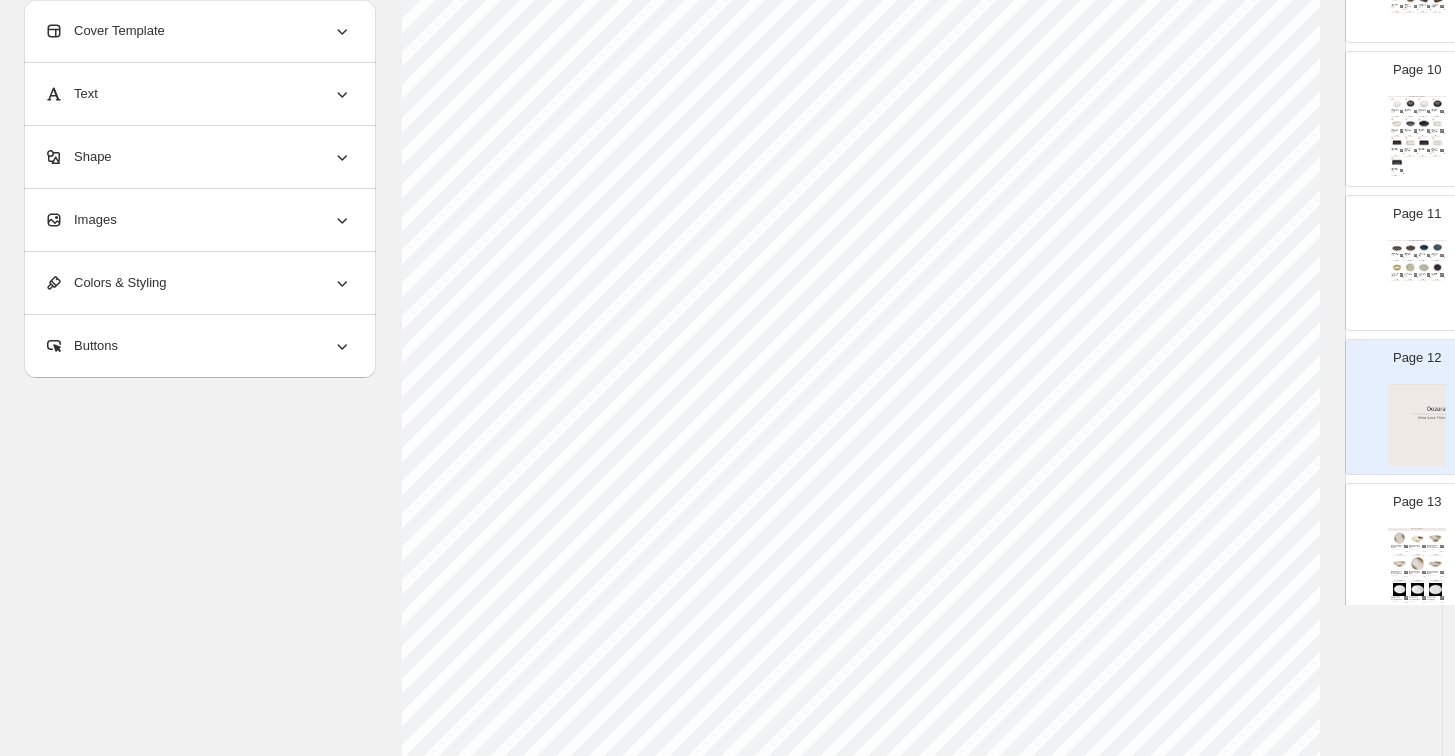 click at bounding box center (1417, 537) 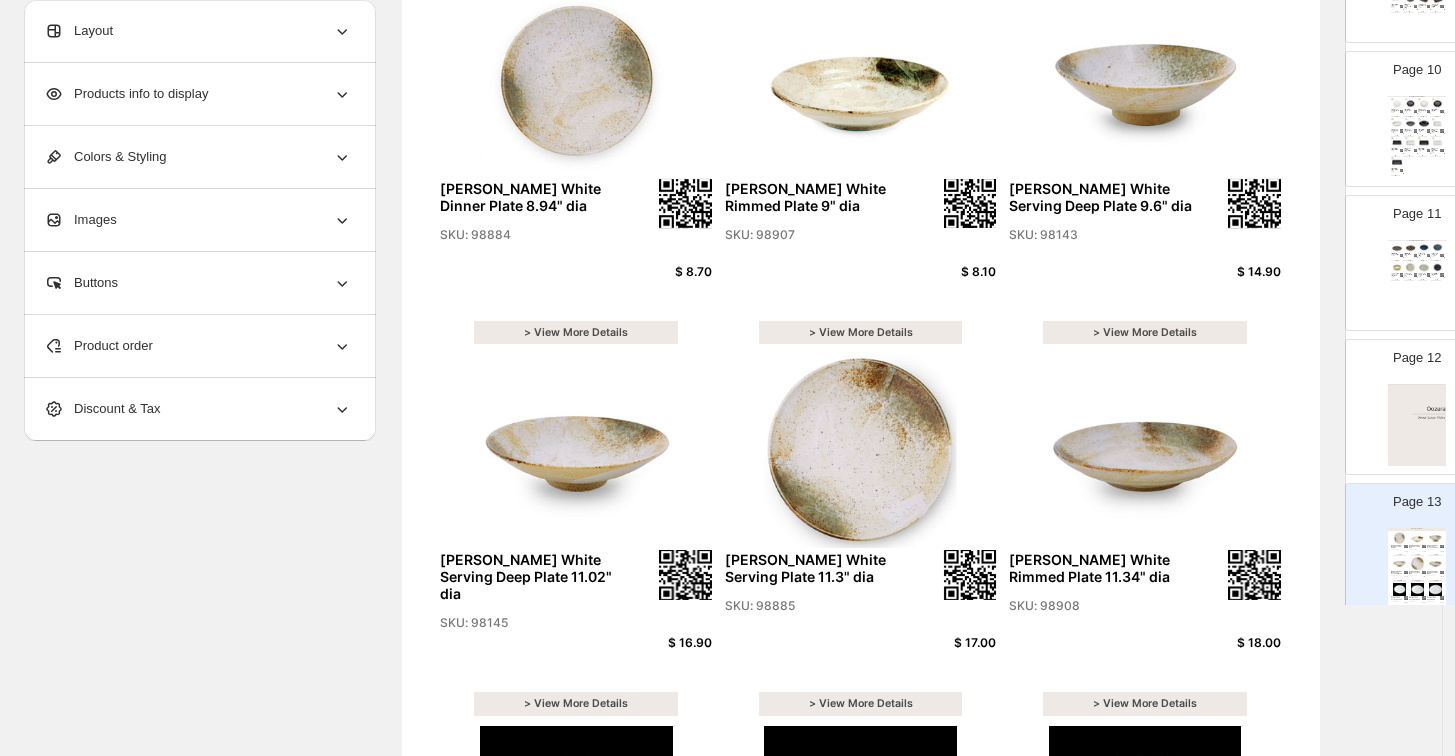 click at bounding box center (1417, 425) 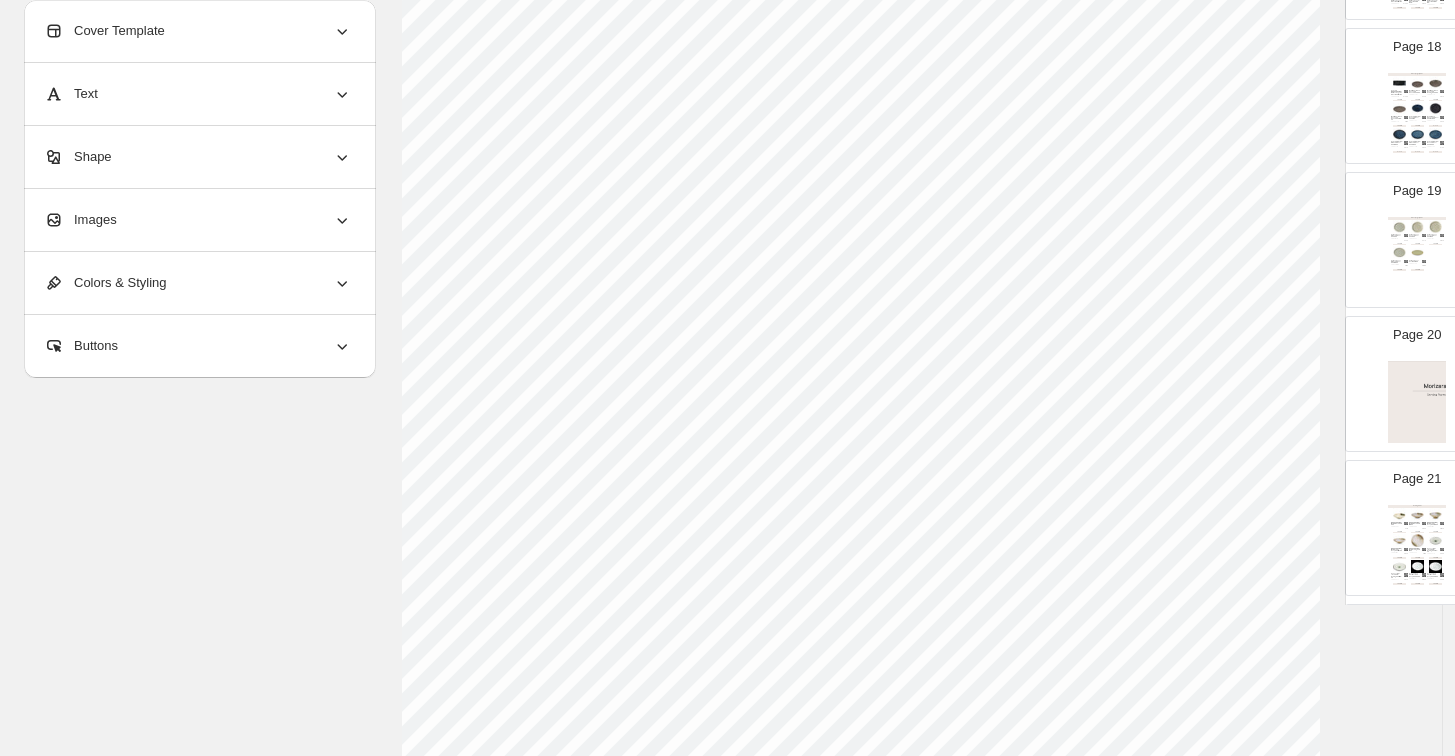 scroll, scrollTop: 2555, scrollLeft: 0, axis: vertical 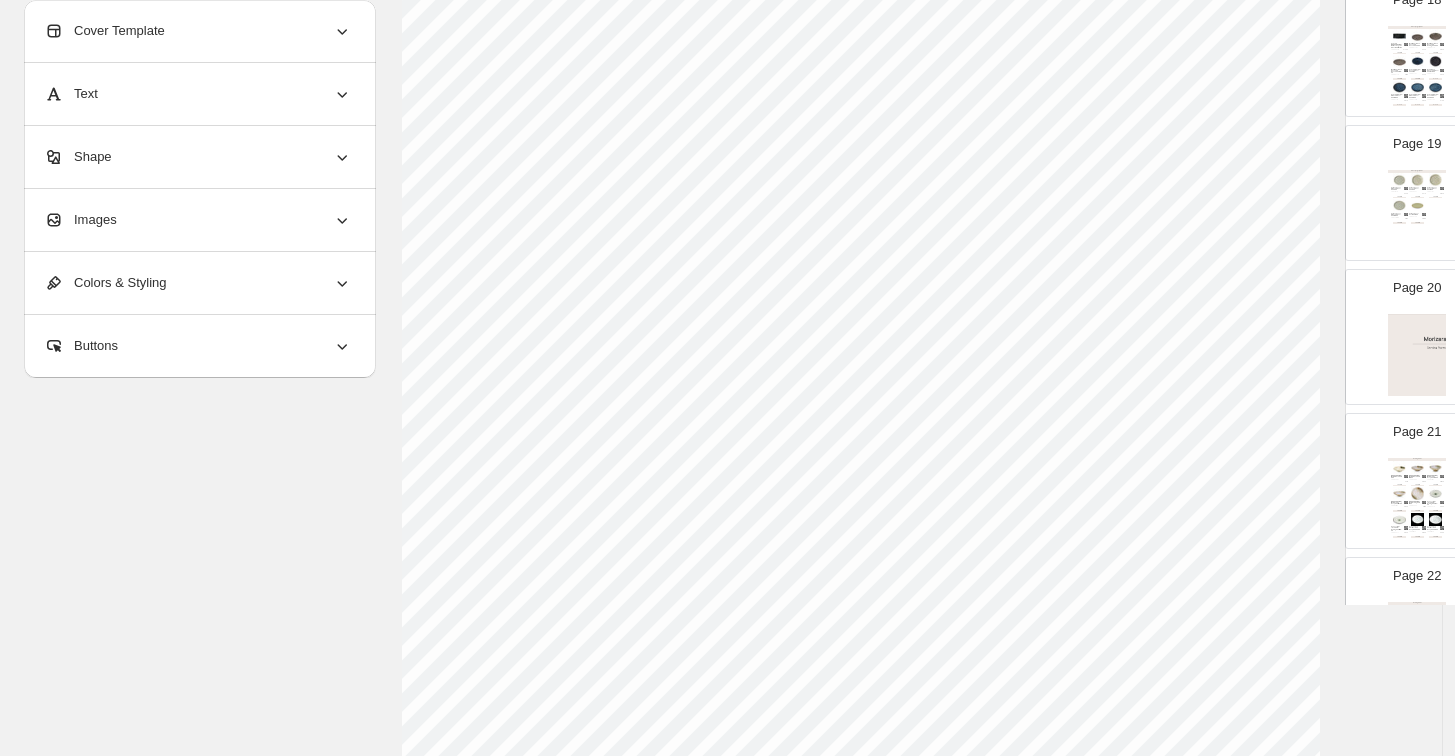 click at bounding box center (1417, 355) 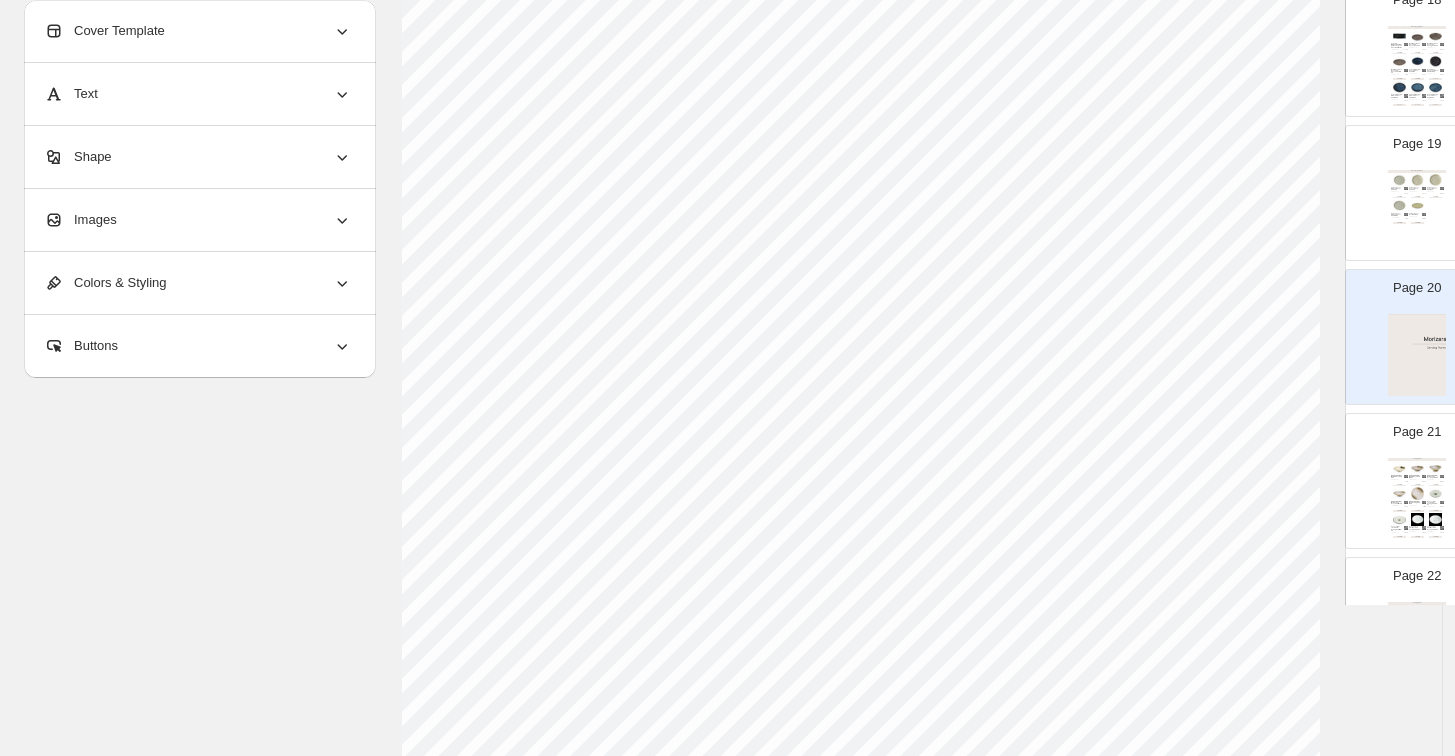 click at bounding box center (1417, 467) 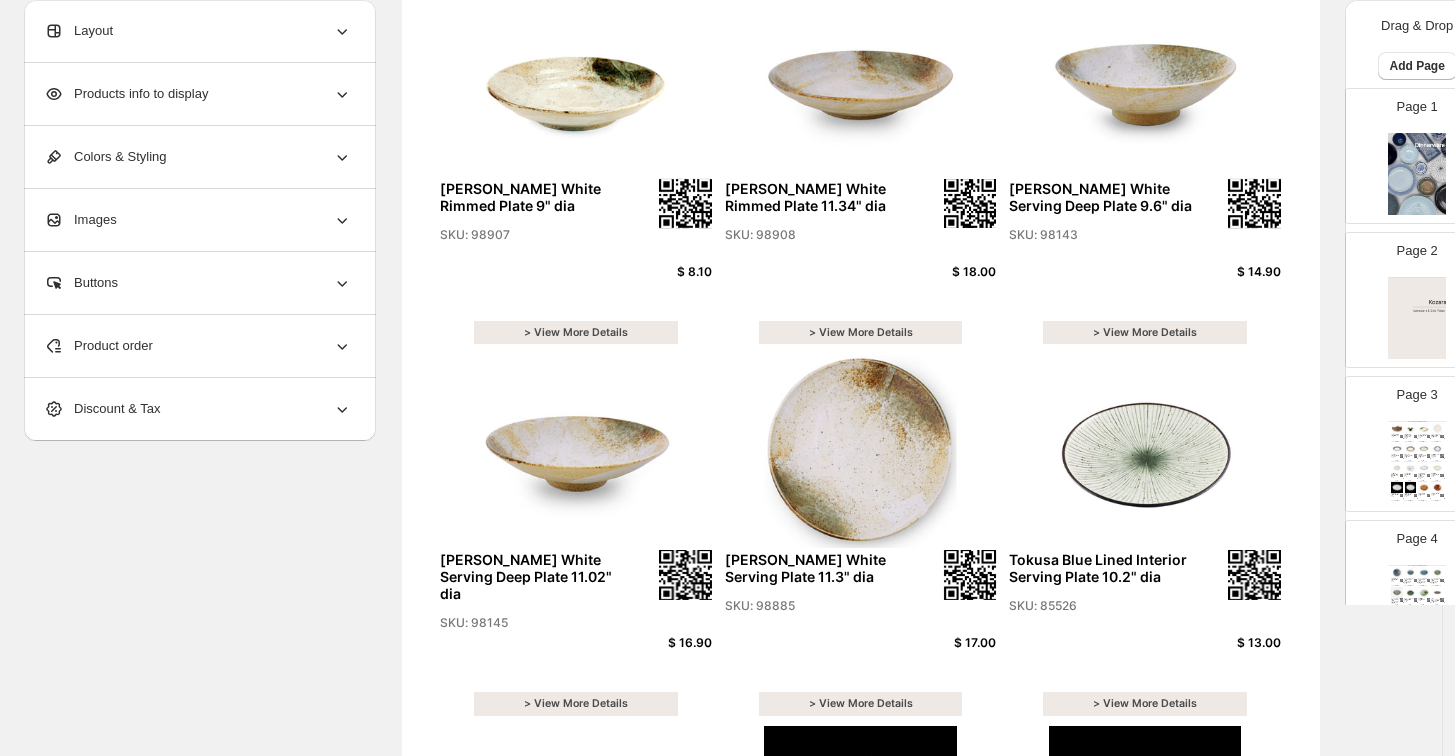 scroll, scrollTop: 0, scrollLeft: 0, axis: both 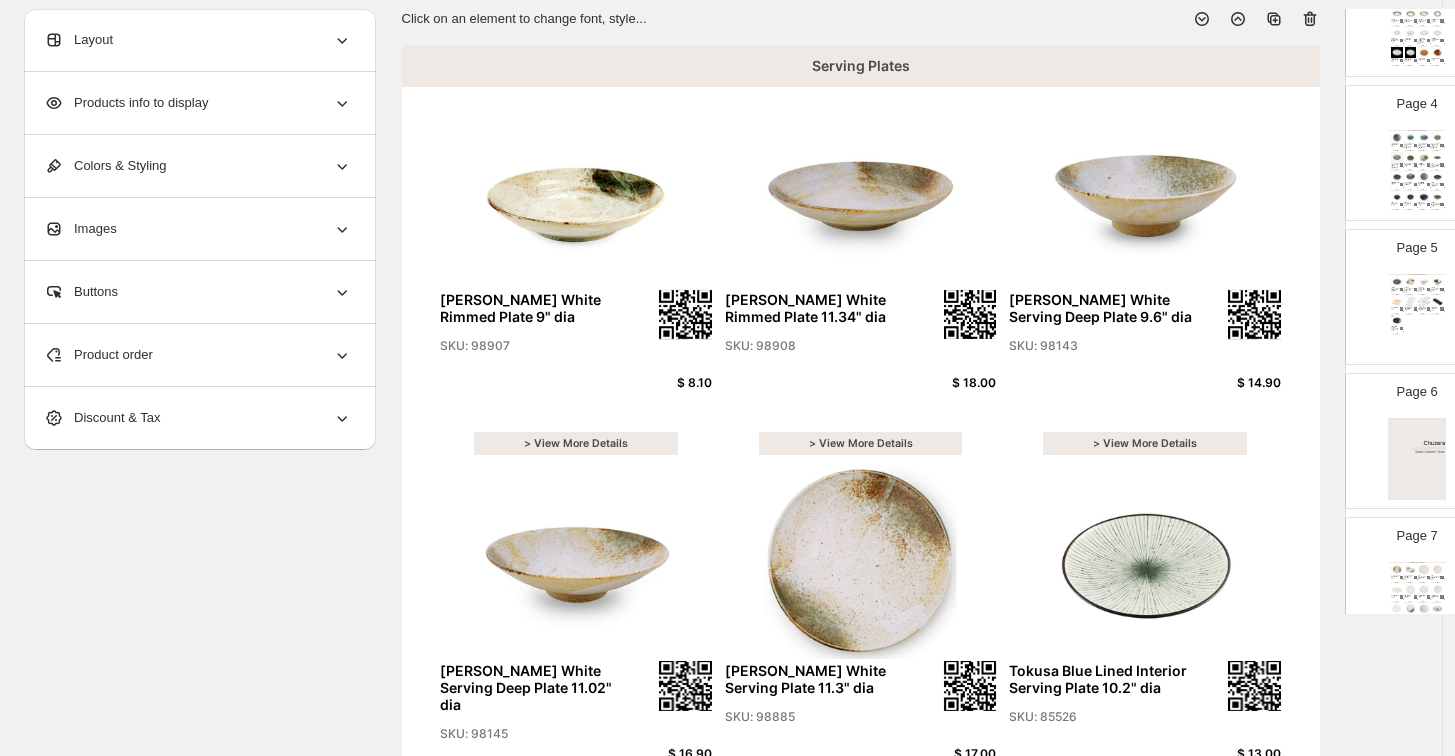 click at bounding box center (1417, 459) 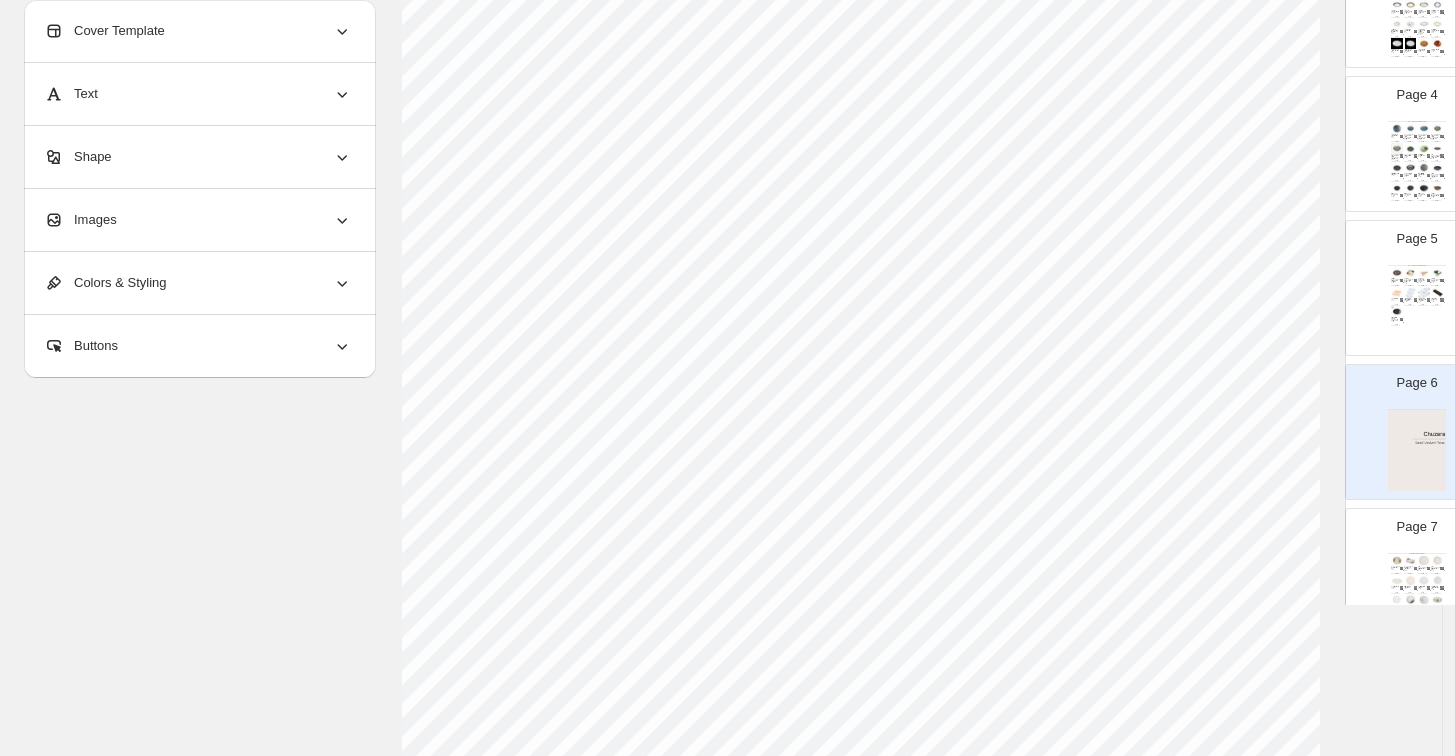 scroll, scrollTop: 333, scrollLeft: 0, axis: vertical 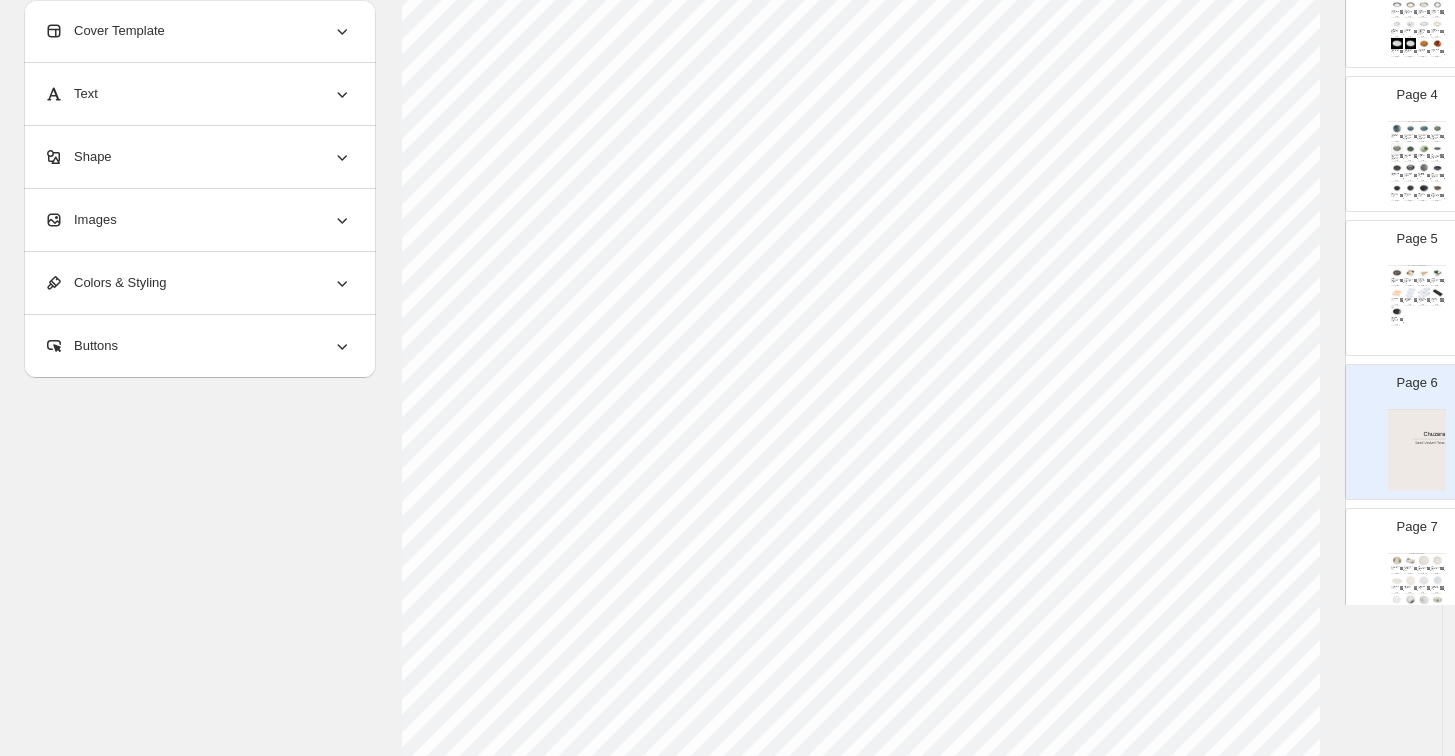 click on "Ibushi Charcoal Gray Round Plate Kozara 6.1" dia SKU:  82510" at bounding box center (1410, 175) 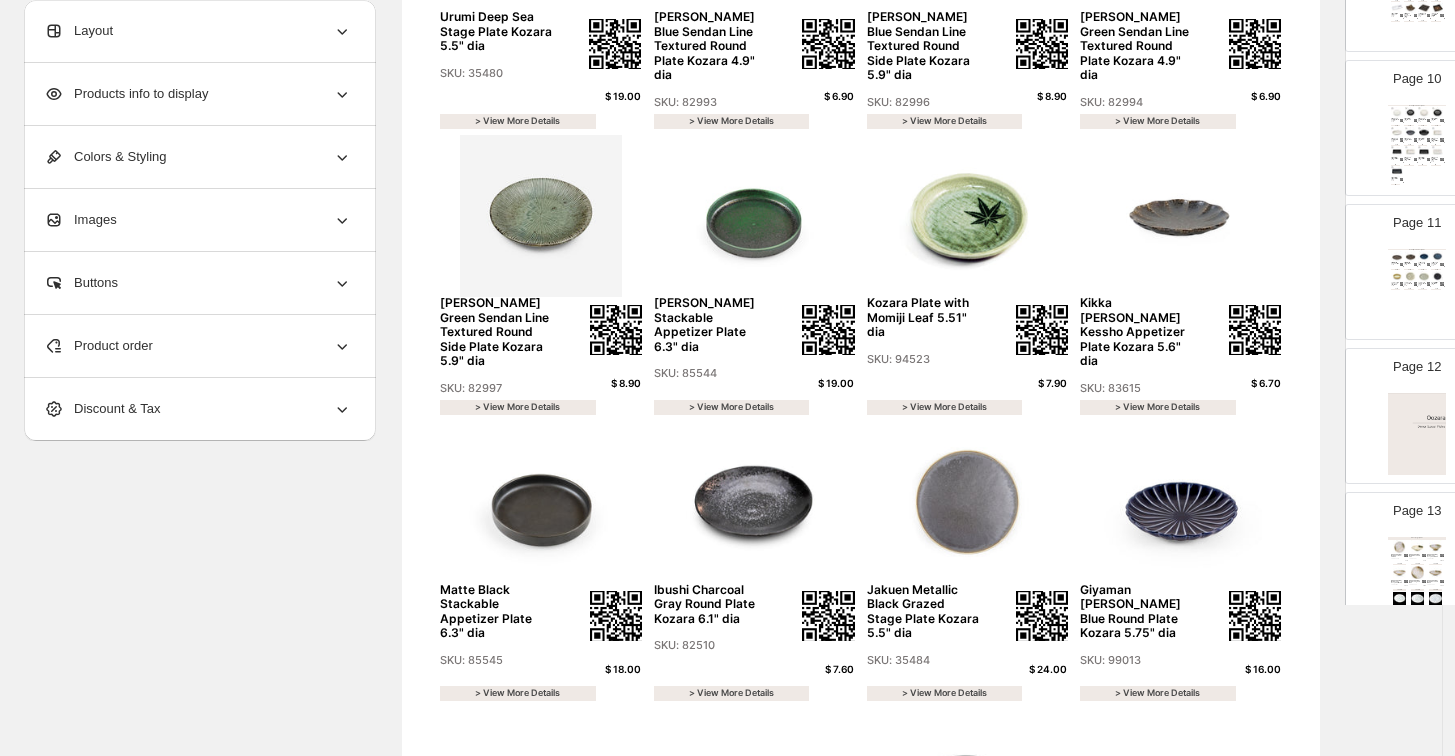 scroll, scrollTop: 1444, scrollLeft: 0, axis: vertical 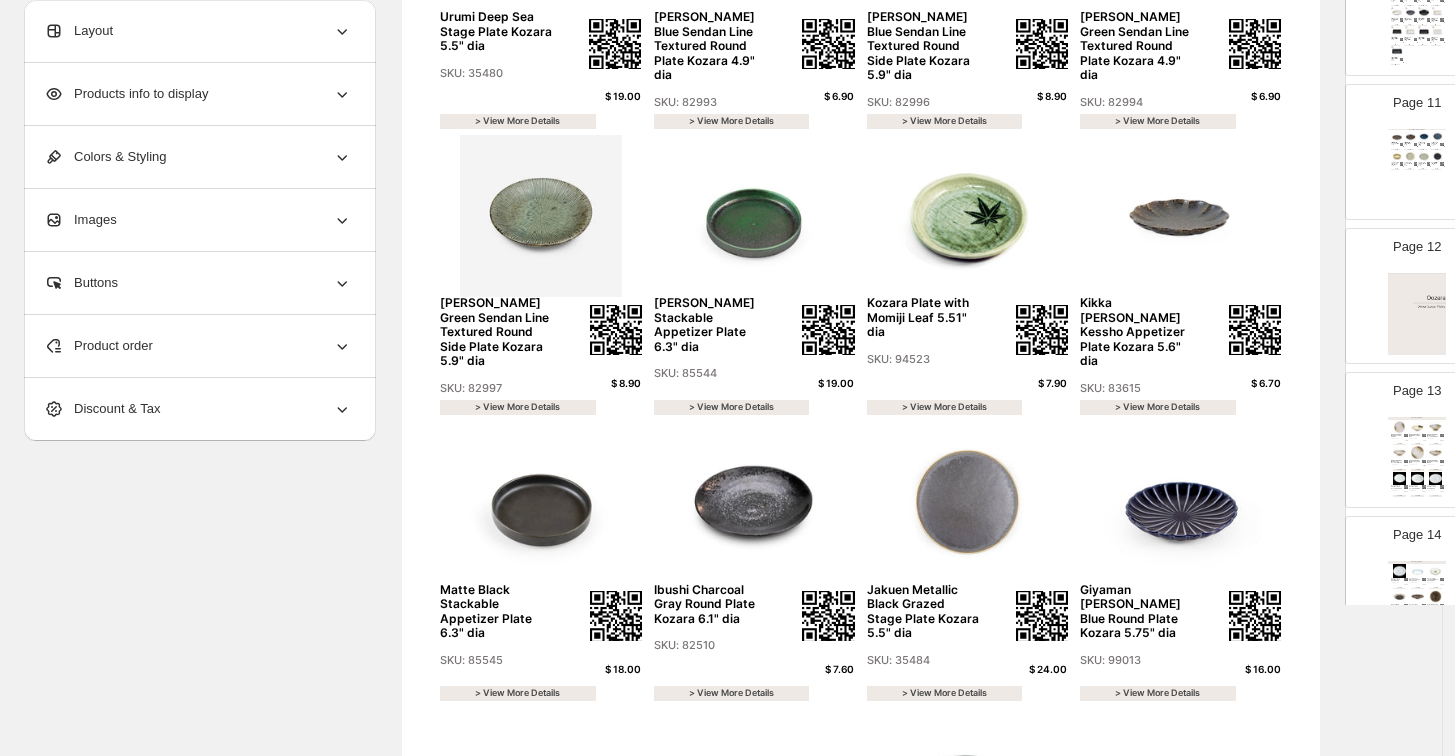 click at bounding box center (1417, 314) 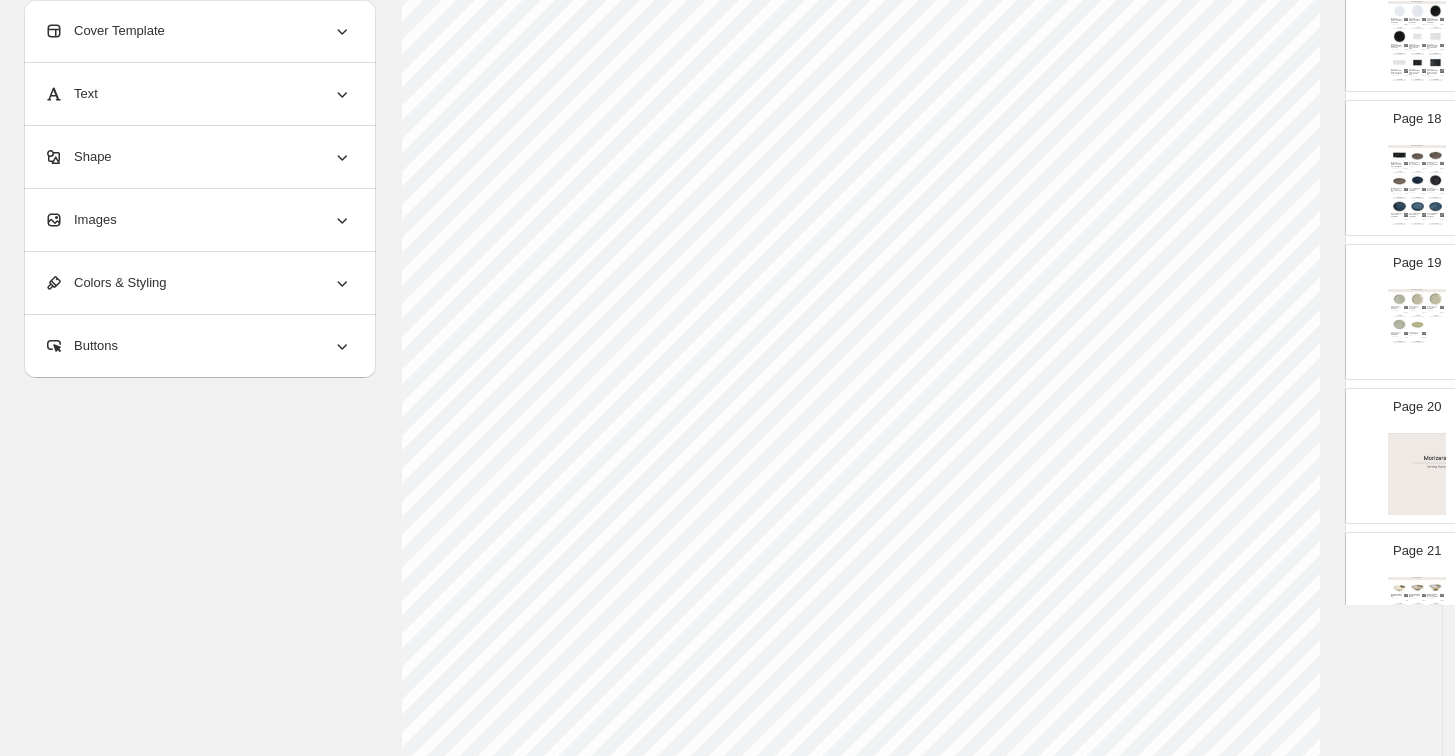 scroll, scrollTop: 2555, scrollLeft: 0, axis: vertical 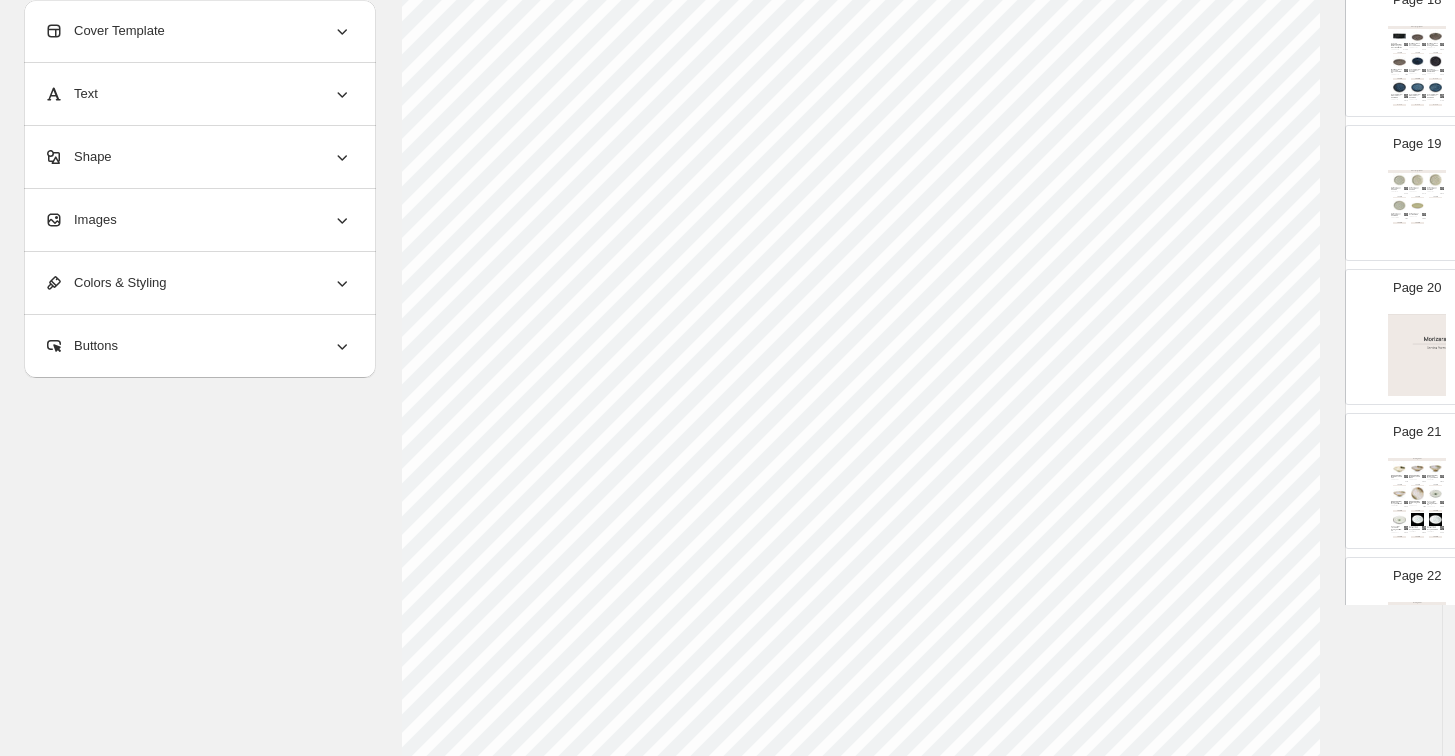 click at bounding box center (1417, 355) 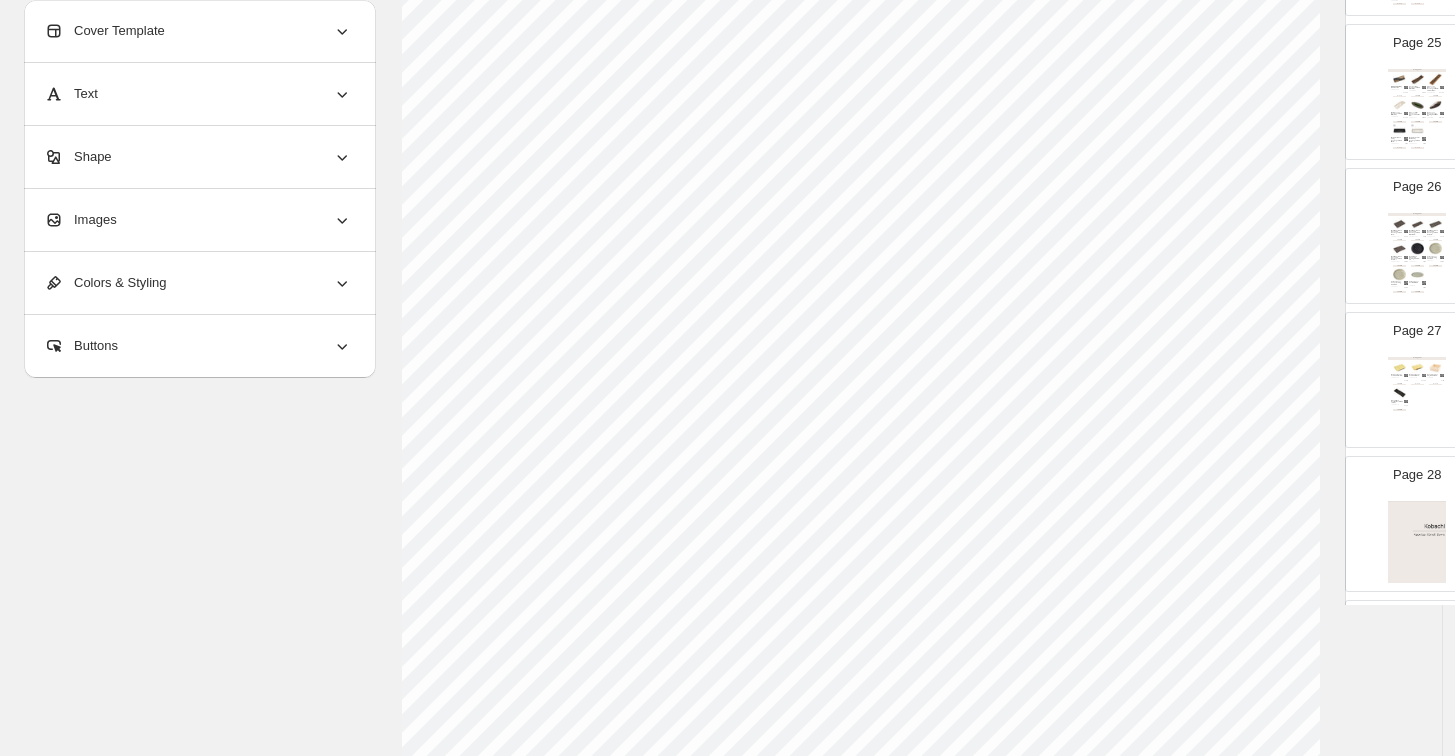 scroll, scrollTop: 3555, scrollLeft: 0, axis: vertical 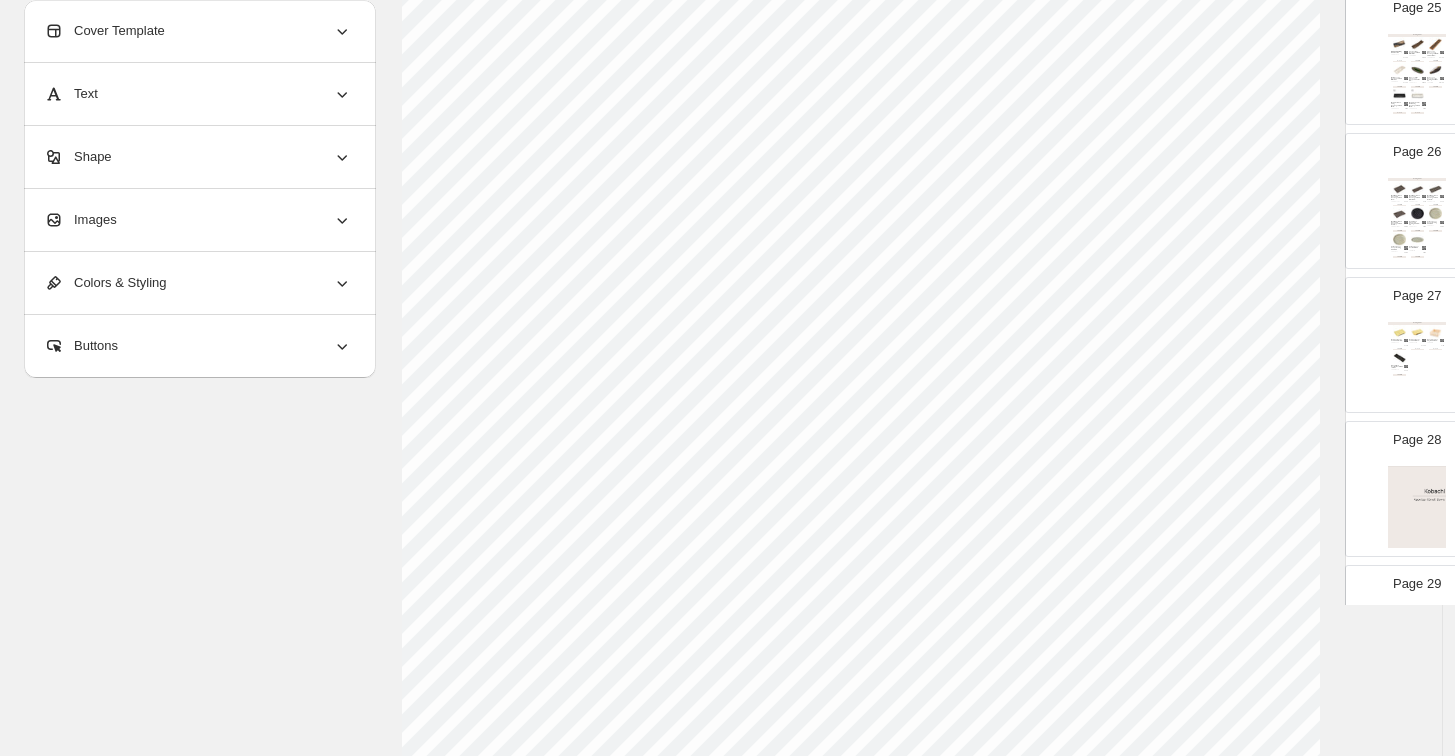 click at bounding box center (1417, 507) 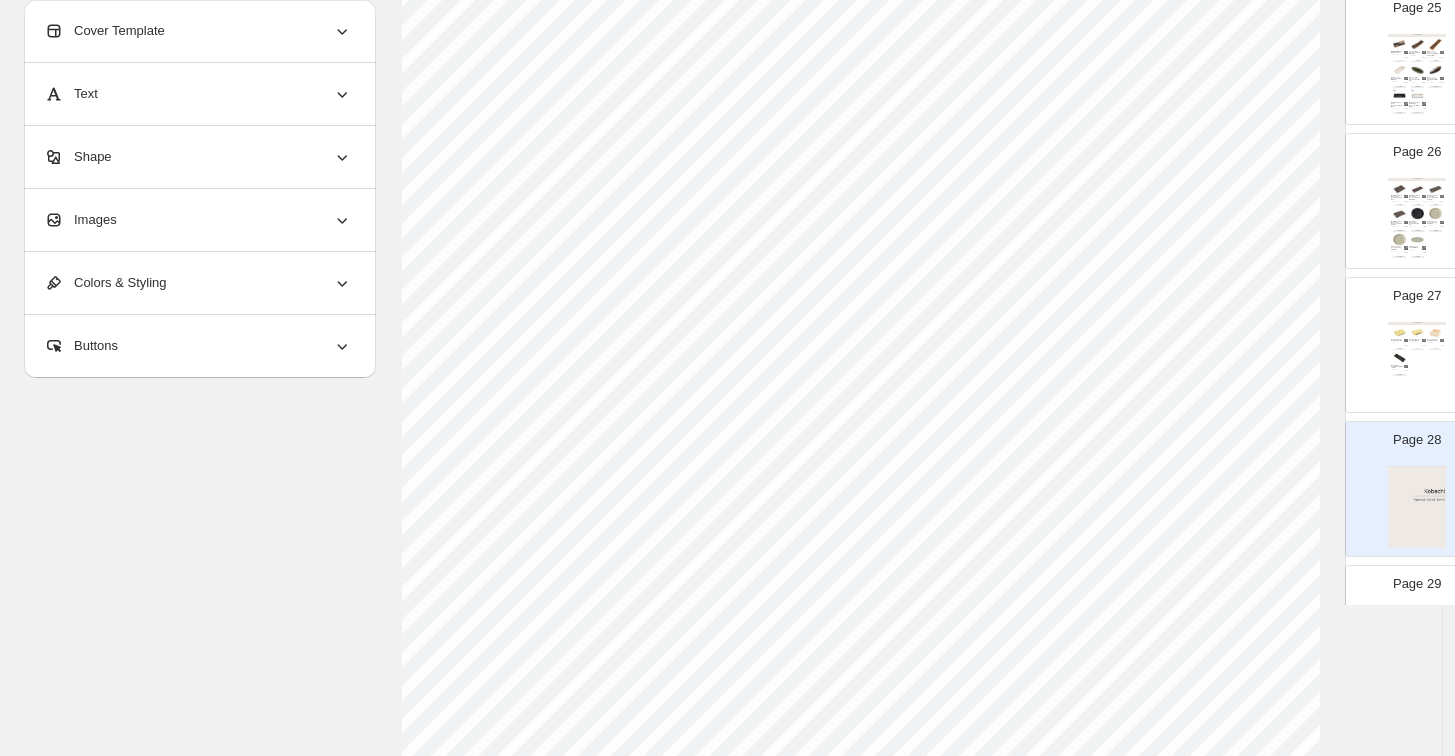 scroll, scrollTop: 444, scrollLeft: 0, axis: vertical 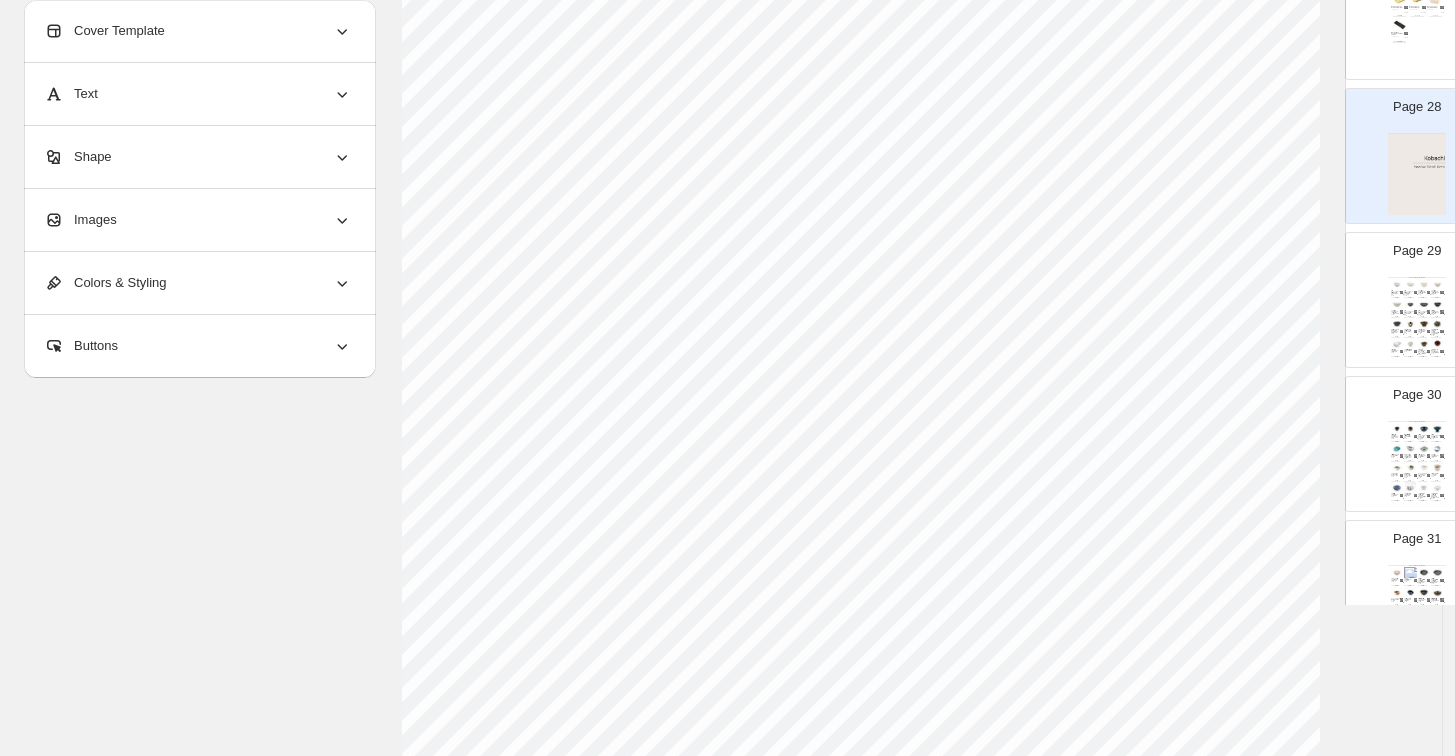 click at bounding box center [1415, 331] 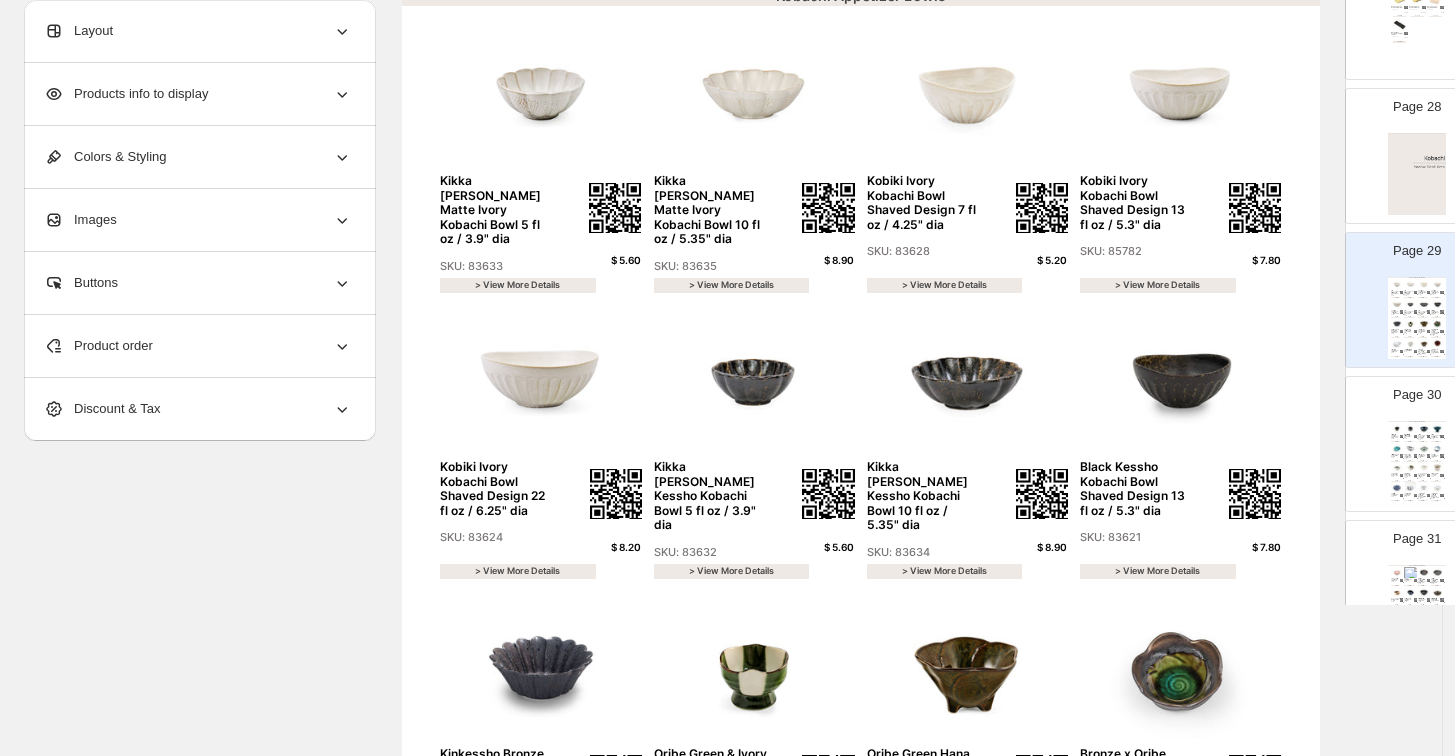scroll, scrollTop: 111, scrollLeft: 0, axis: vertical 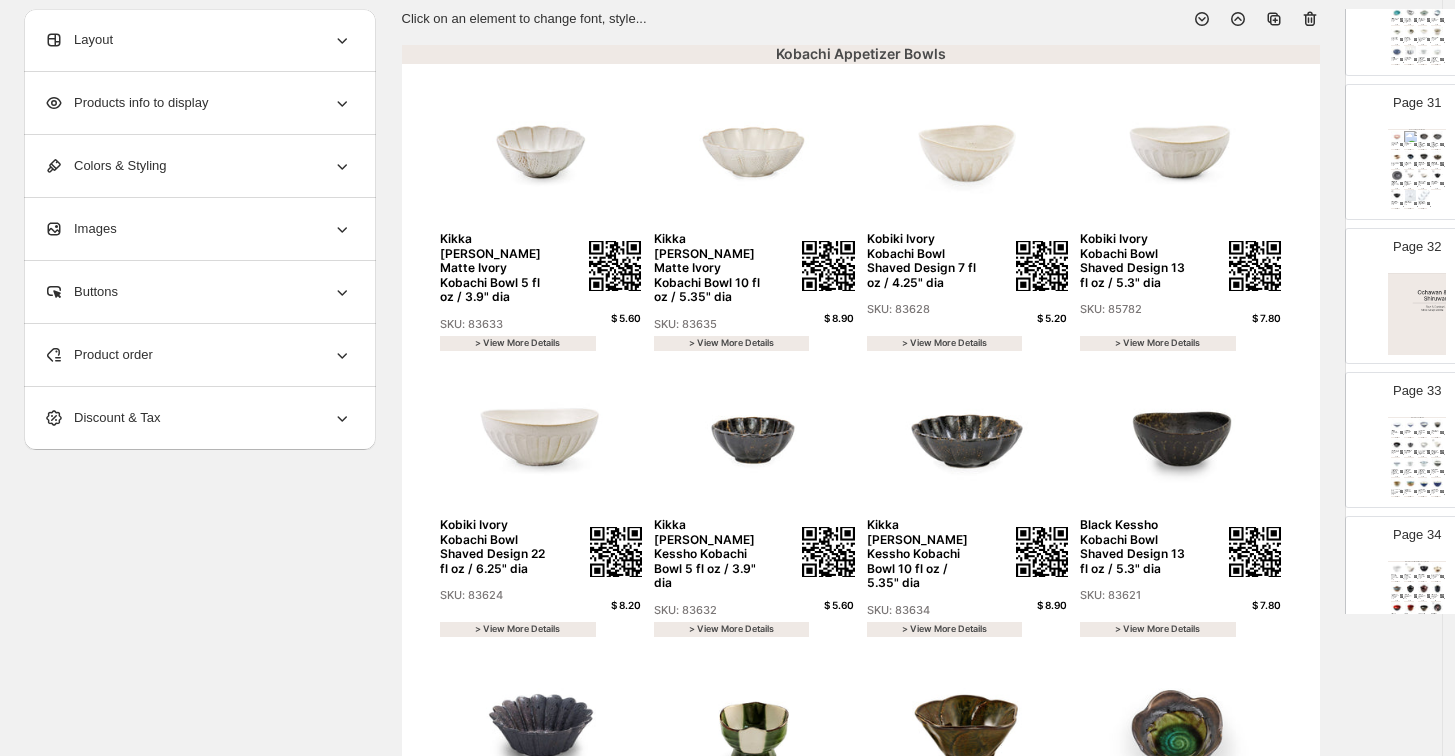 click at bounding box center [1417, 314] 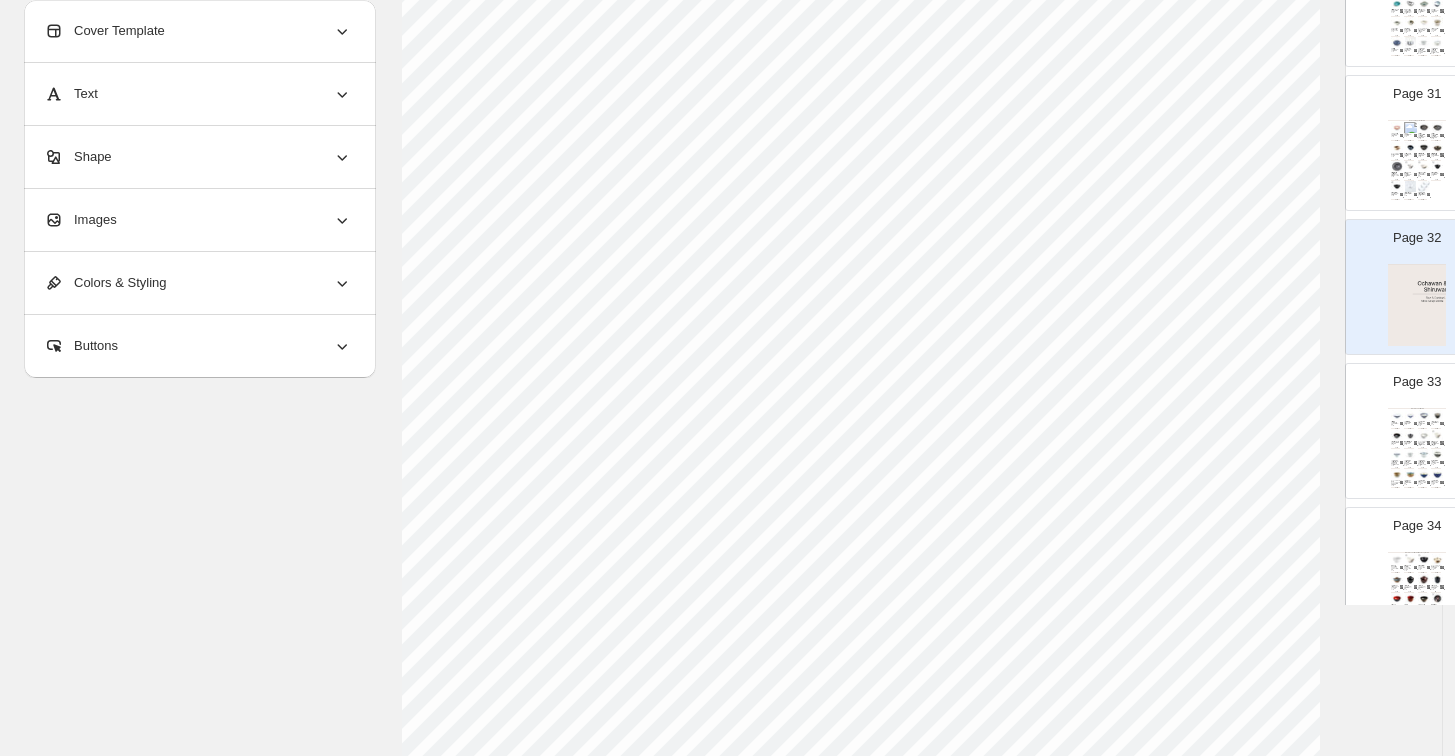 scroll, scrollTop: 333, scrollLeft: 0, axis: vertical 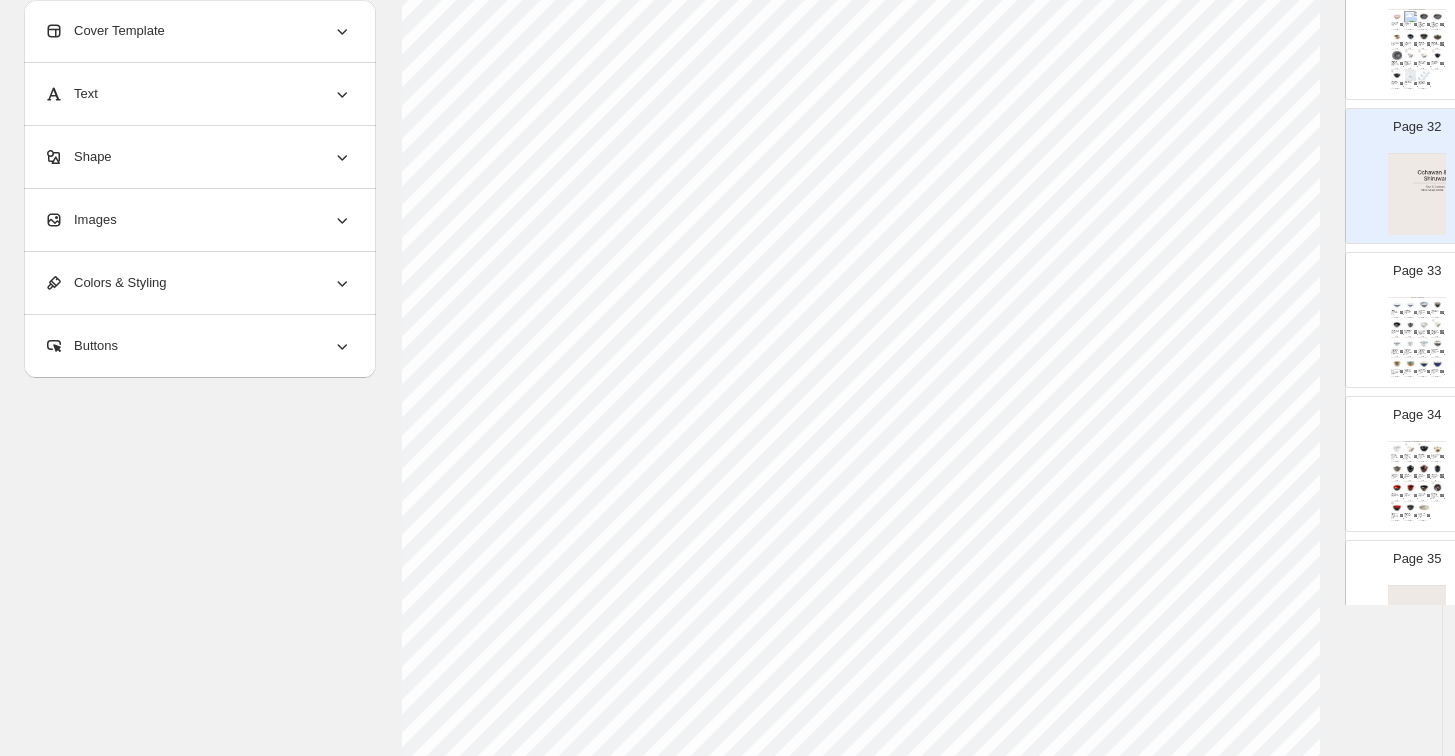 click at bounding box center (1397, 343) 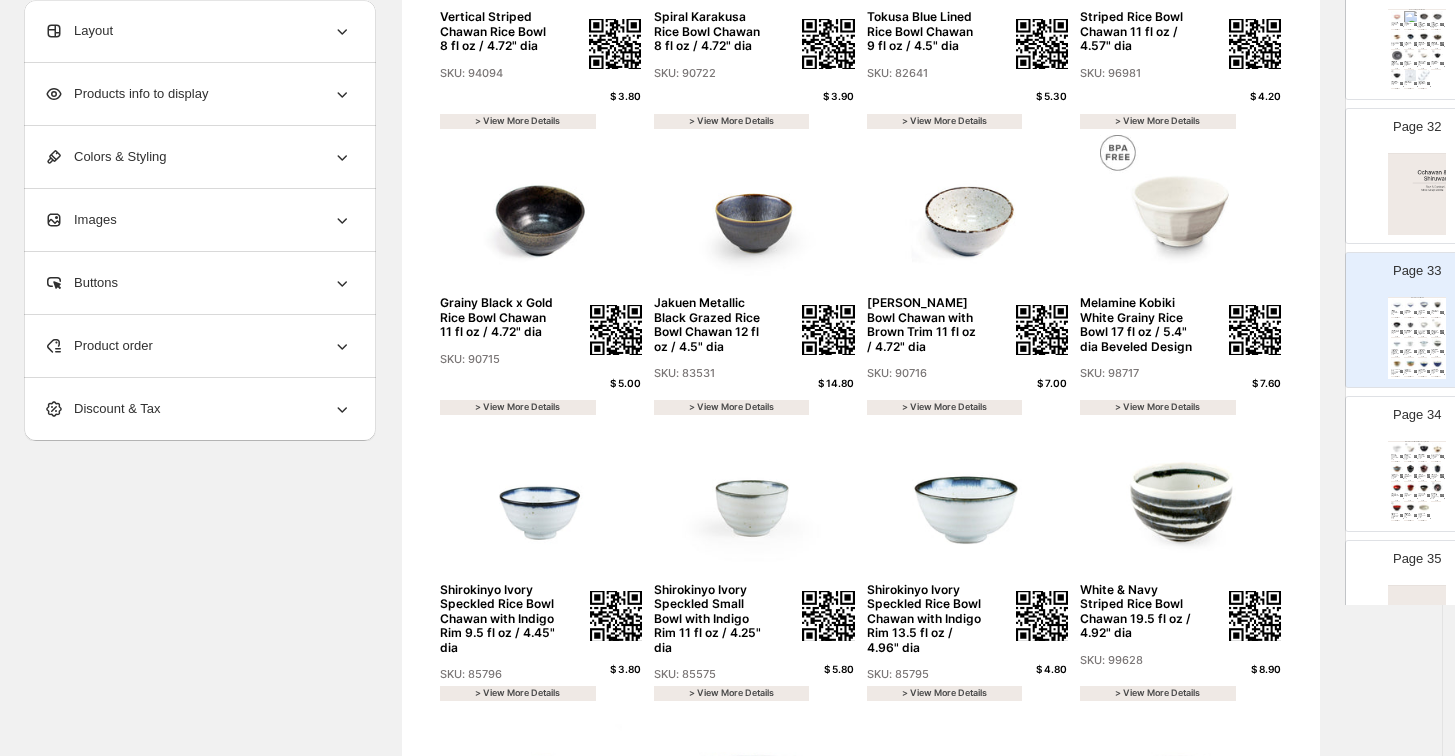 type on "**" 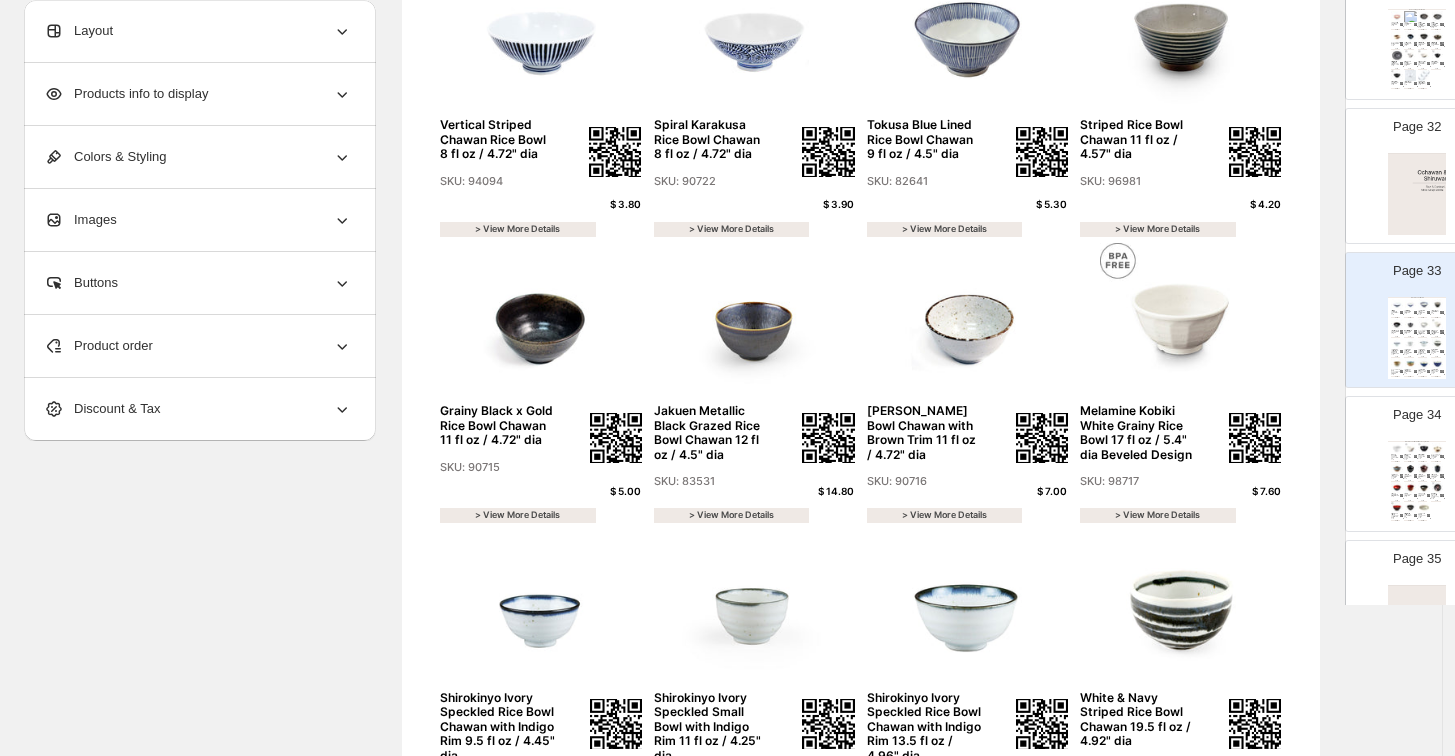 scroll, scrollTop: 111, scrollLeft: 0, axis: vertical 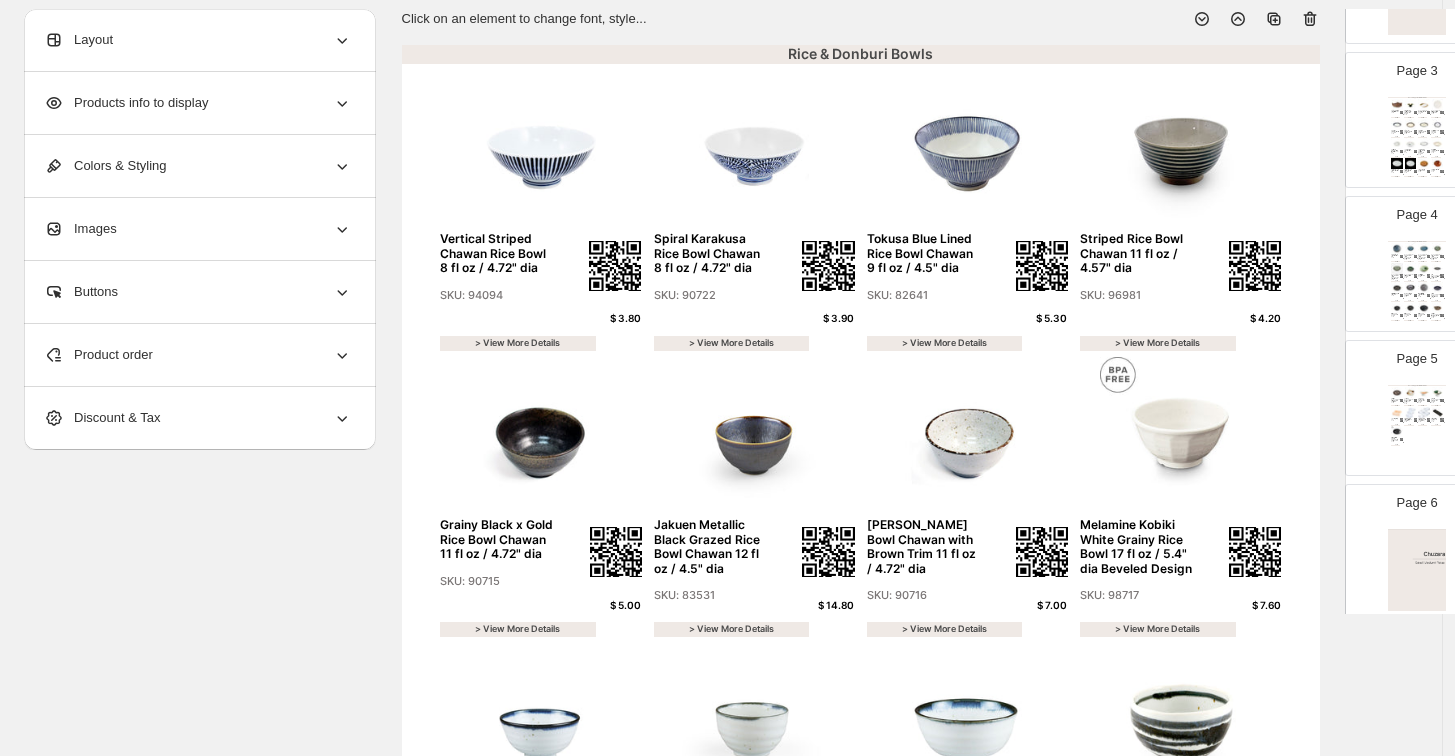 click at bounding box center [1417, 570] 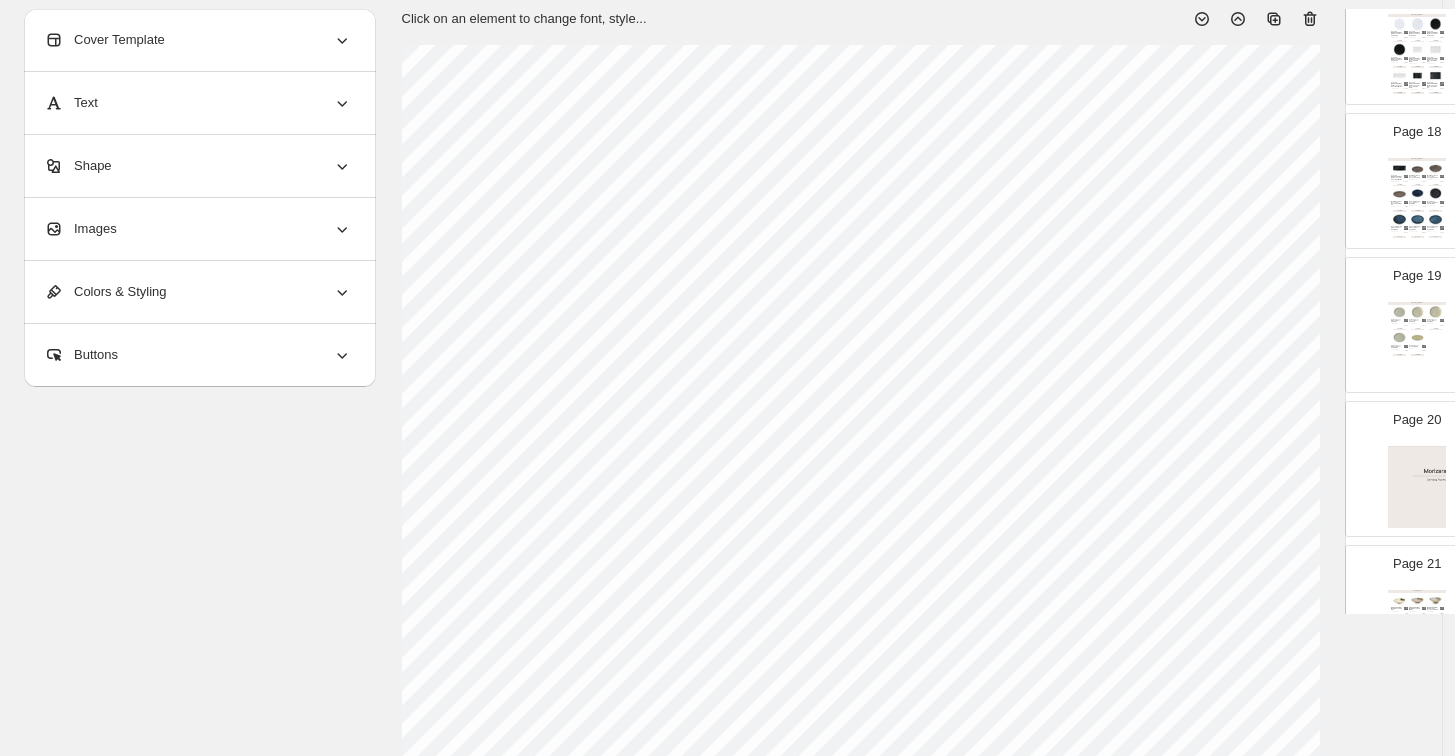 scroll, scrollTop: 2444, scrollLeft: 0, axis: vertical 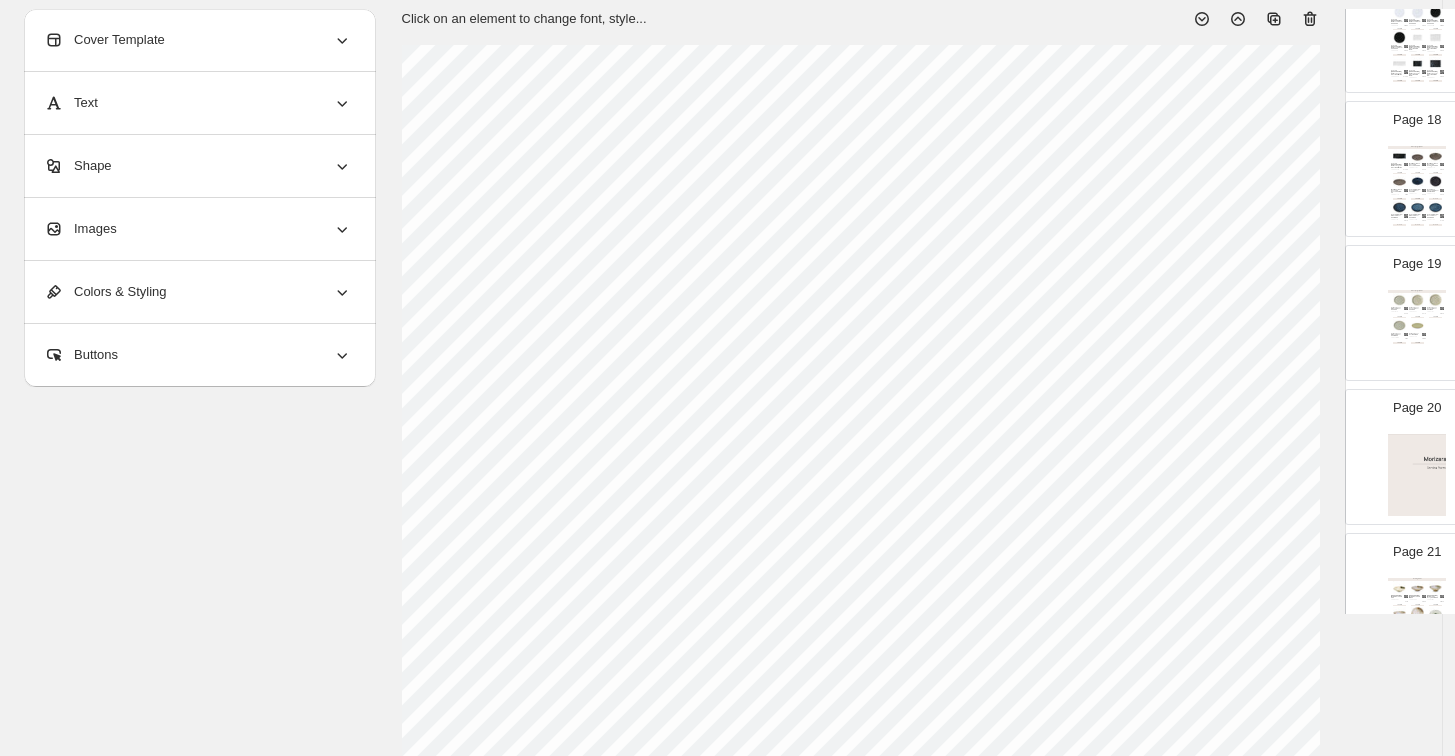 click at bounding box center (1417, 475) 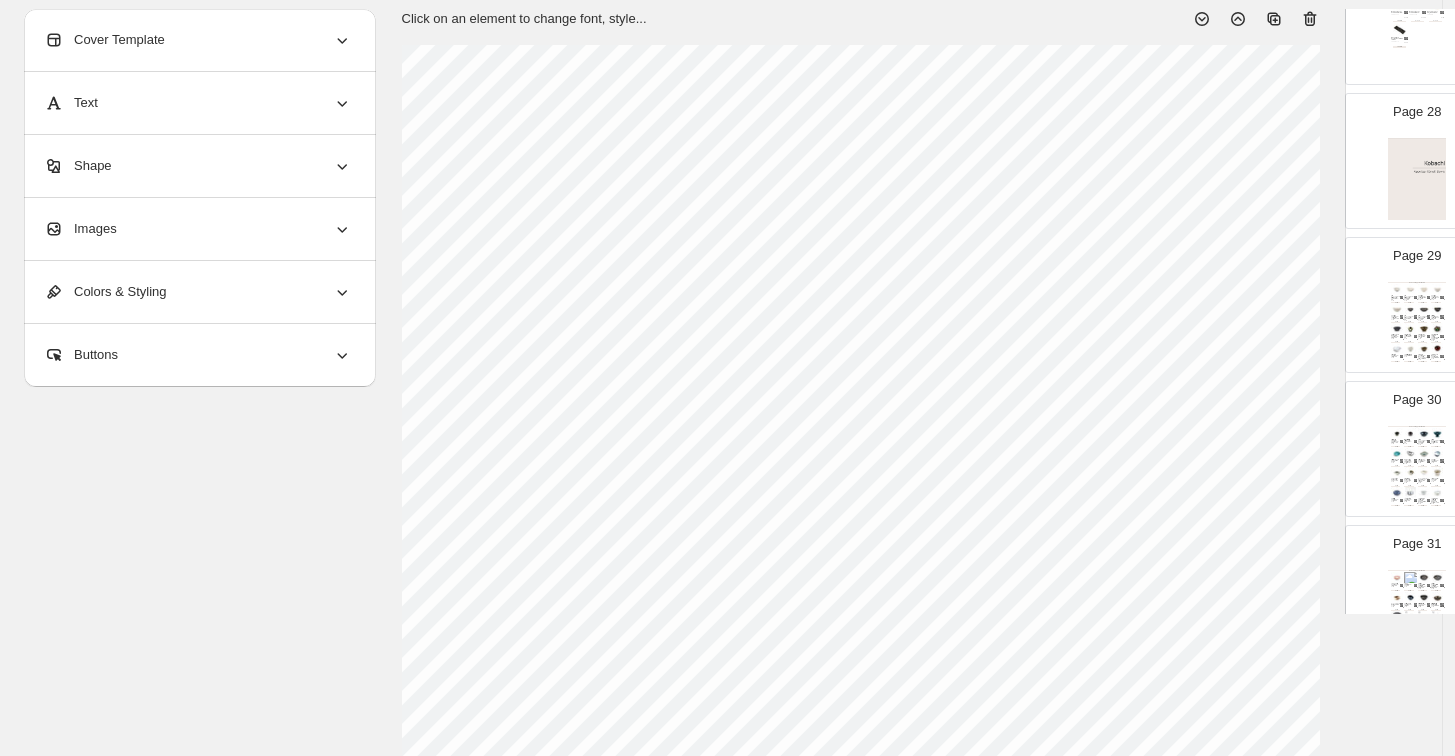 scroll, scrollTop: 4111, scrollLeft: 0, axis: vertical 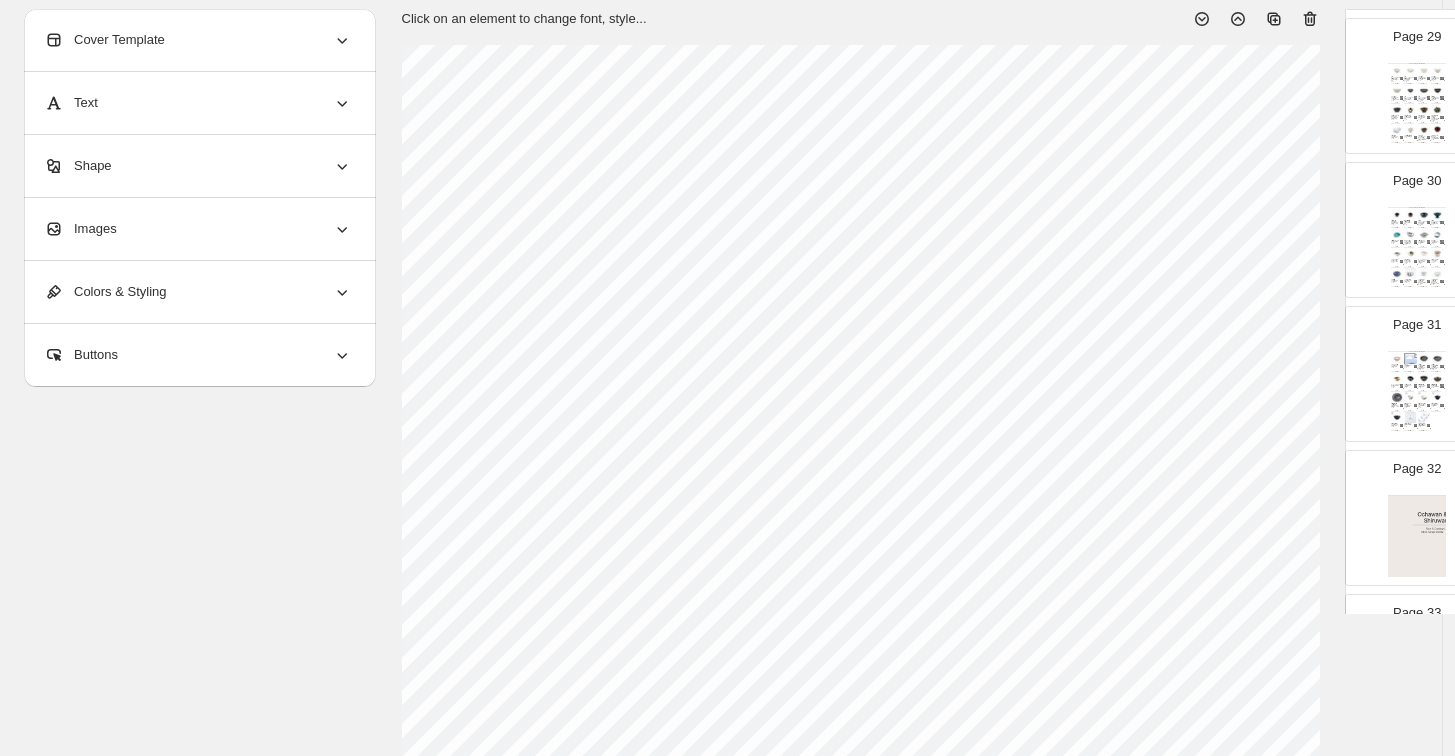 click at bounding box center (1410, 273) 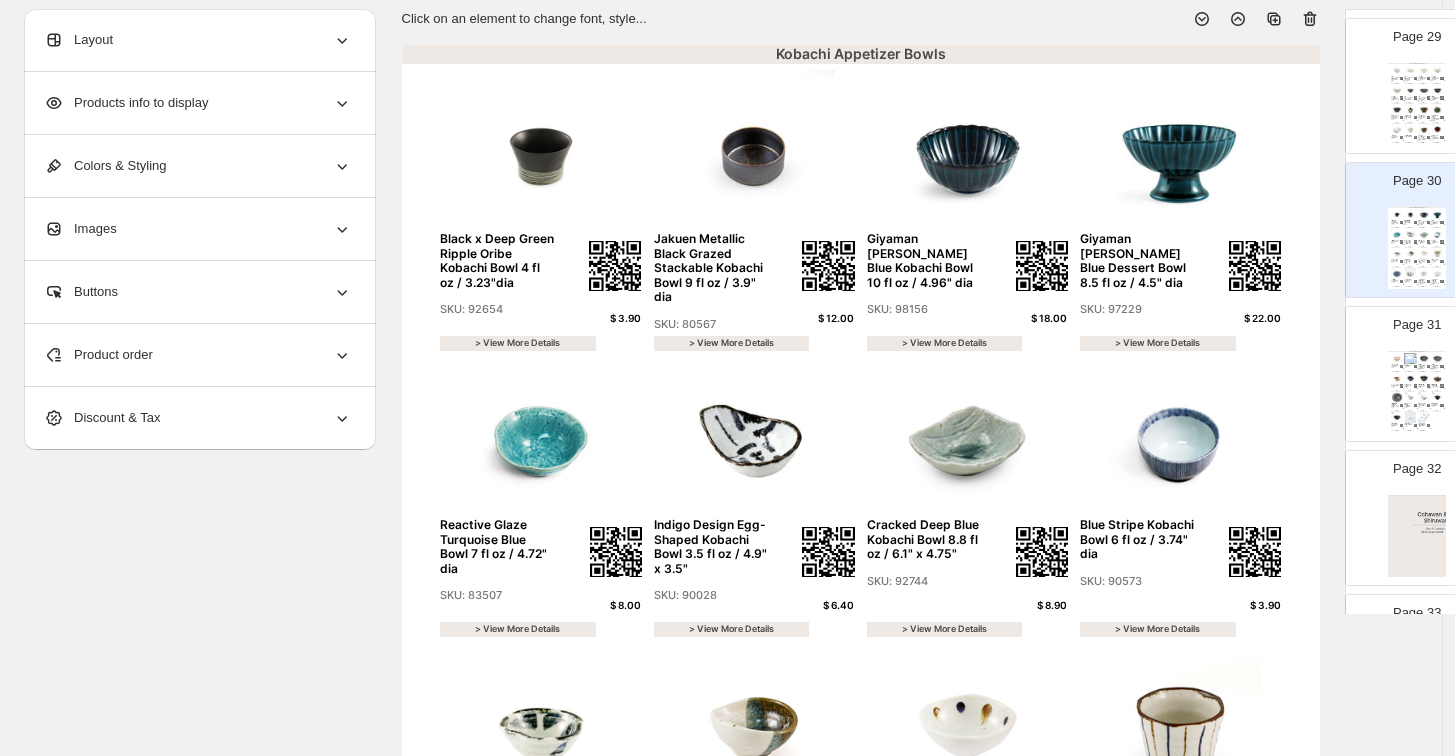 click at bounding box center (1417, 536) 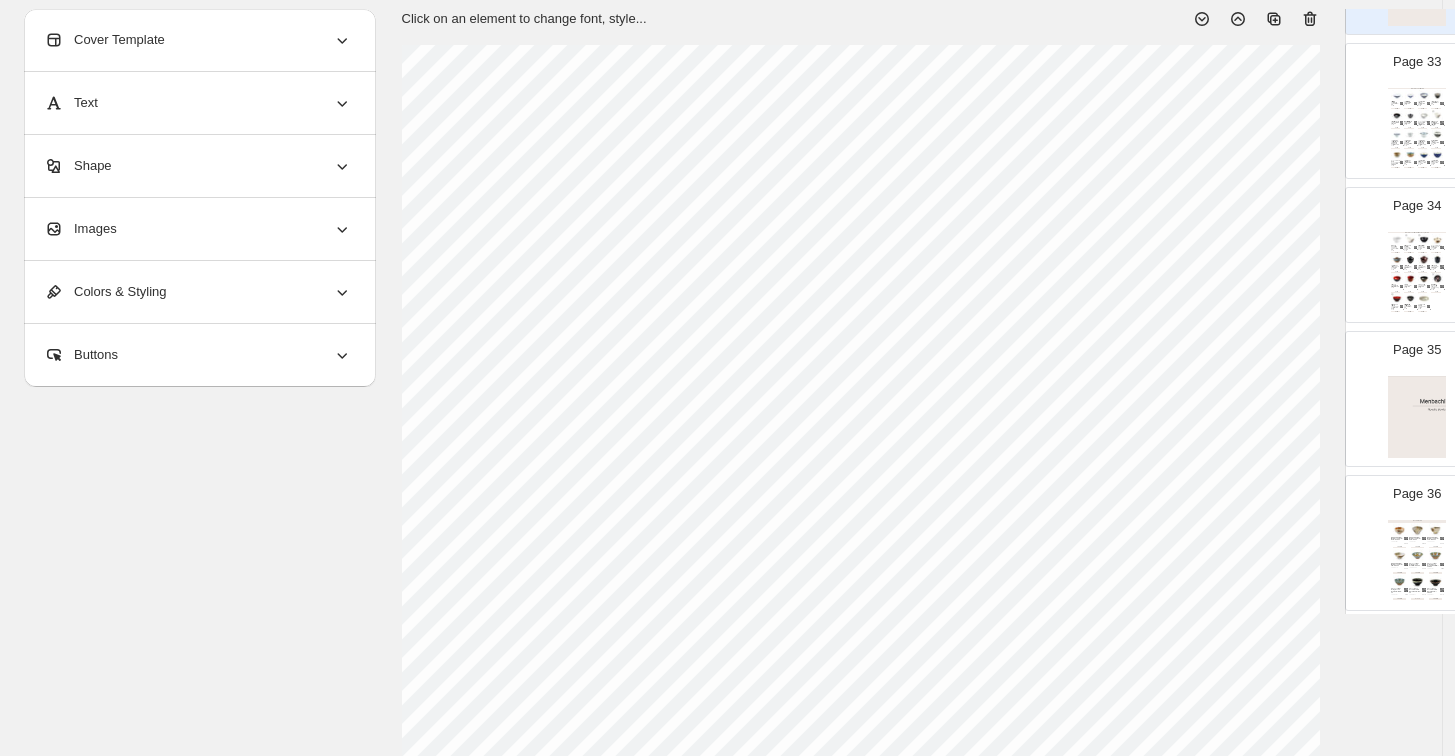 scroll, scrollTop: 4666, scrollLeft: 0, axis: vertical 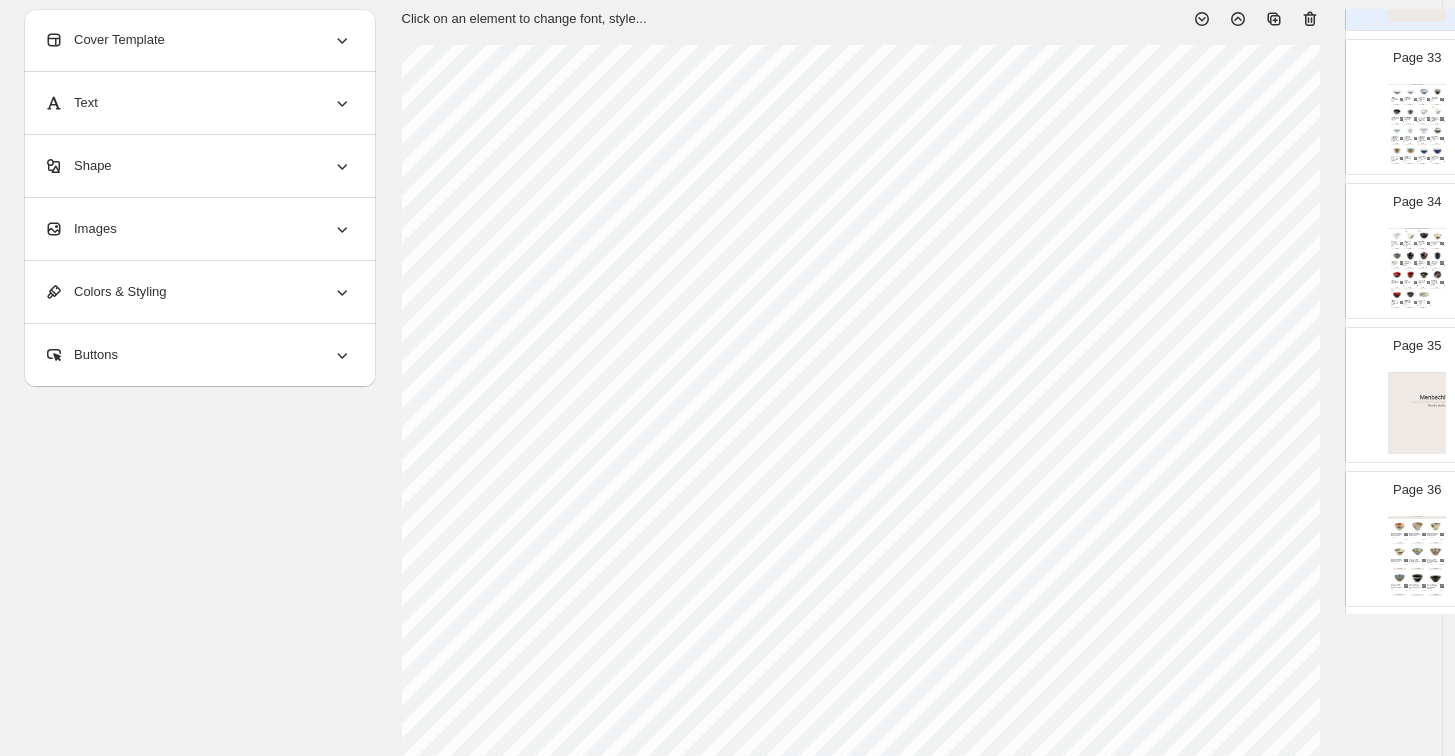 click on "$ 4.80" at bounding box center (1429, 266) 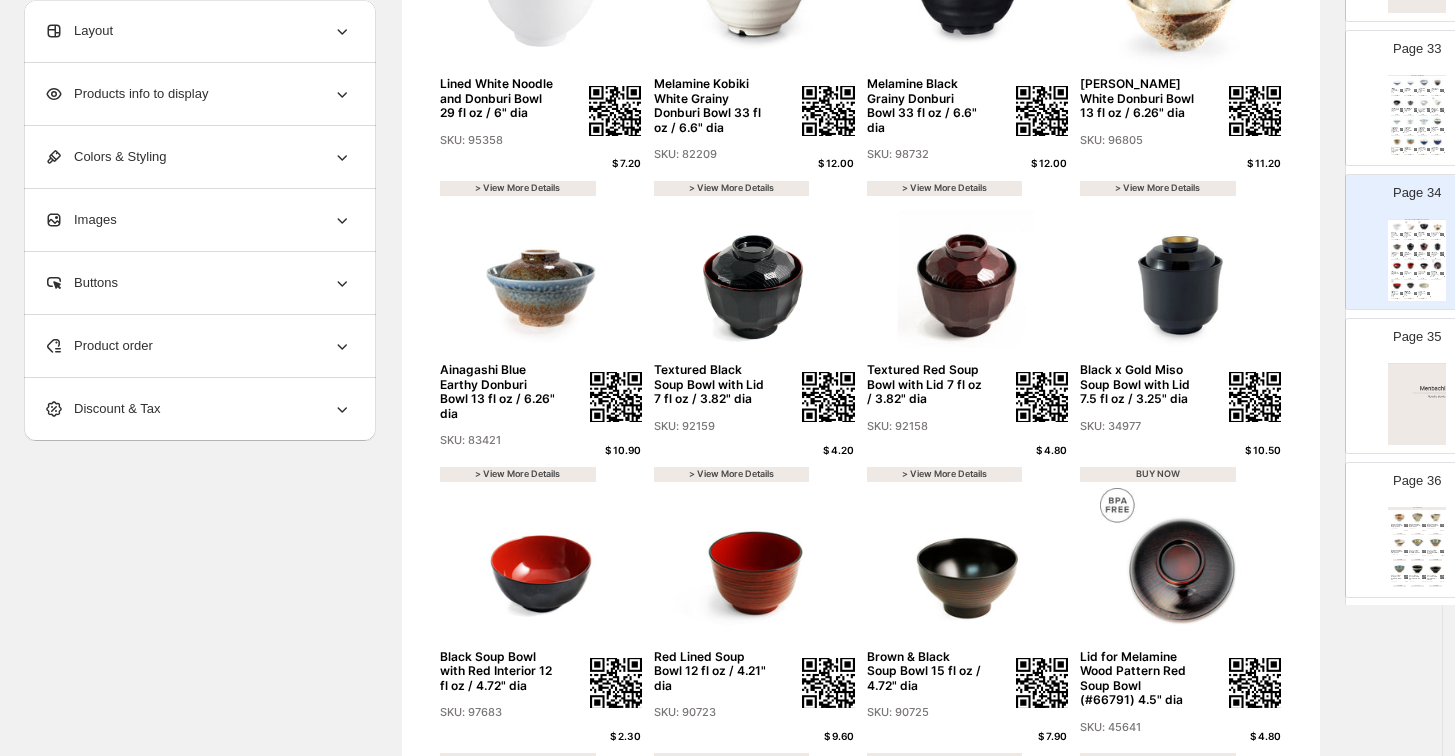 scroll, scrollTop: 444, scrollLeft: 0, axis: vertical 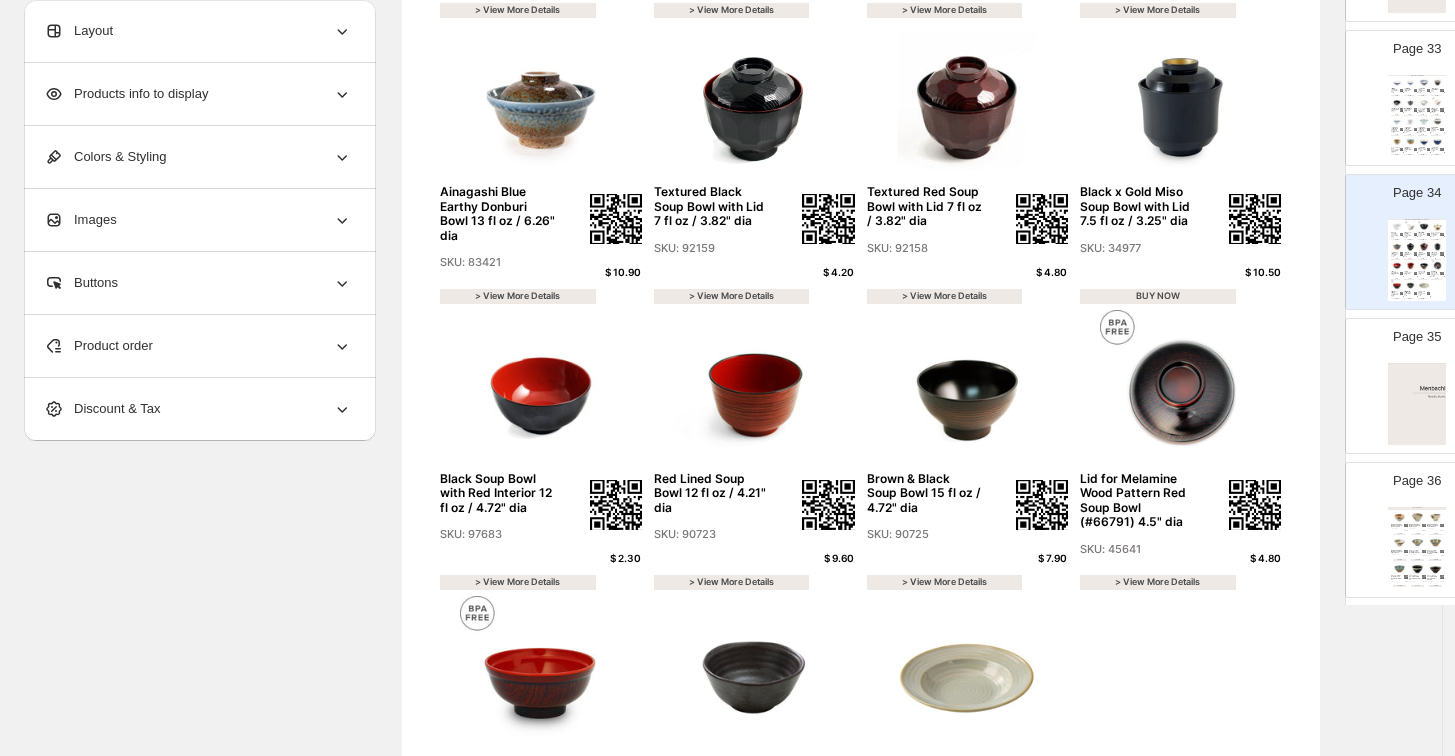 click at bounding box center [1417, 516] 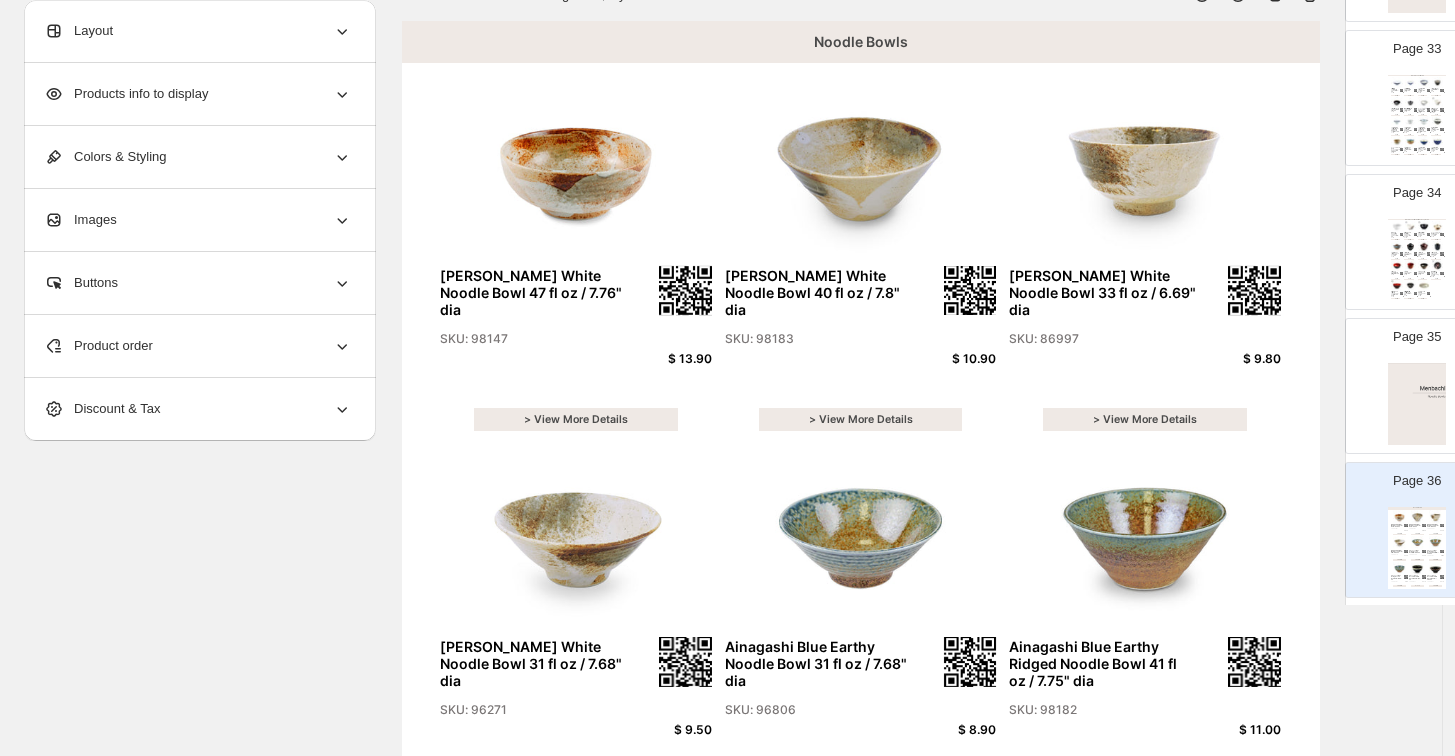 scroll, scrollTop: 111, scrollLeft: 0, axis: vertical 